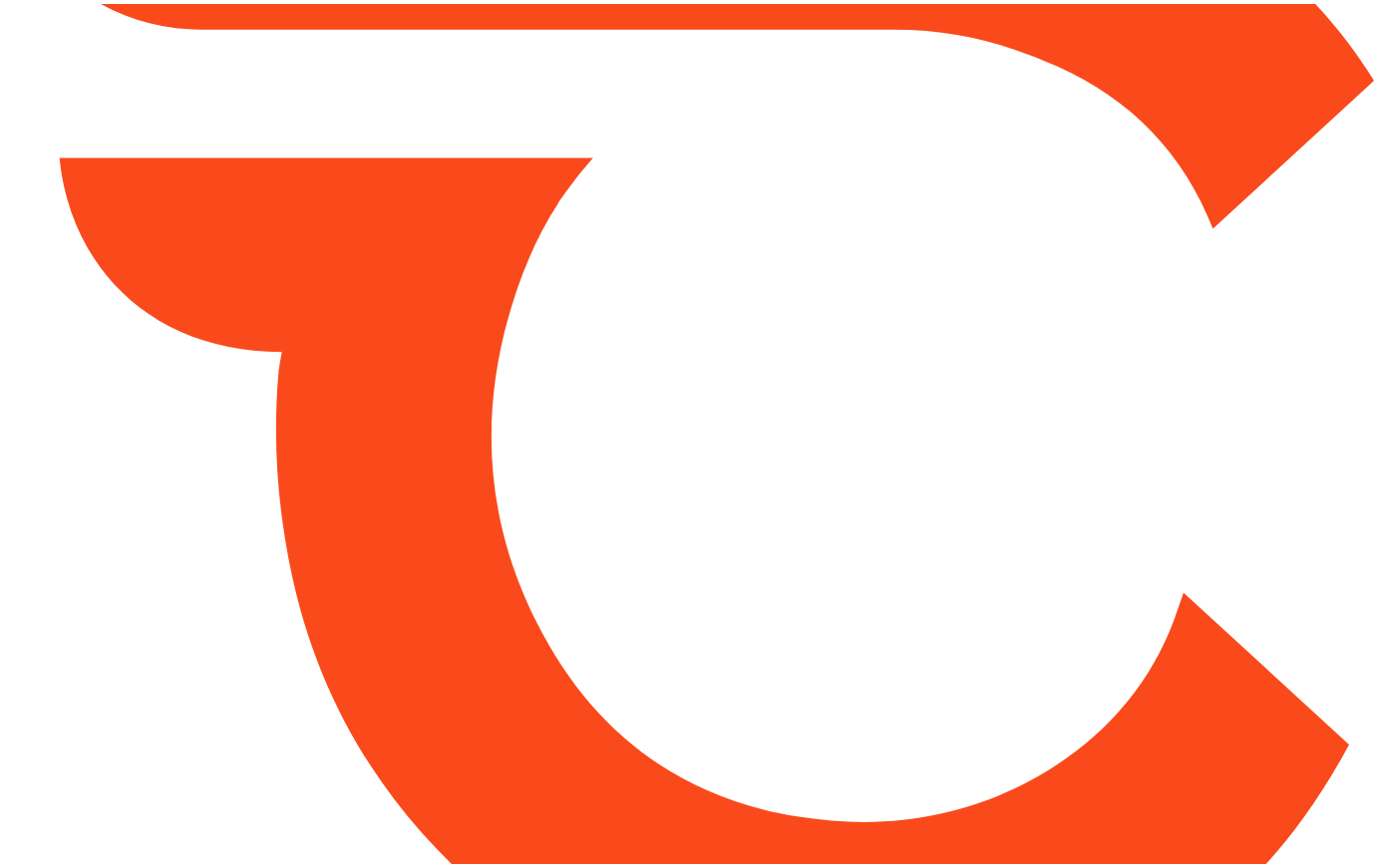 scroll, scrollTop: 0, scrollLeft: 0, axis: both 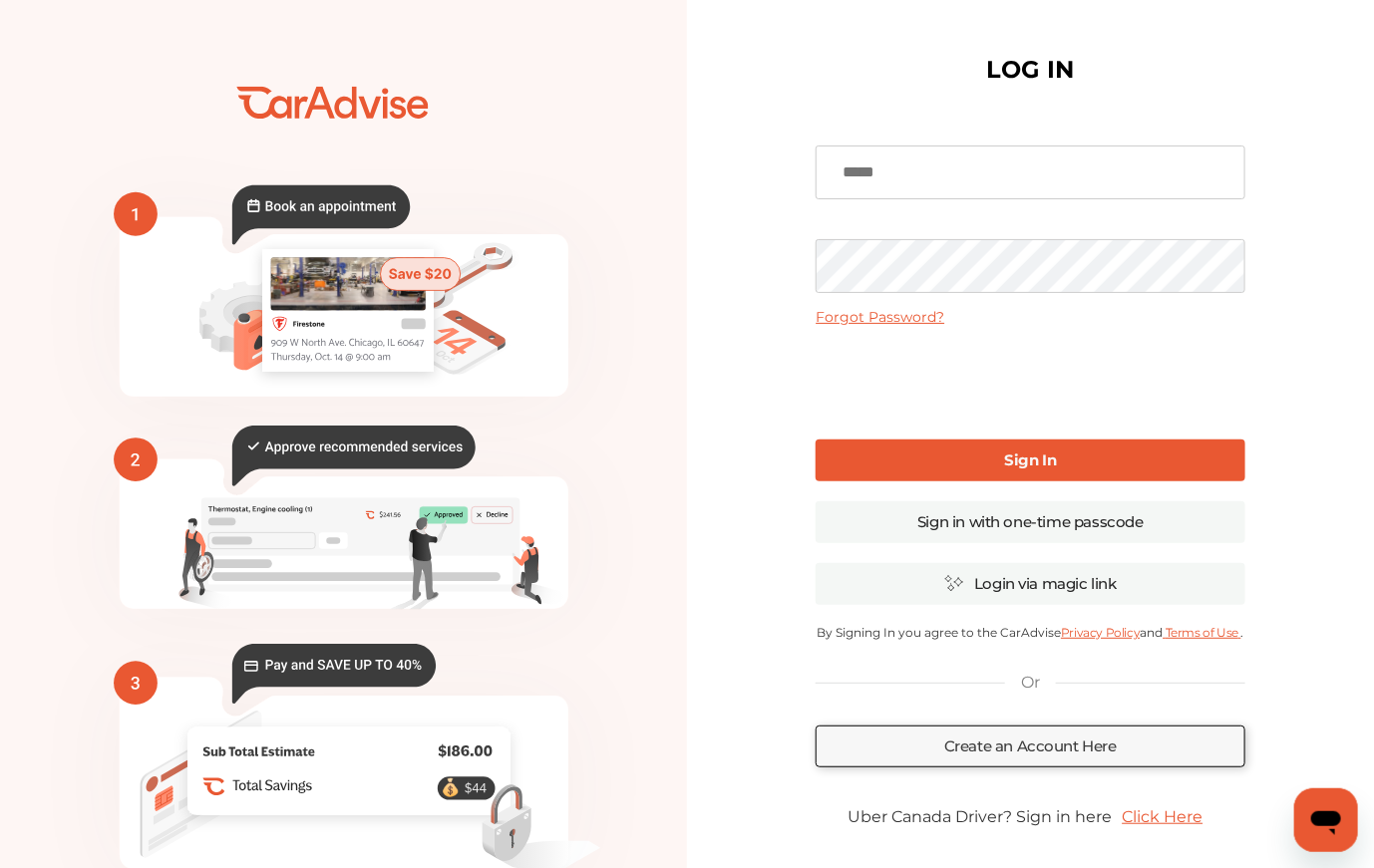 click at bounding box center [1030, 172] 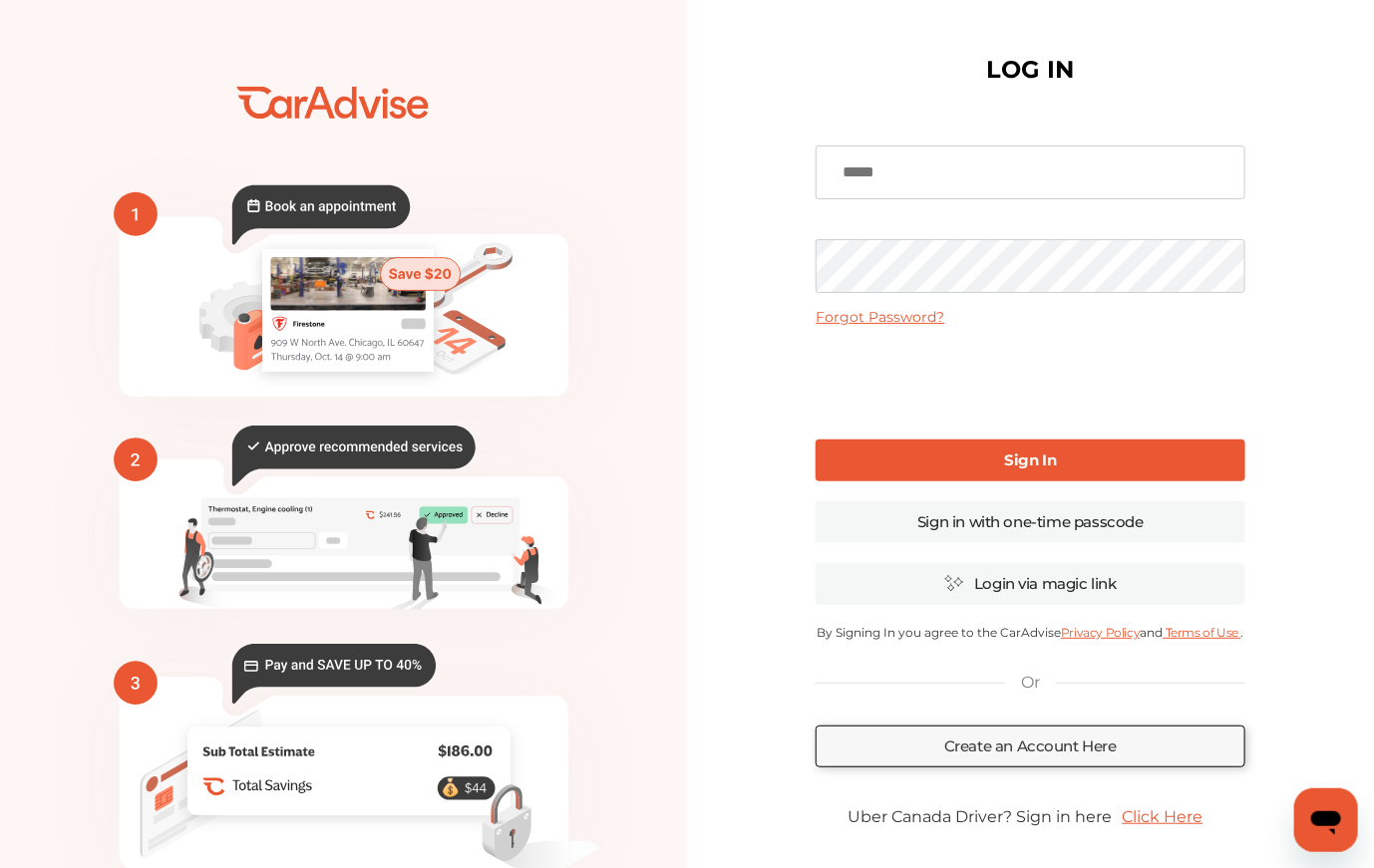 type on "**********" 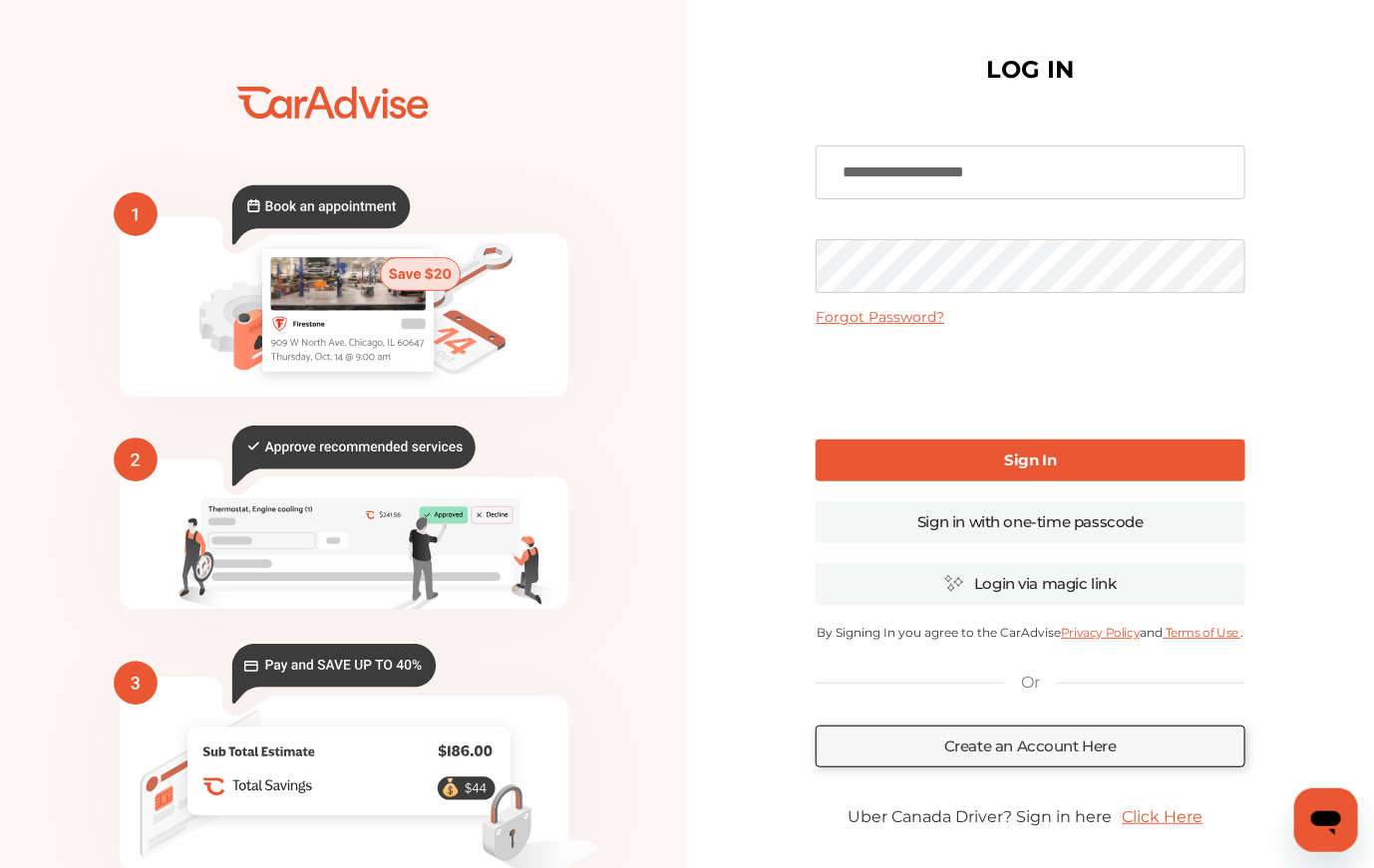click on "Forgot Password?" at bounding box center (879, 317) 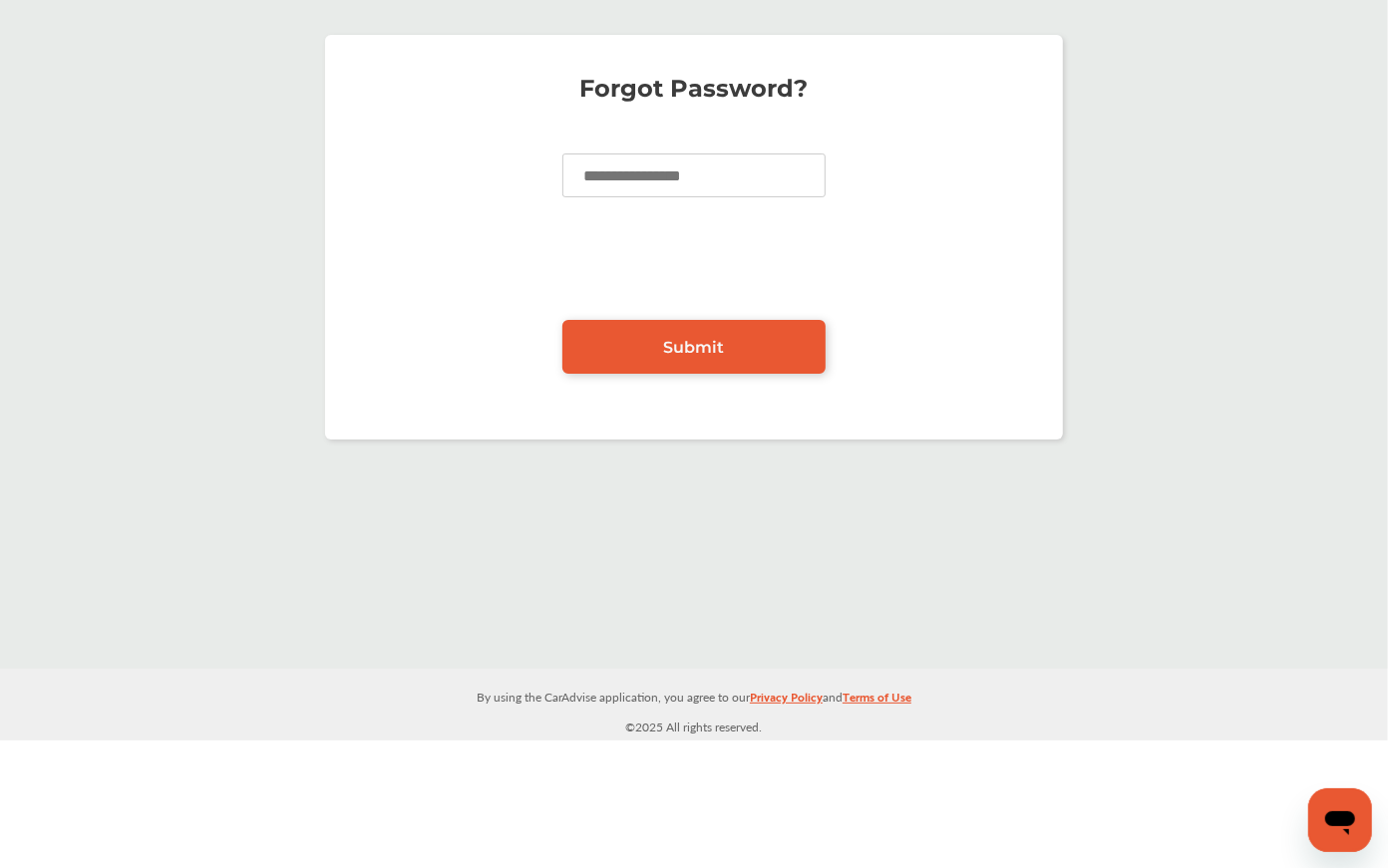 click at bounding box center (694, 175) 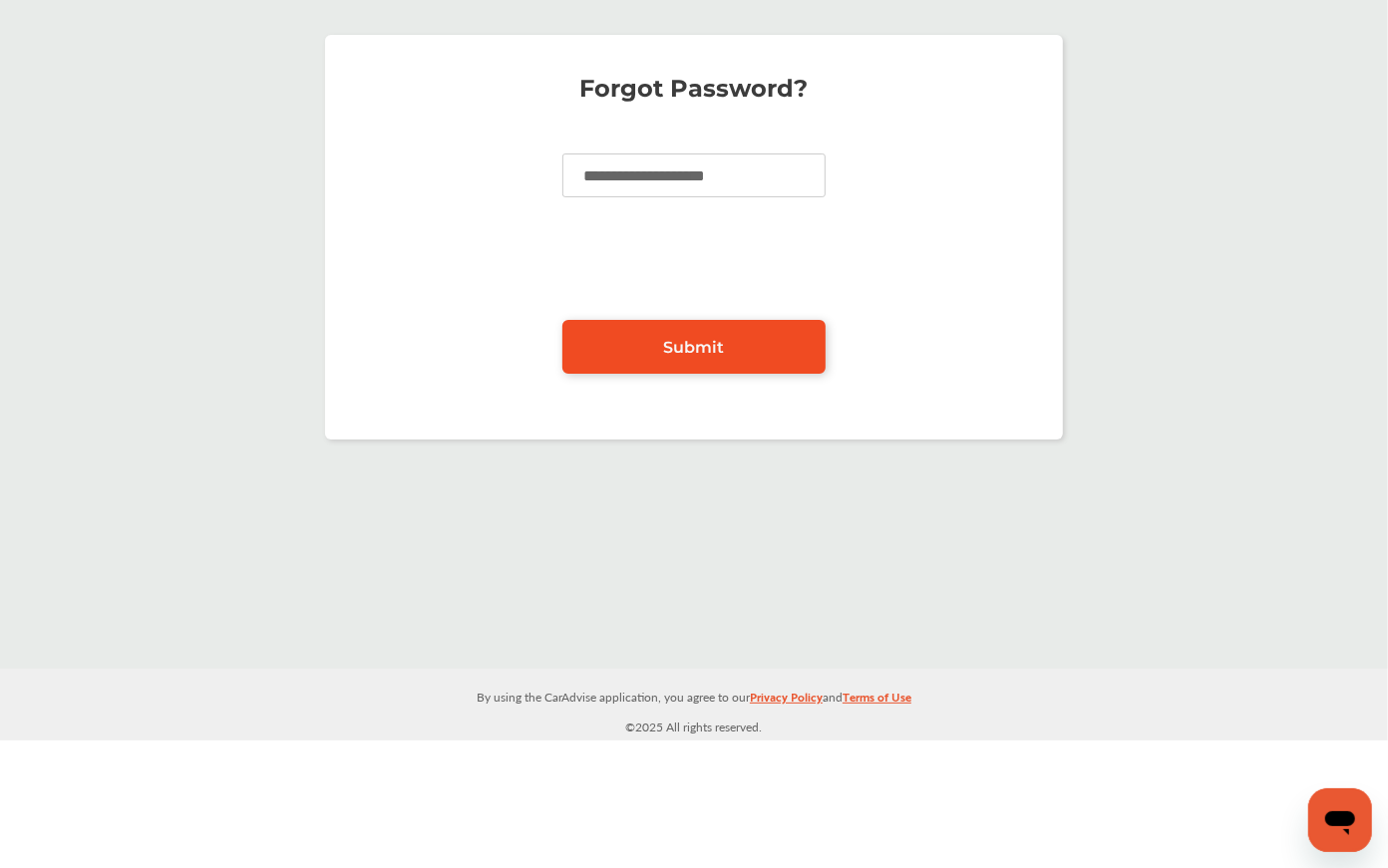 click on "Submit" at bounding box center [694, 347] 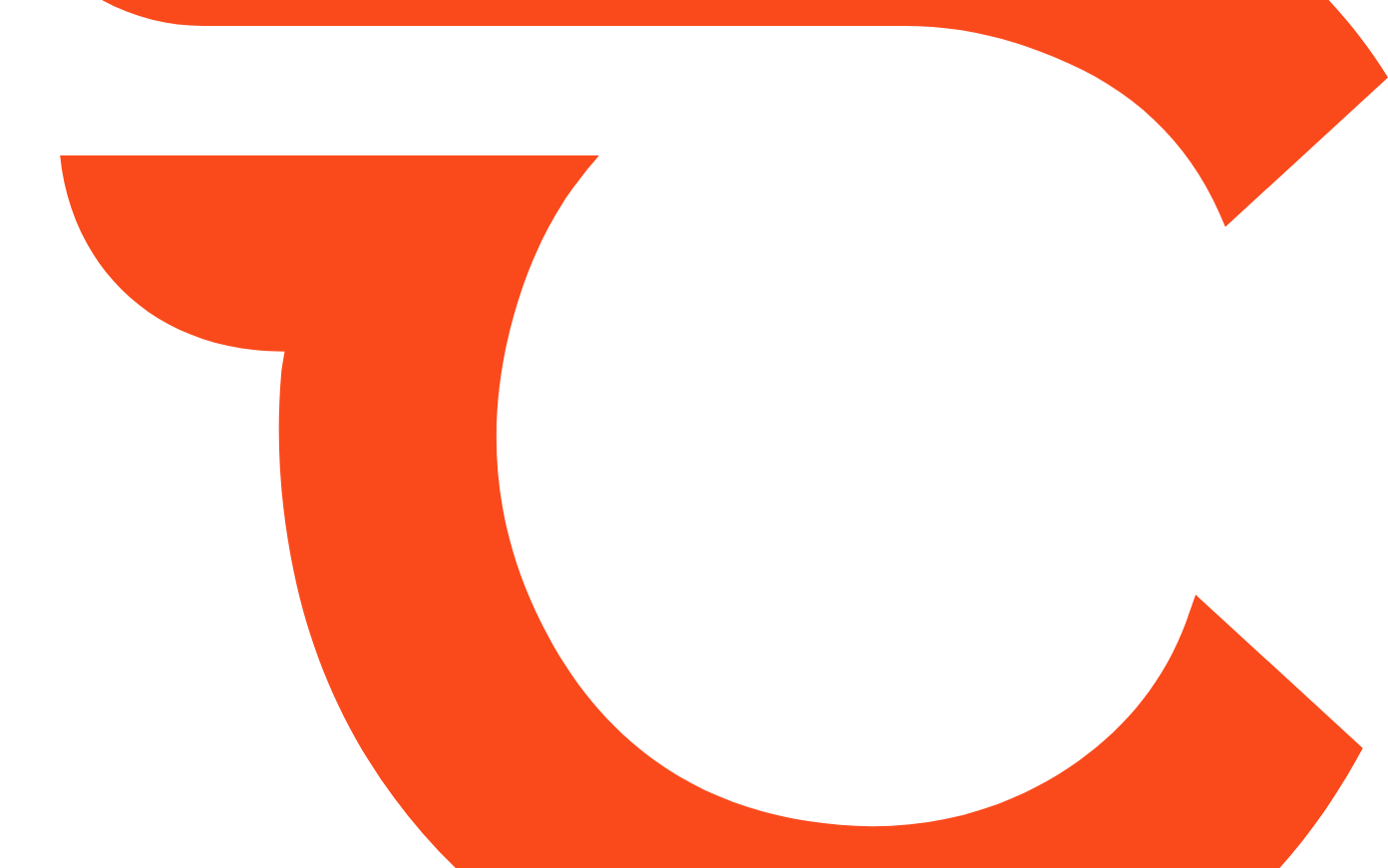 scroll, scrollTop: 0, scrollLeft: 0, axis: both 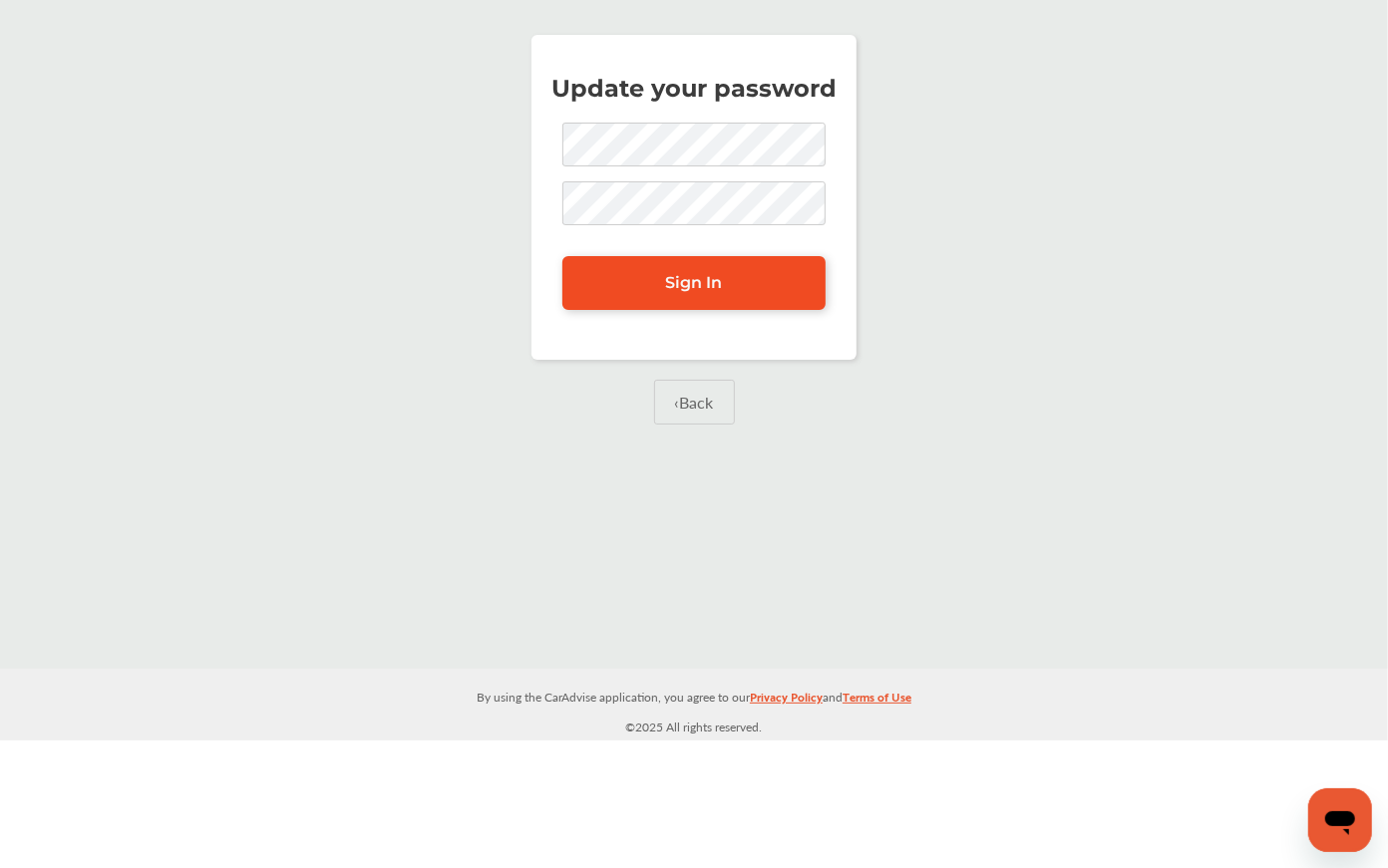 click on "Sign In" at bounding box center [694, 282] 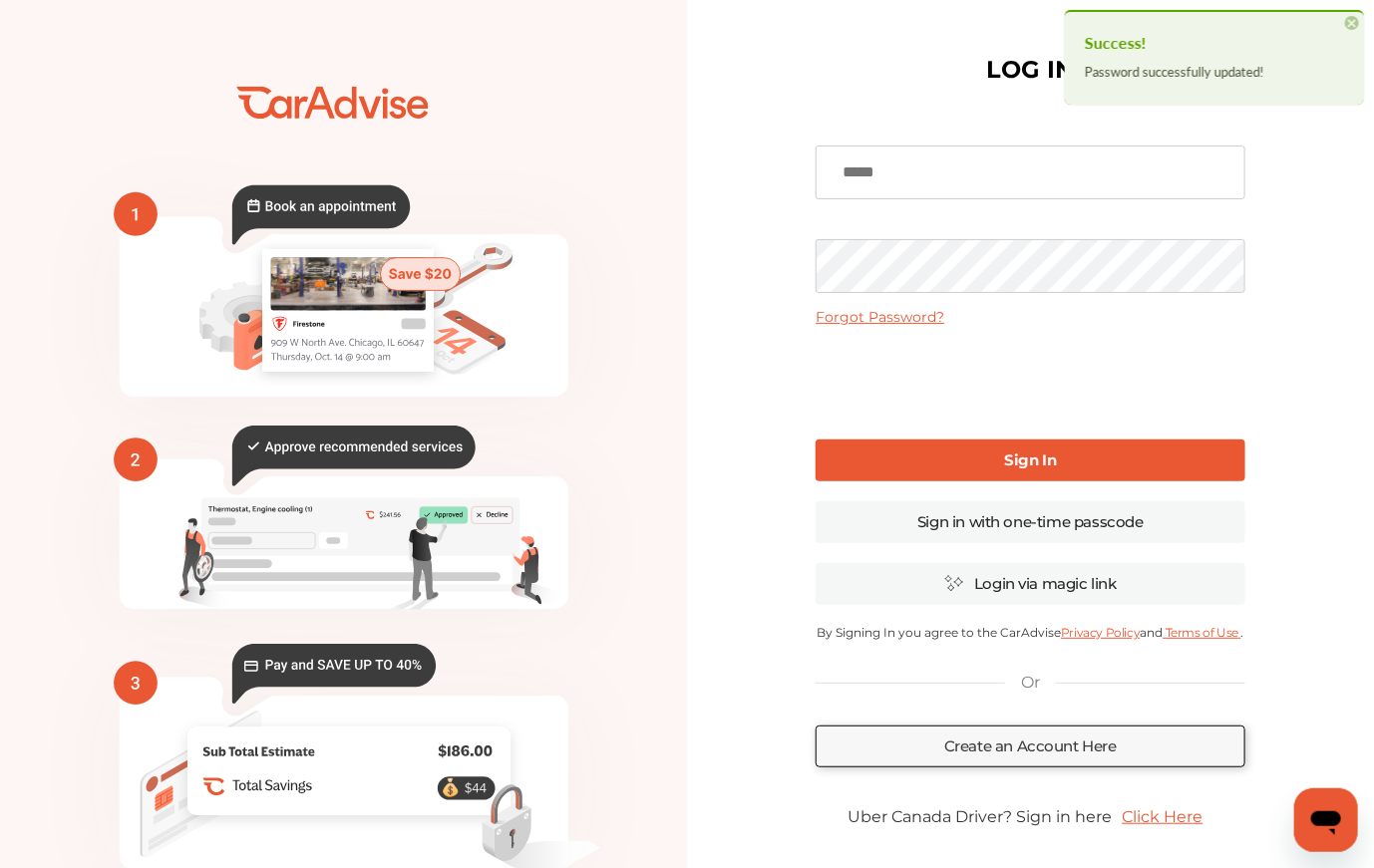 click at bounding box center [1030, 172] 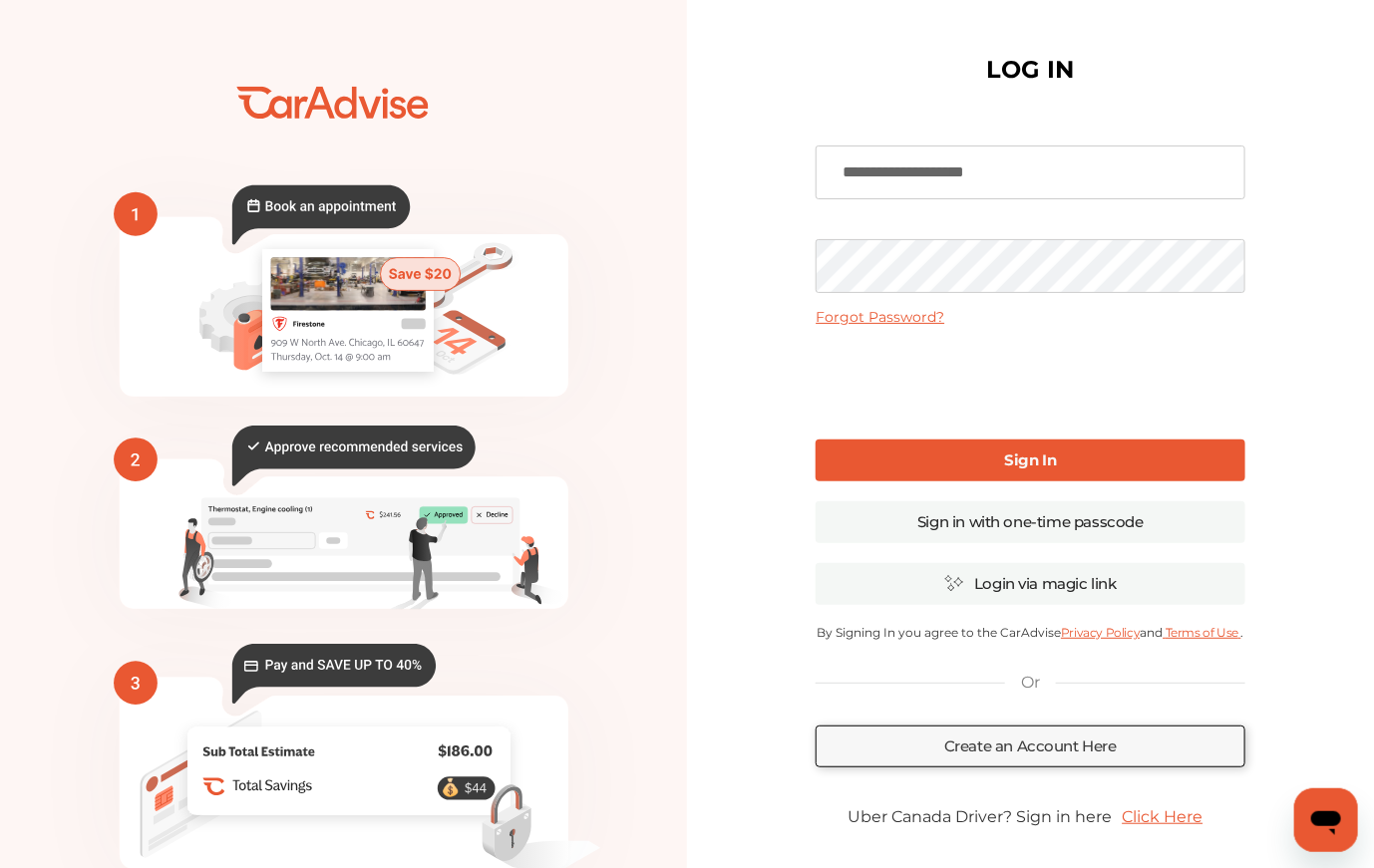click on "Sign In" at bounding box center (1030, 460) 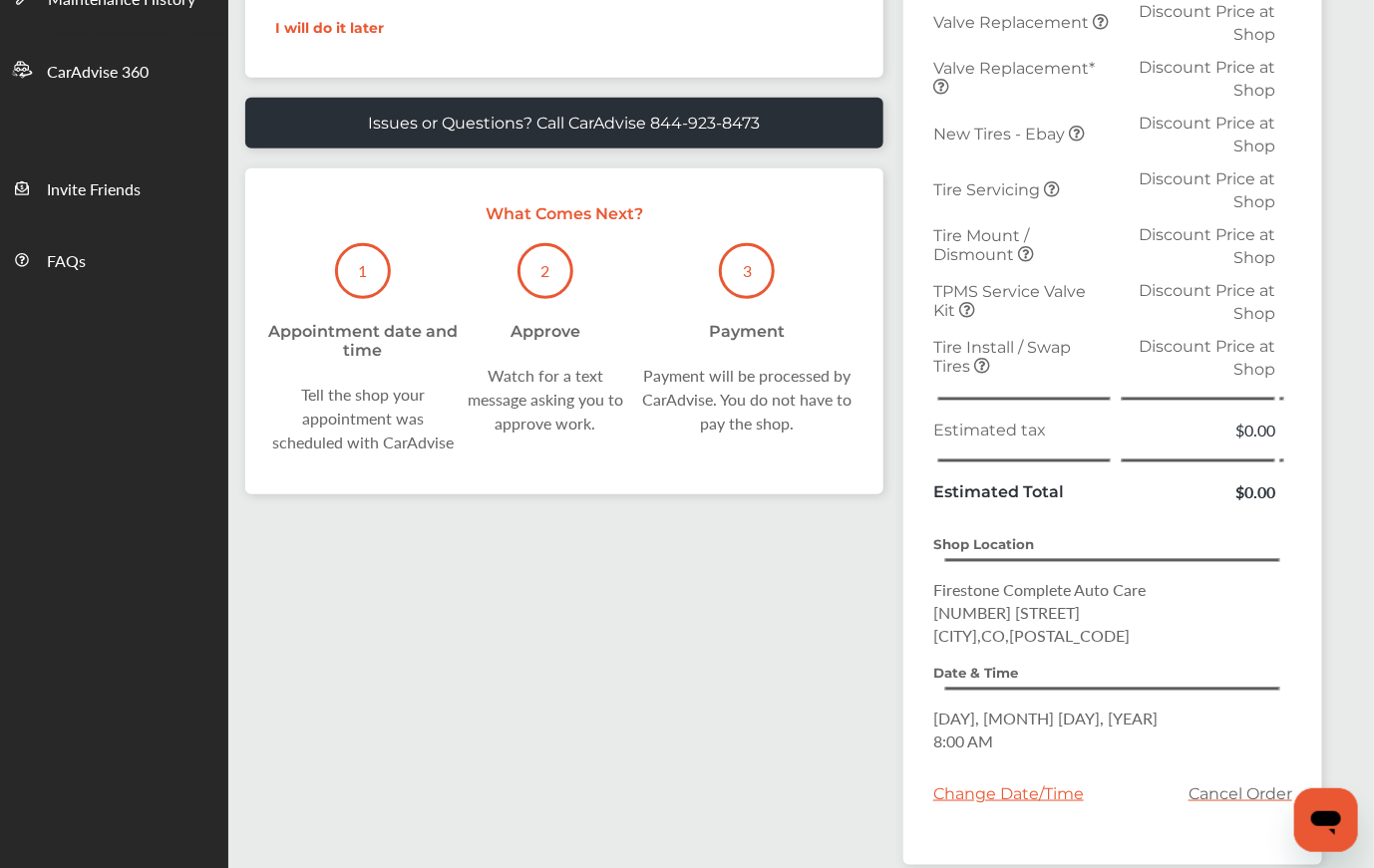 scroll, scrollTop: 646, scrollLeft: 0, axis: vertical 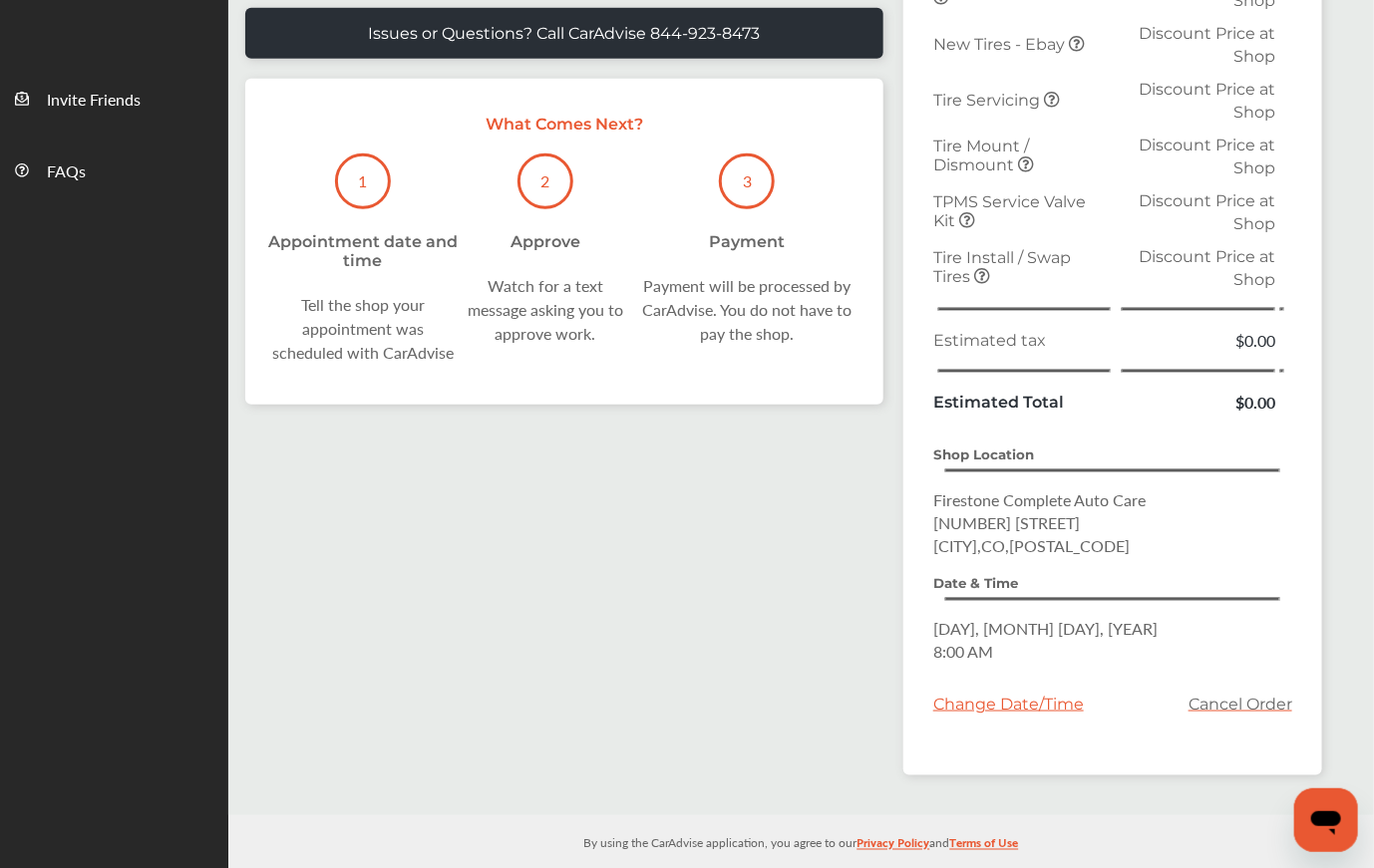 click on "Change Date/Time" at bounding box center (1008, 704) 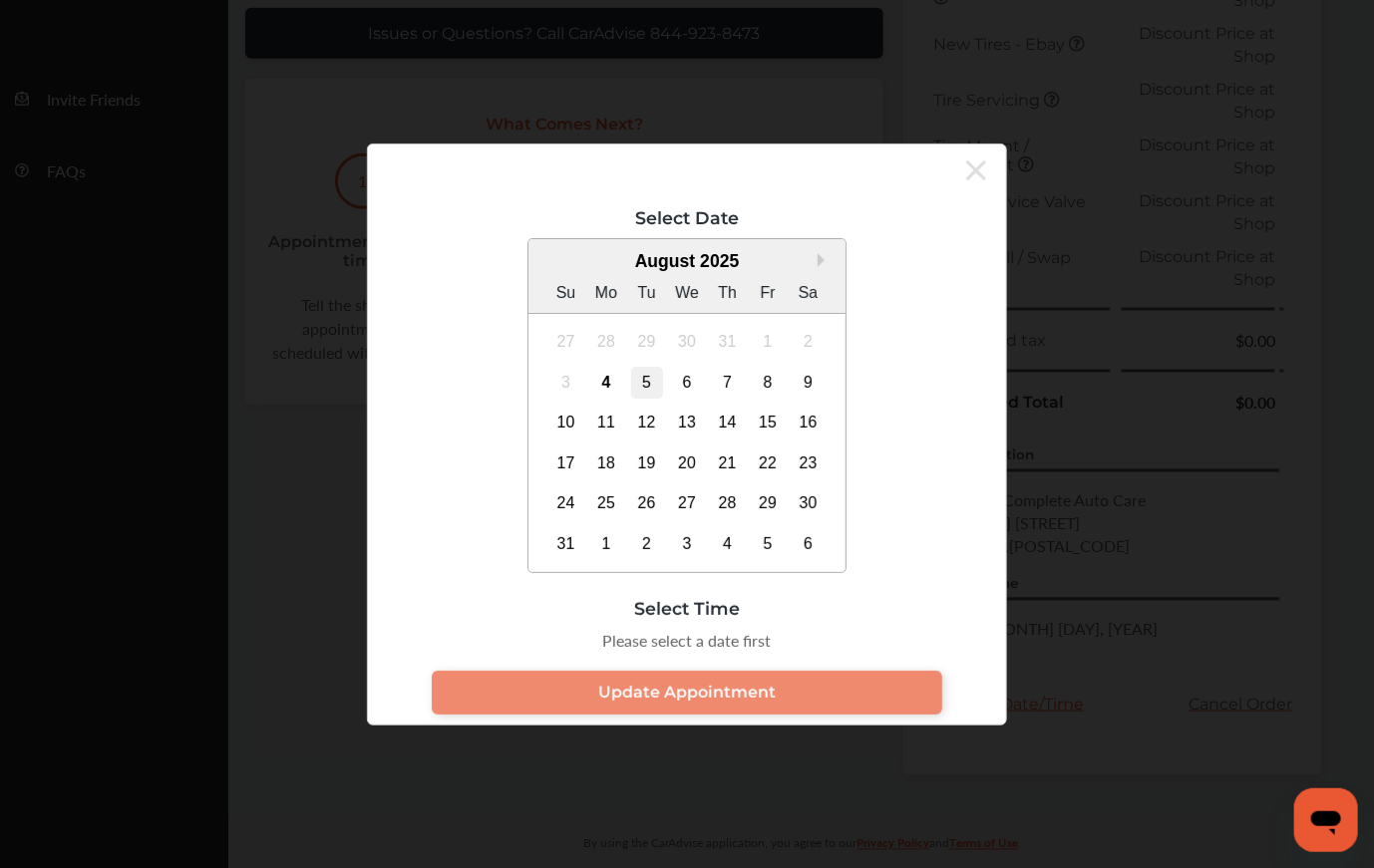 click on "5" at bounding box center (647, 383) 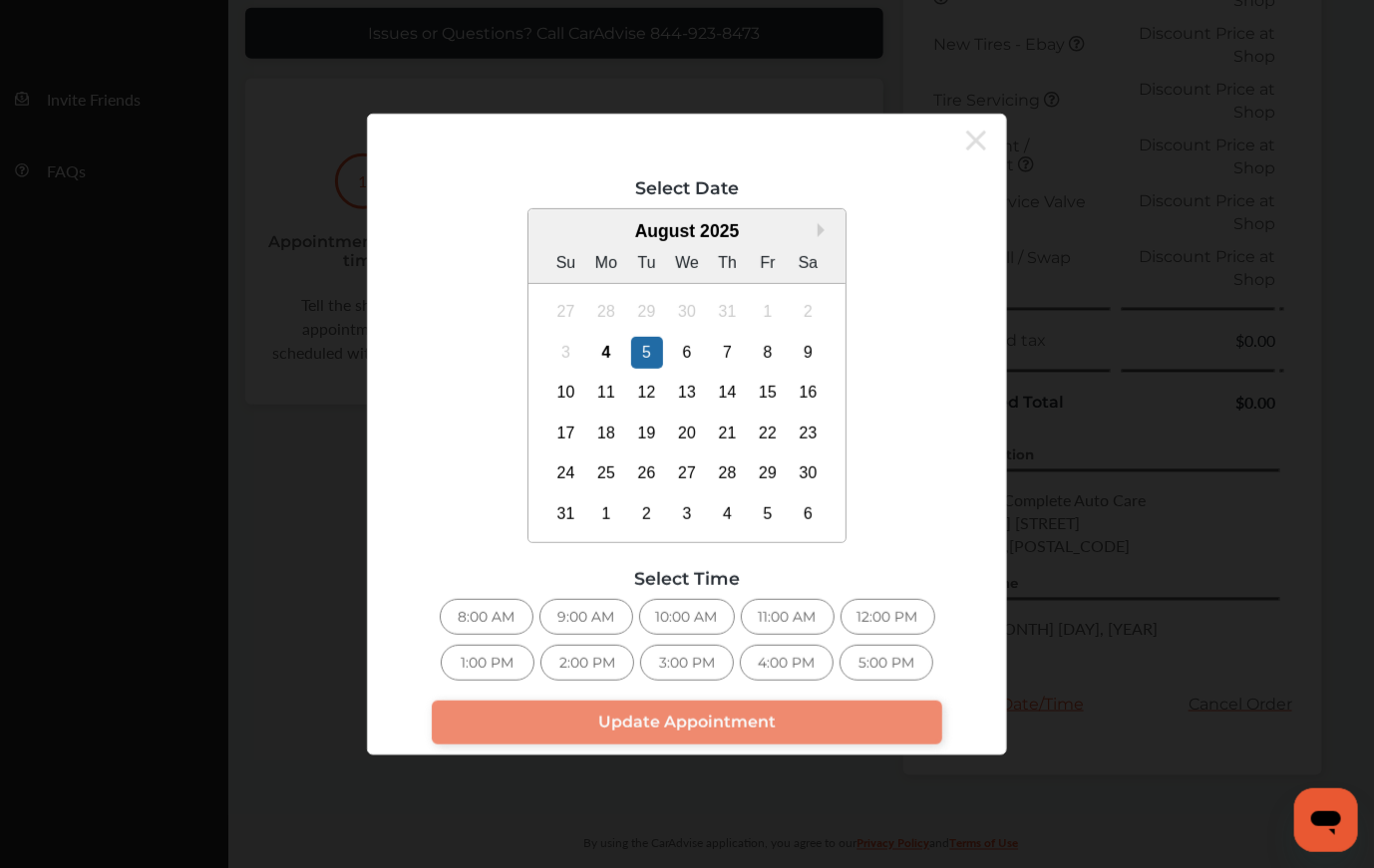 click on "8:00 AM" at bounding box center [487, 617] 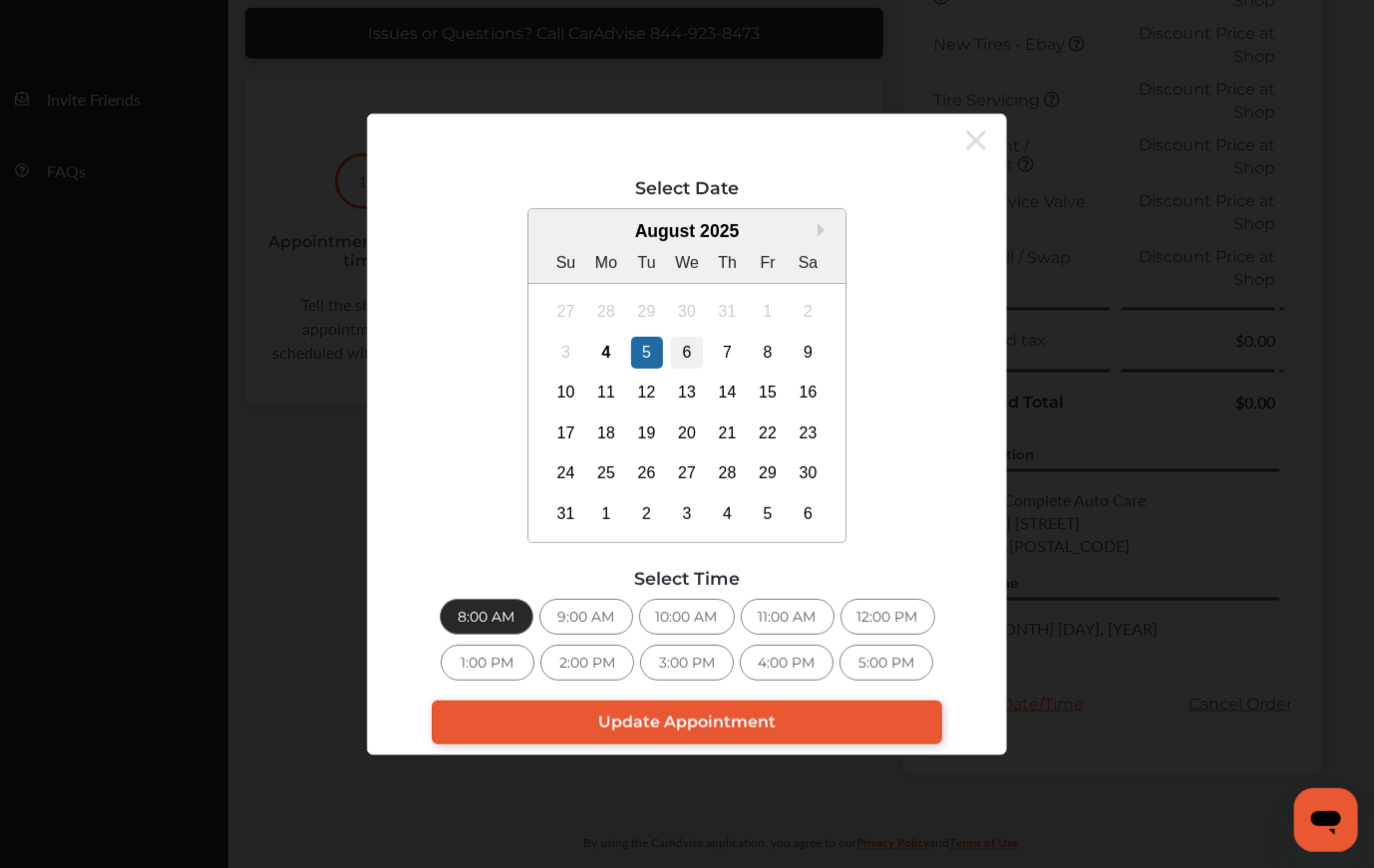 click on "6" at bounding box center (687, 352) 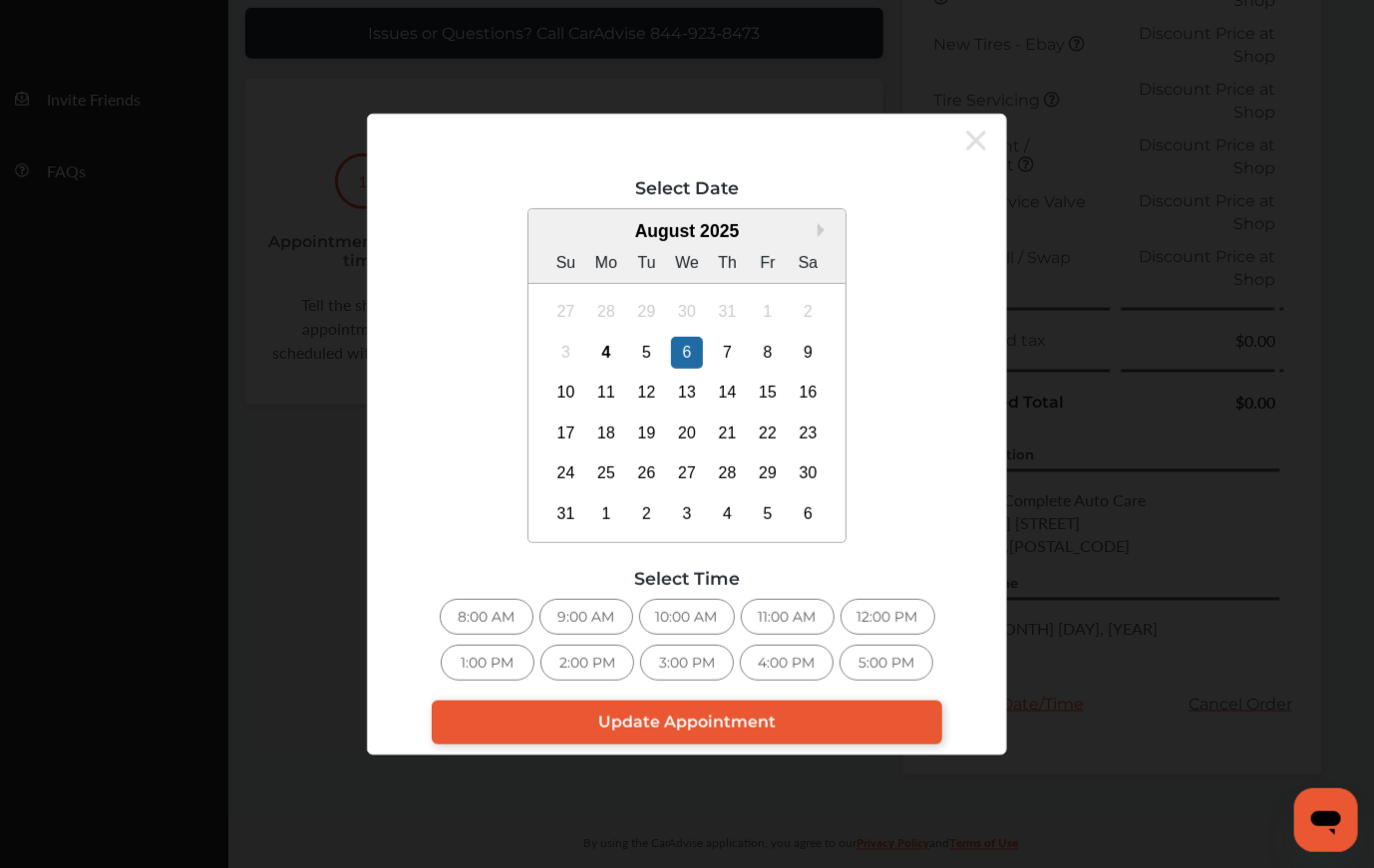 click on "8:00 AM" at bounding box center [487, 617] 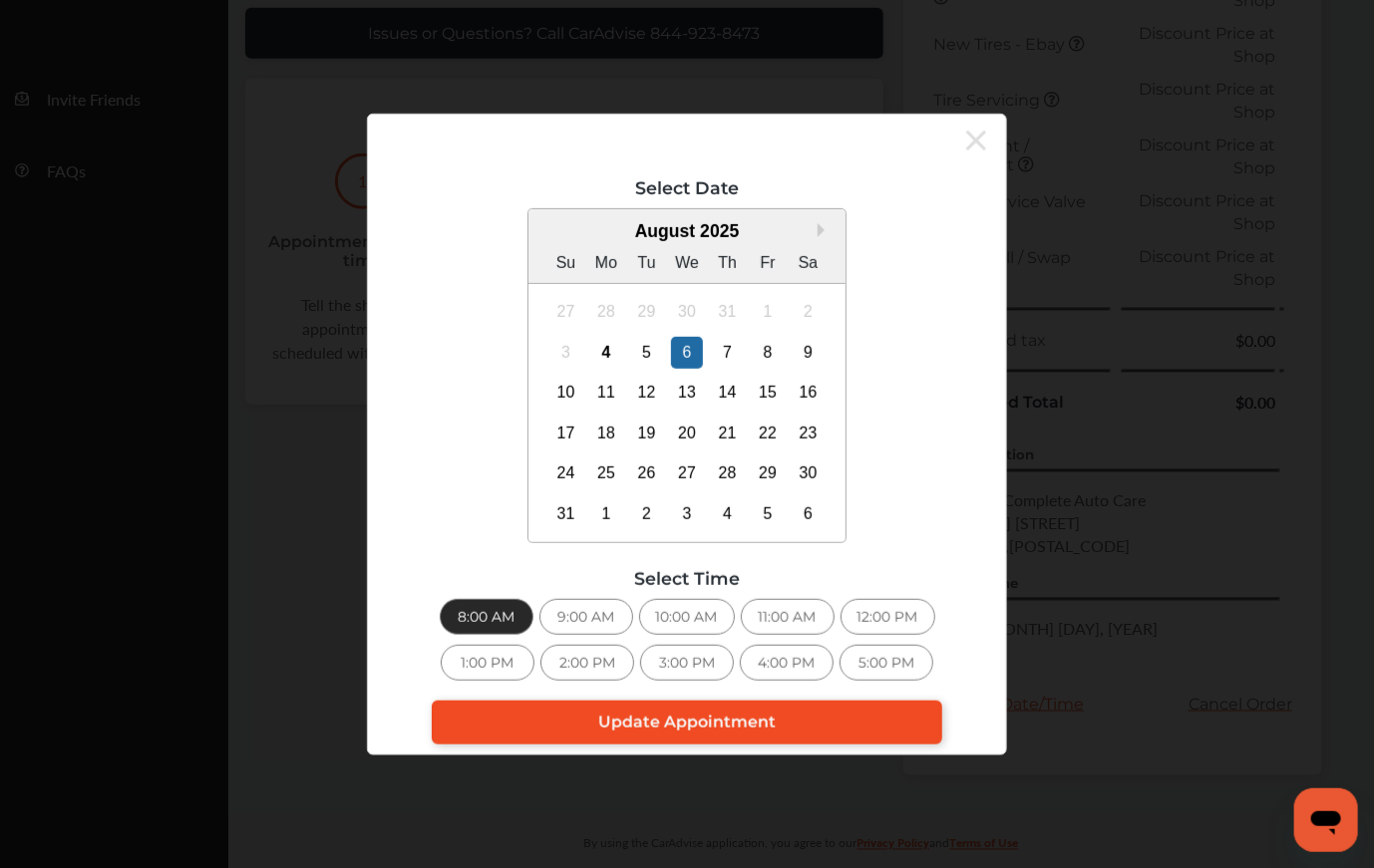 click on "Update Appointment" at bounding box center [687, 723] 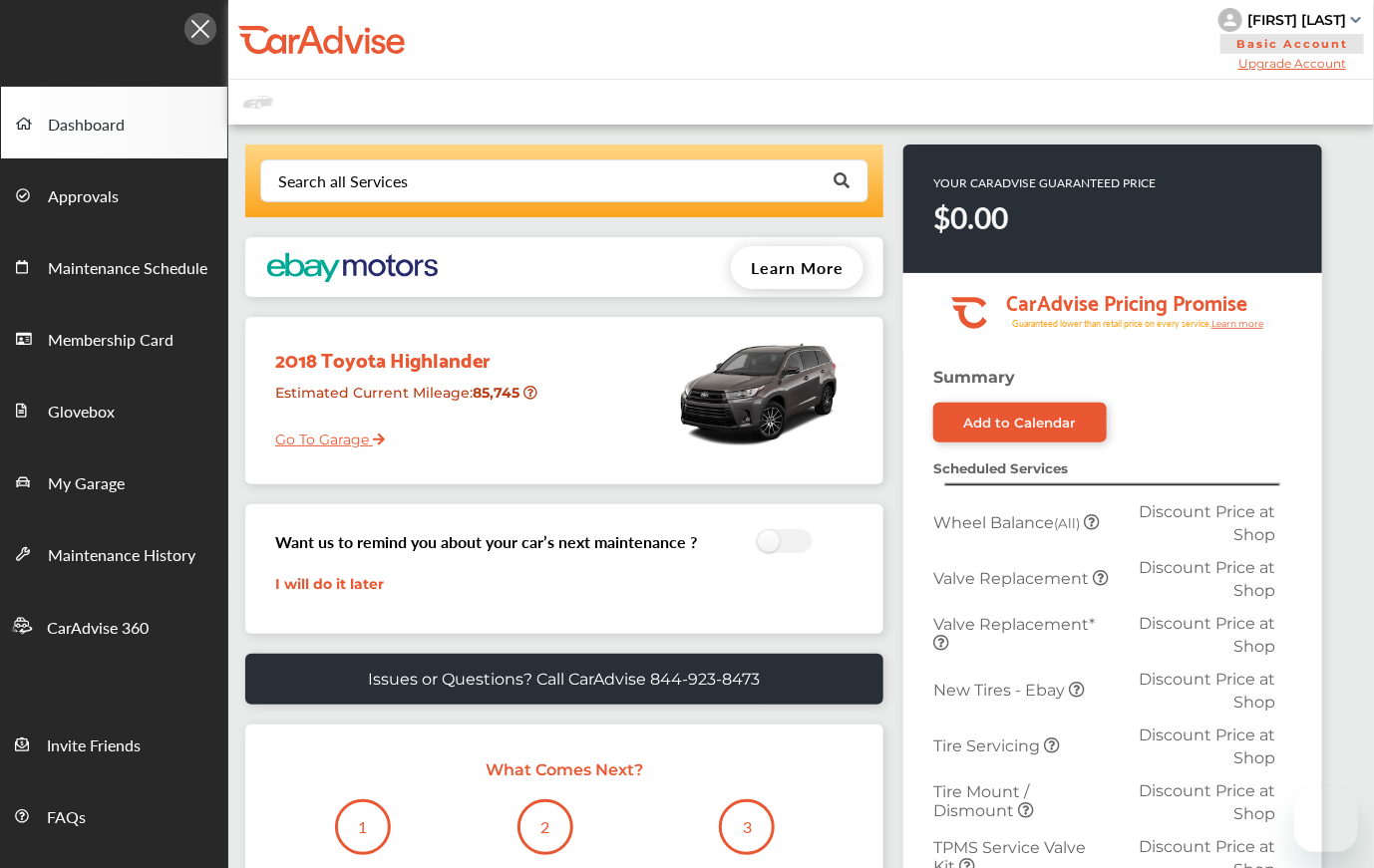 scroll, scrollTop: 646, scrollLeft: 0, axis: vertical 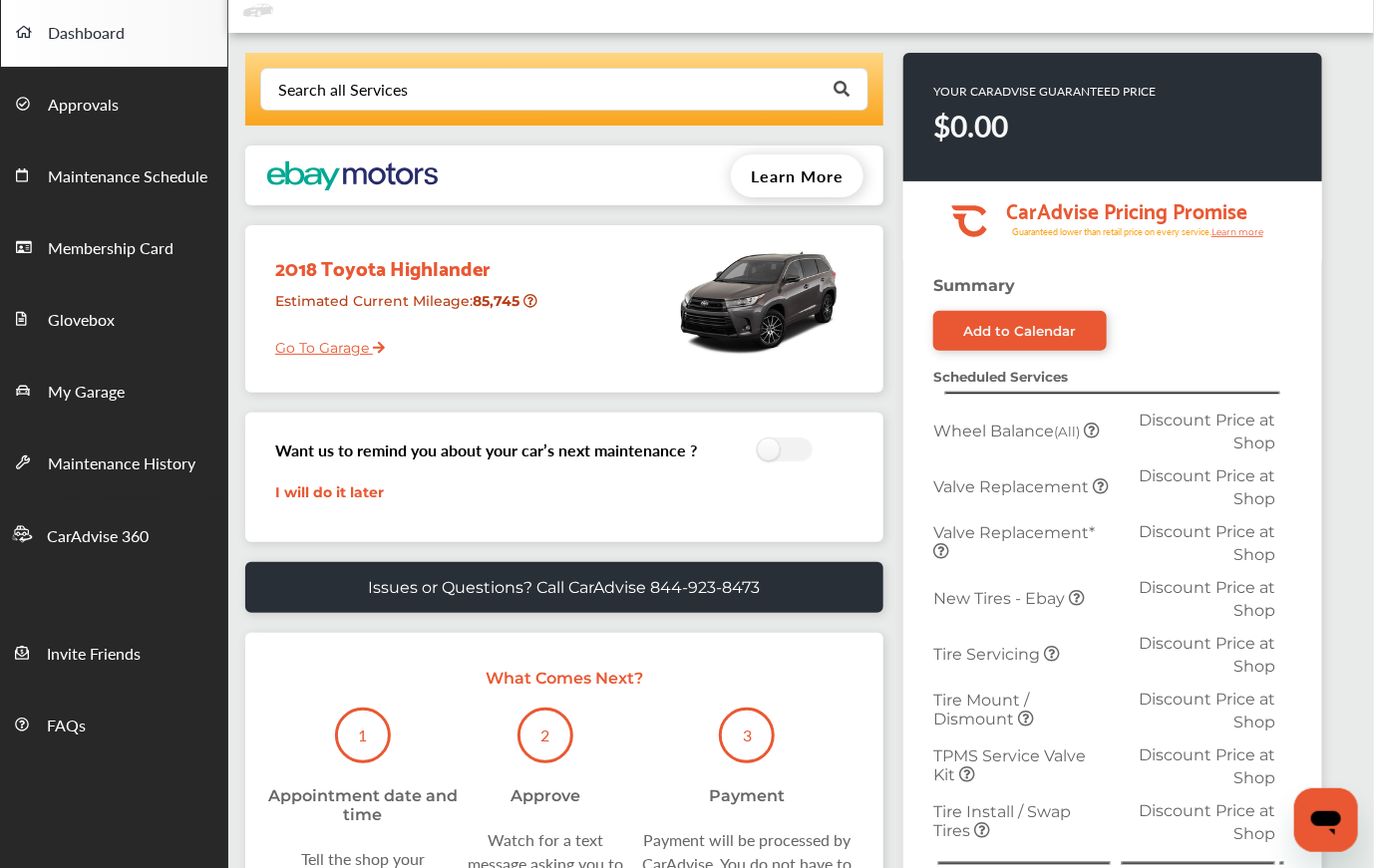click on "Go To Garage" at bounding box center (322, 343) 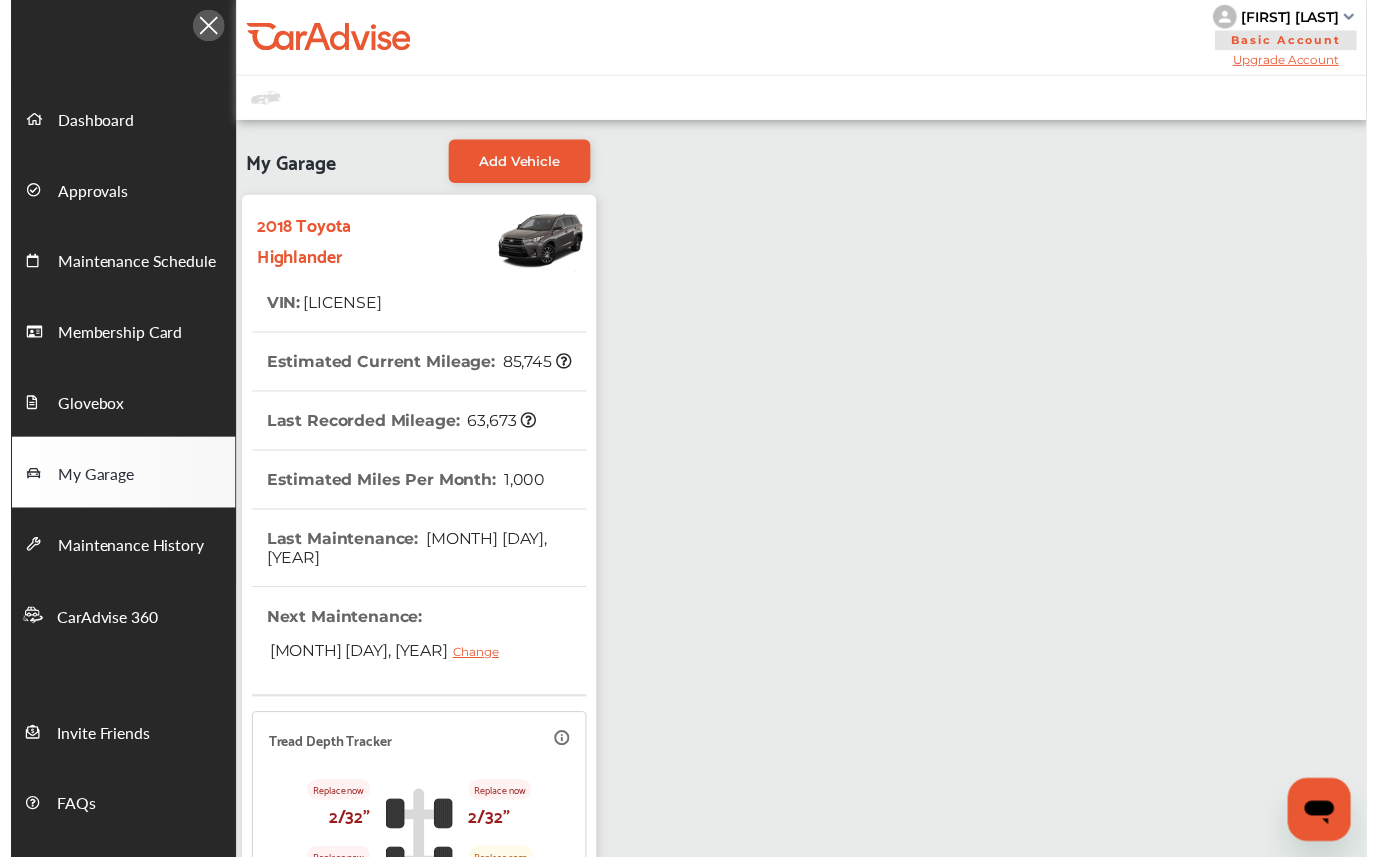 scroll, scrollTop: 0, scrollLeft: 0, axis: both 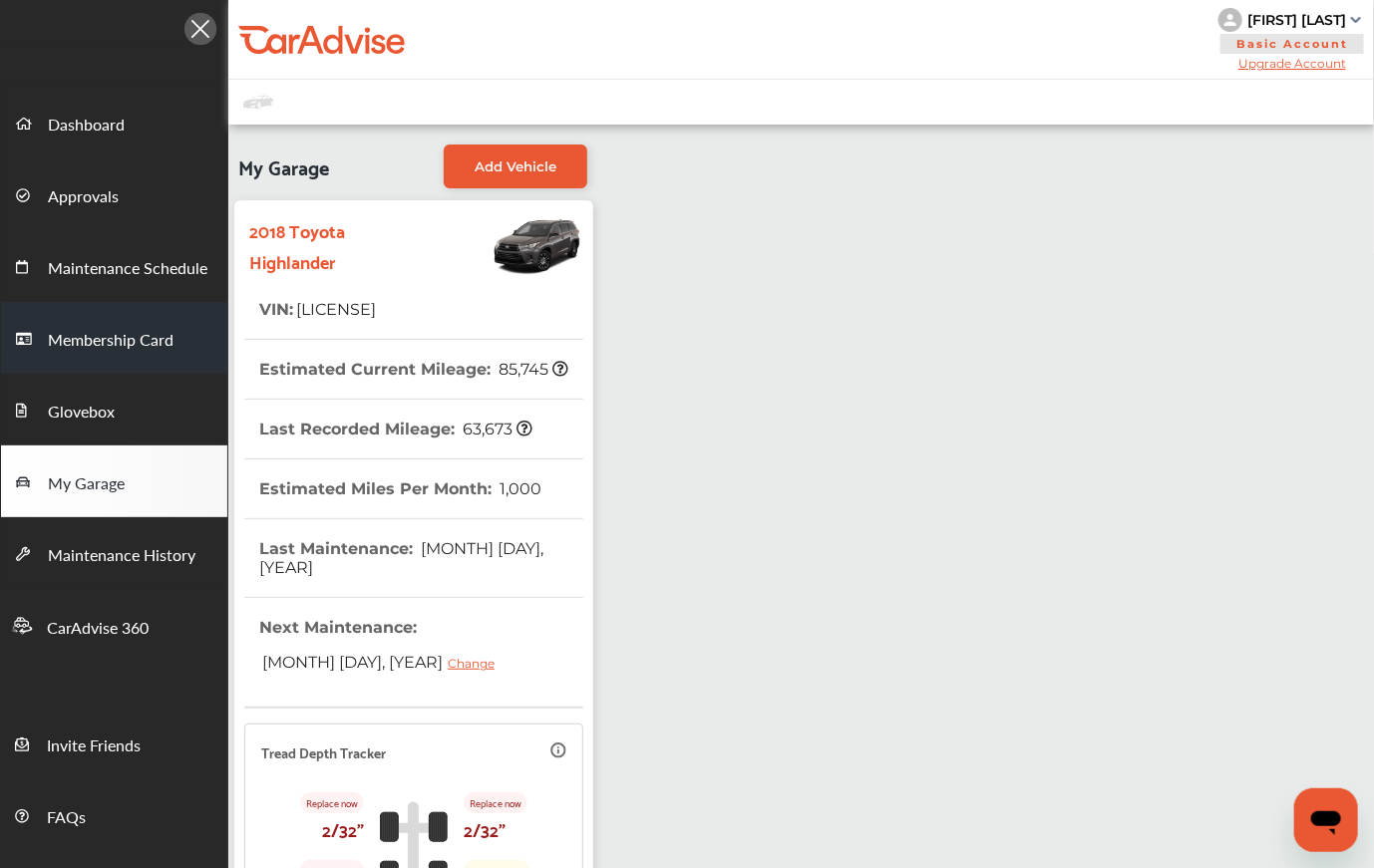 click on "Membership Card" at bounding box center [111, 341] 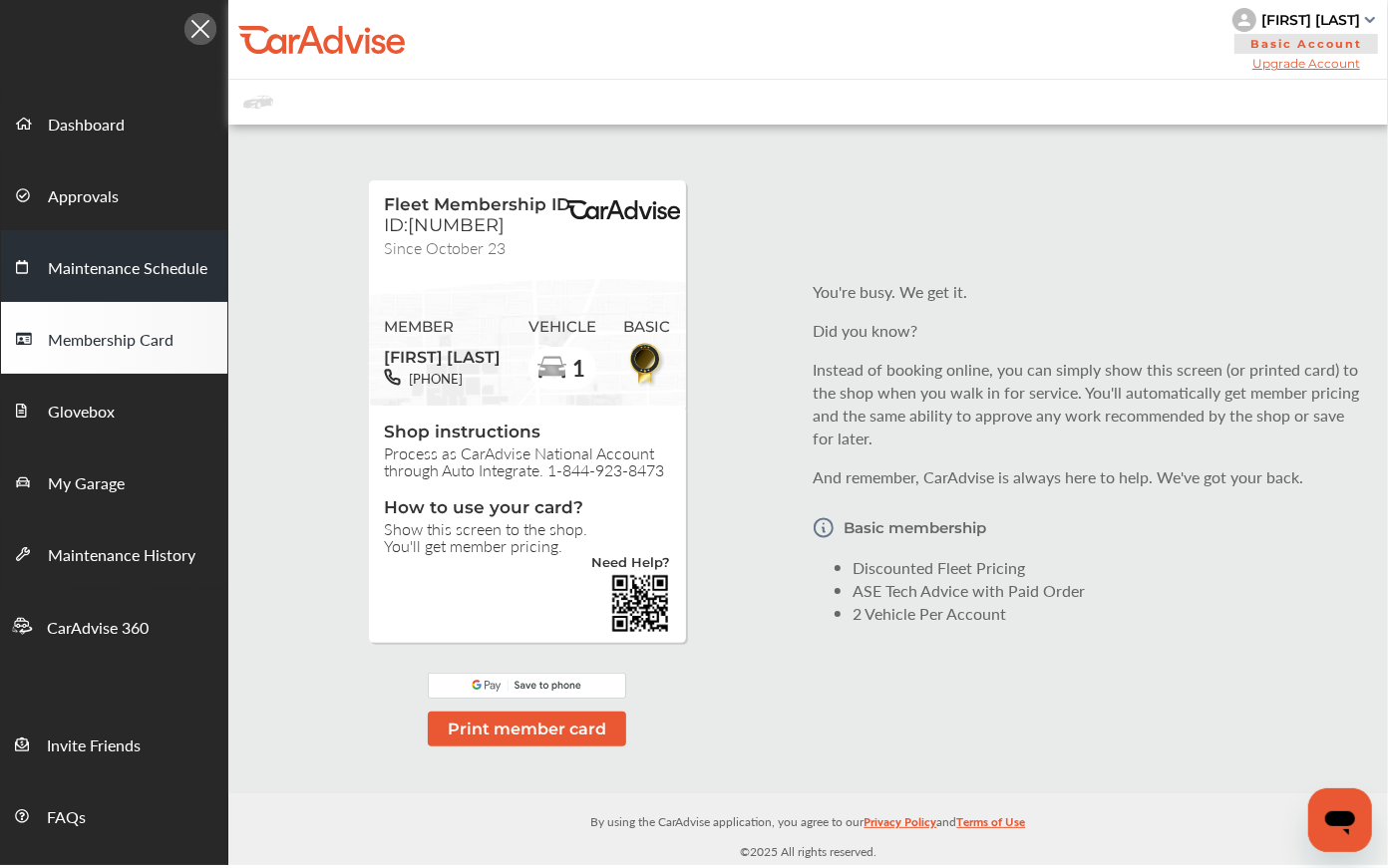 click on "Maintenance Schedule" at bounding box center [128, 269] 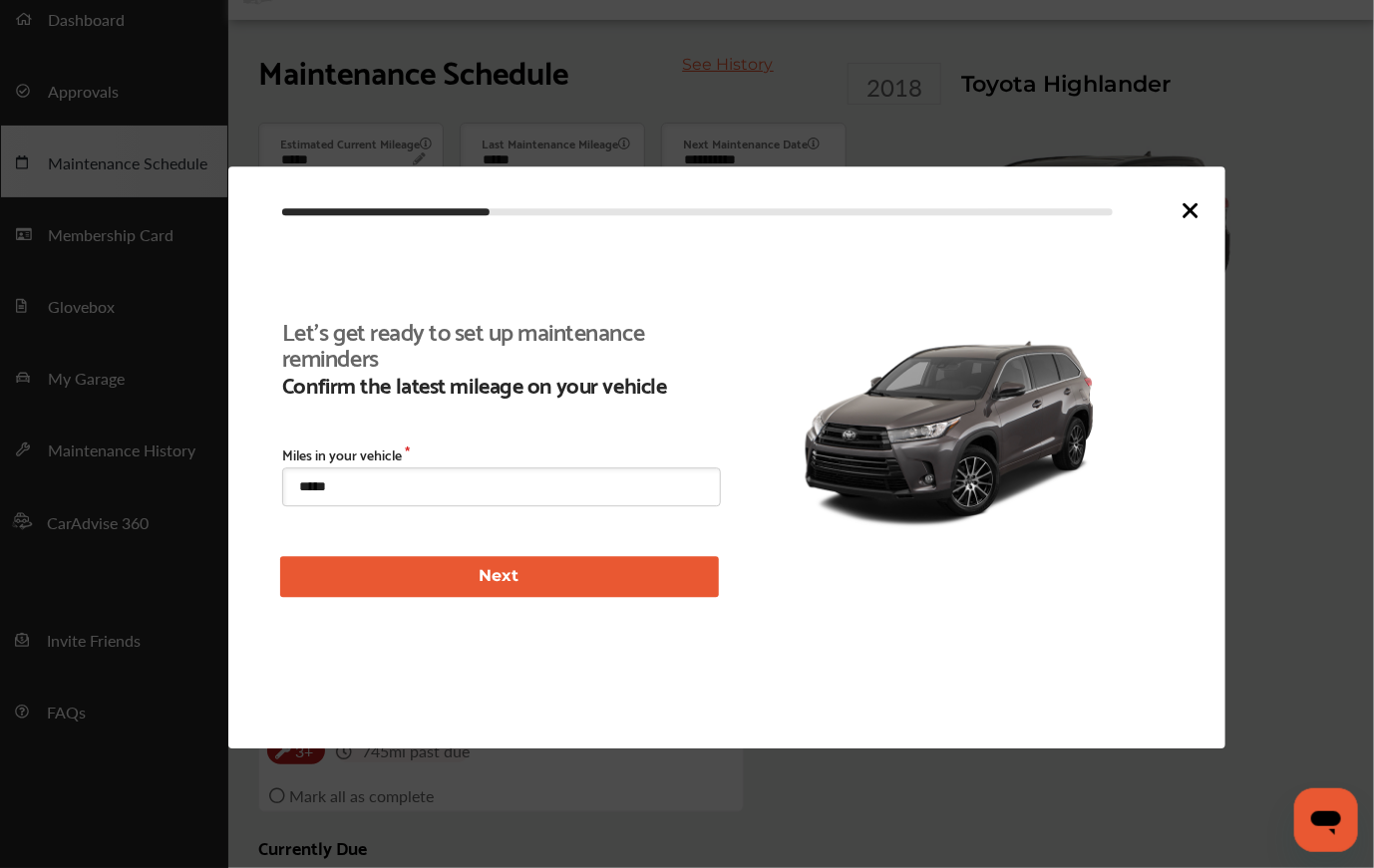 scroll, scrollTop: 289, scrollLeft: 0, axis: vertical 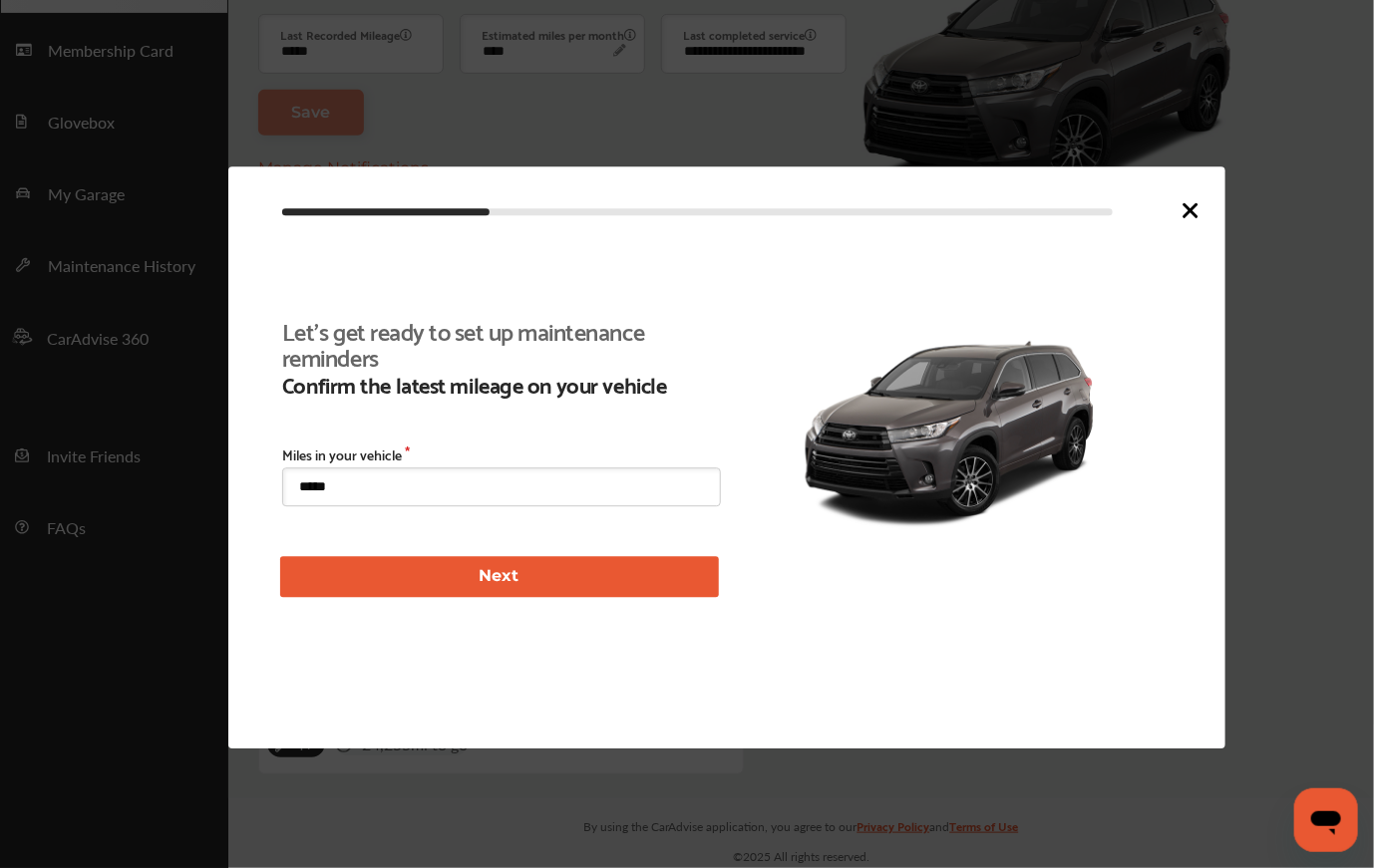 drag, startPoint x: 411, startPoint y: 482, endPoint x: 172, endPoint y: 439, distance: 242.83739 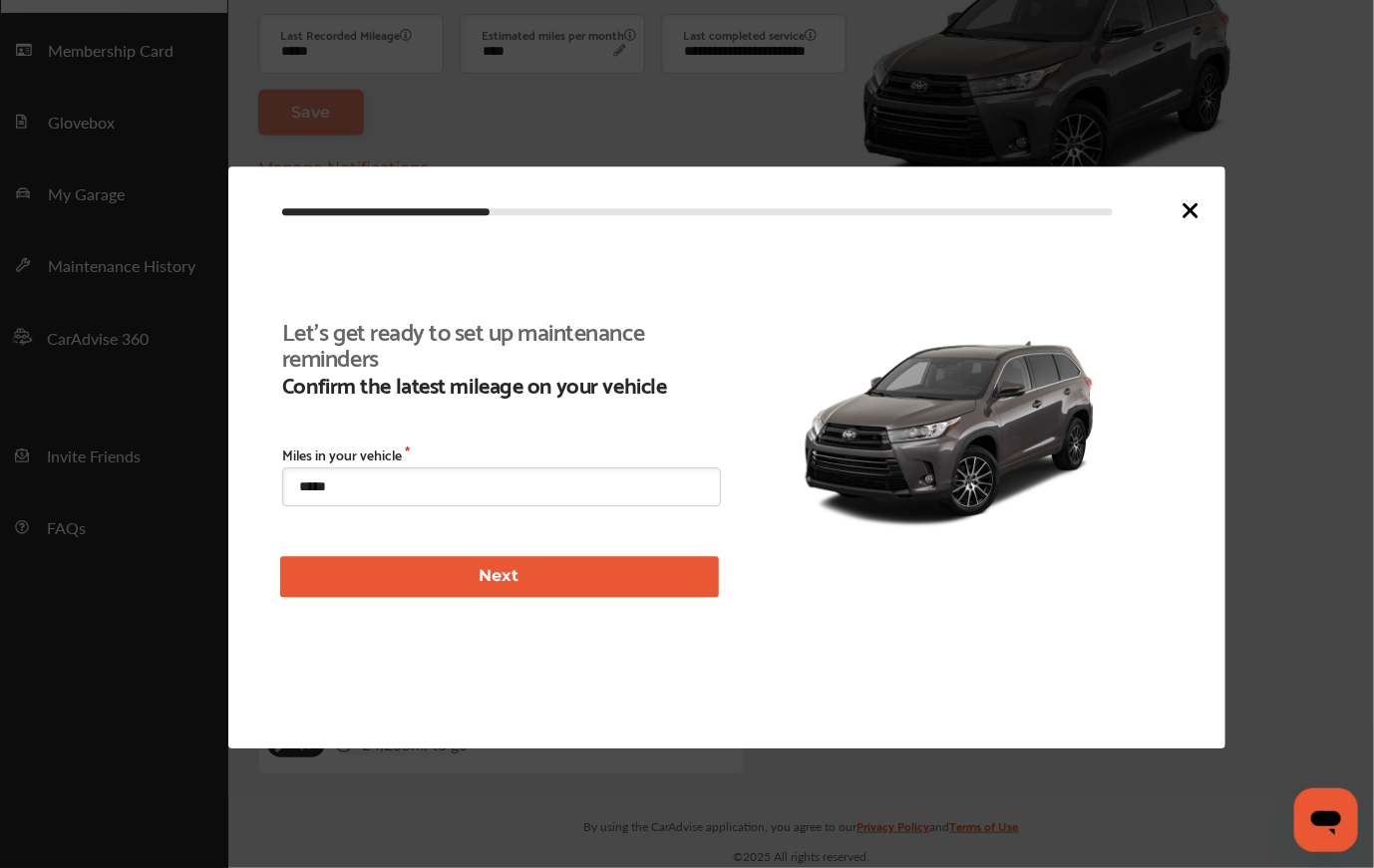 click on "Next" at bounding box center (500, 576) 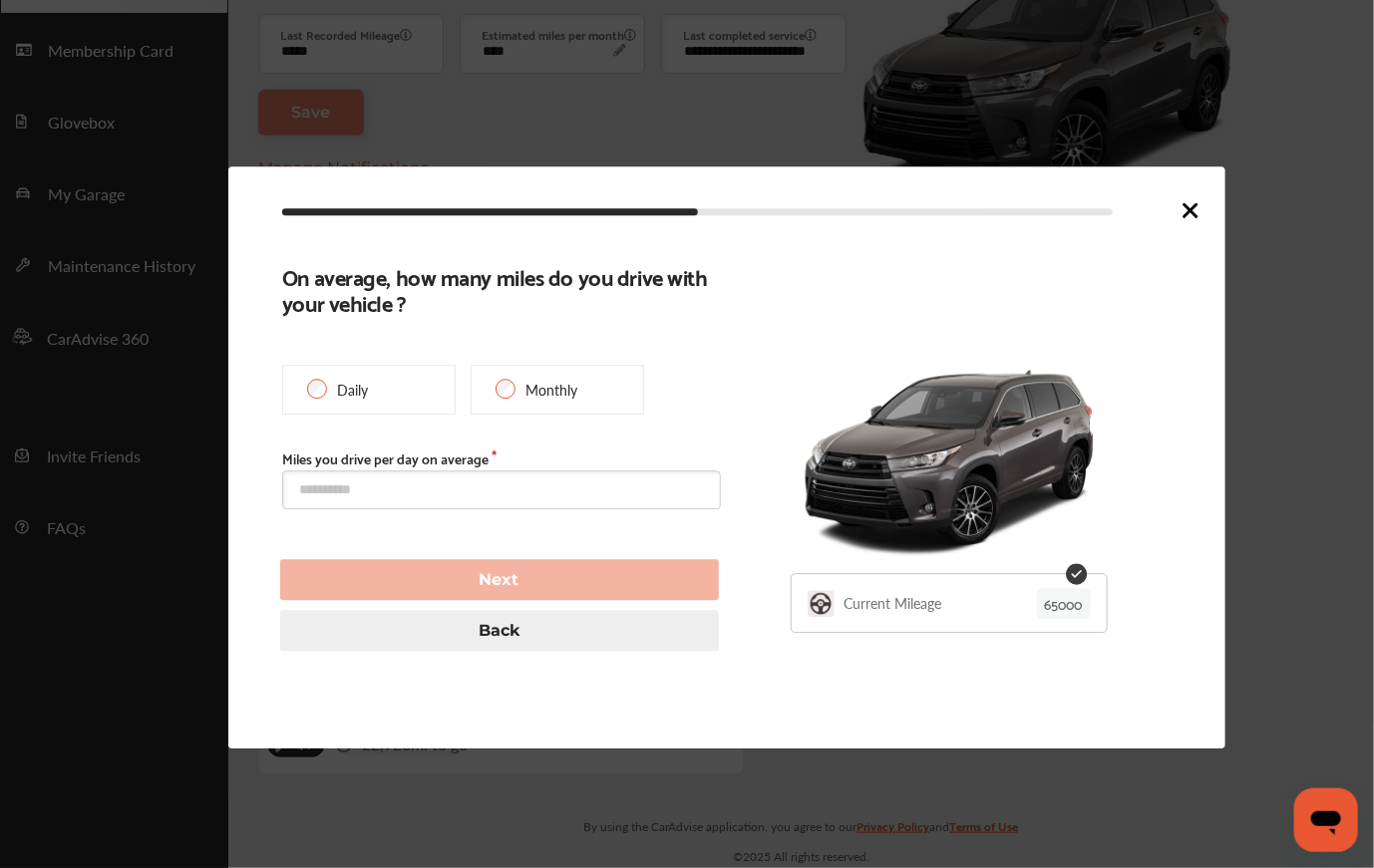 type on "*****" 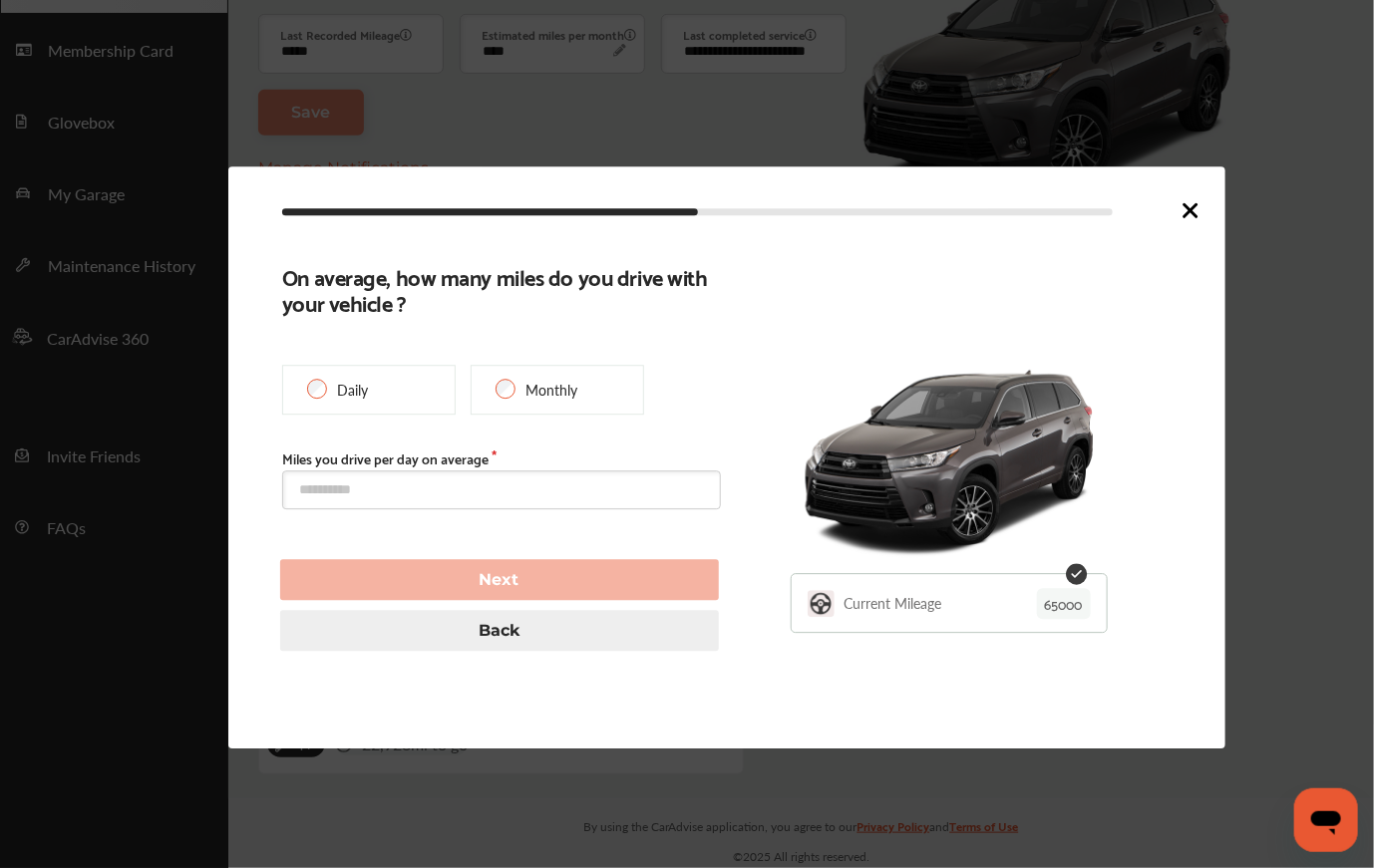 type on "**********" 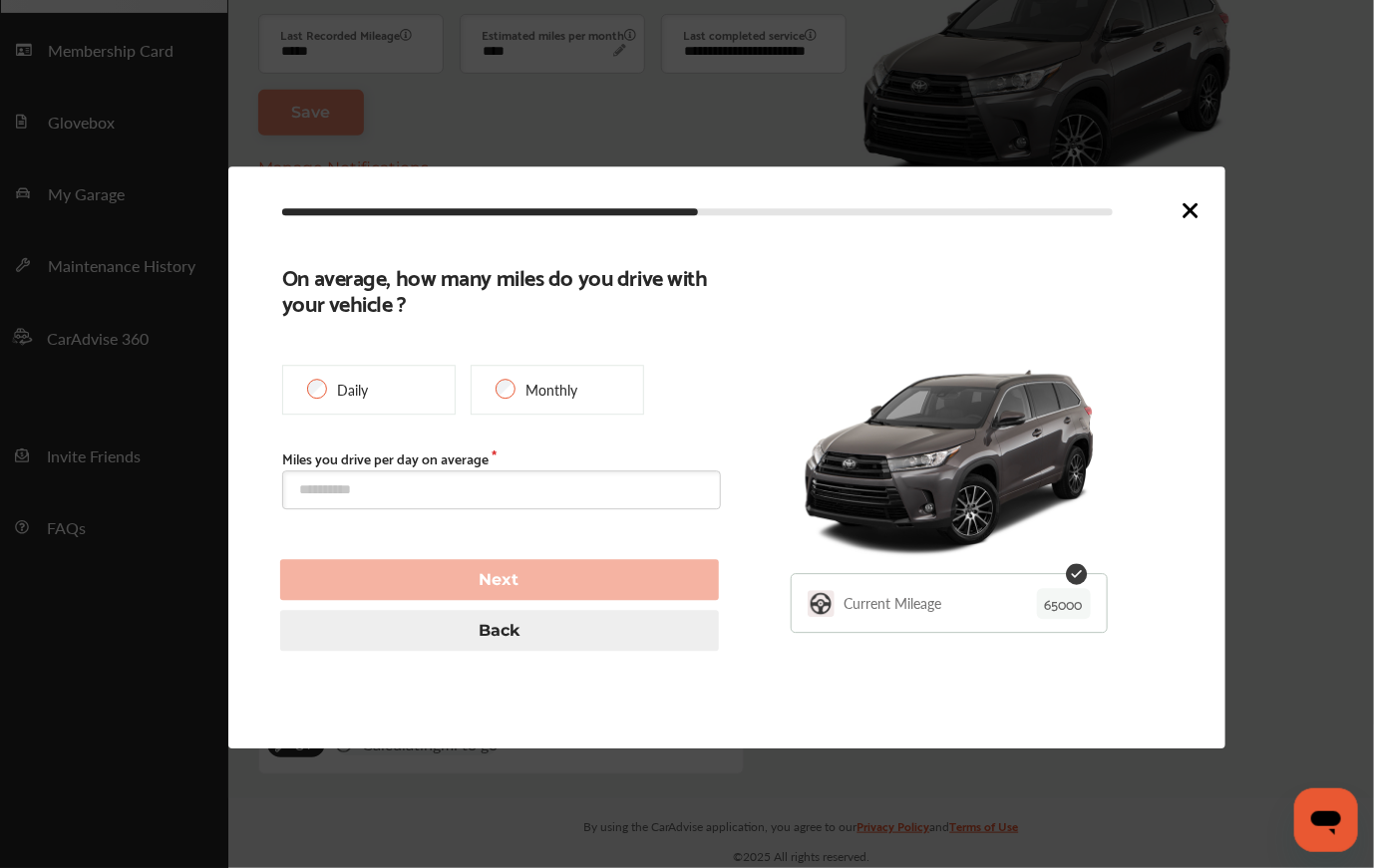 click at bounding box center (742, 212) 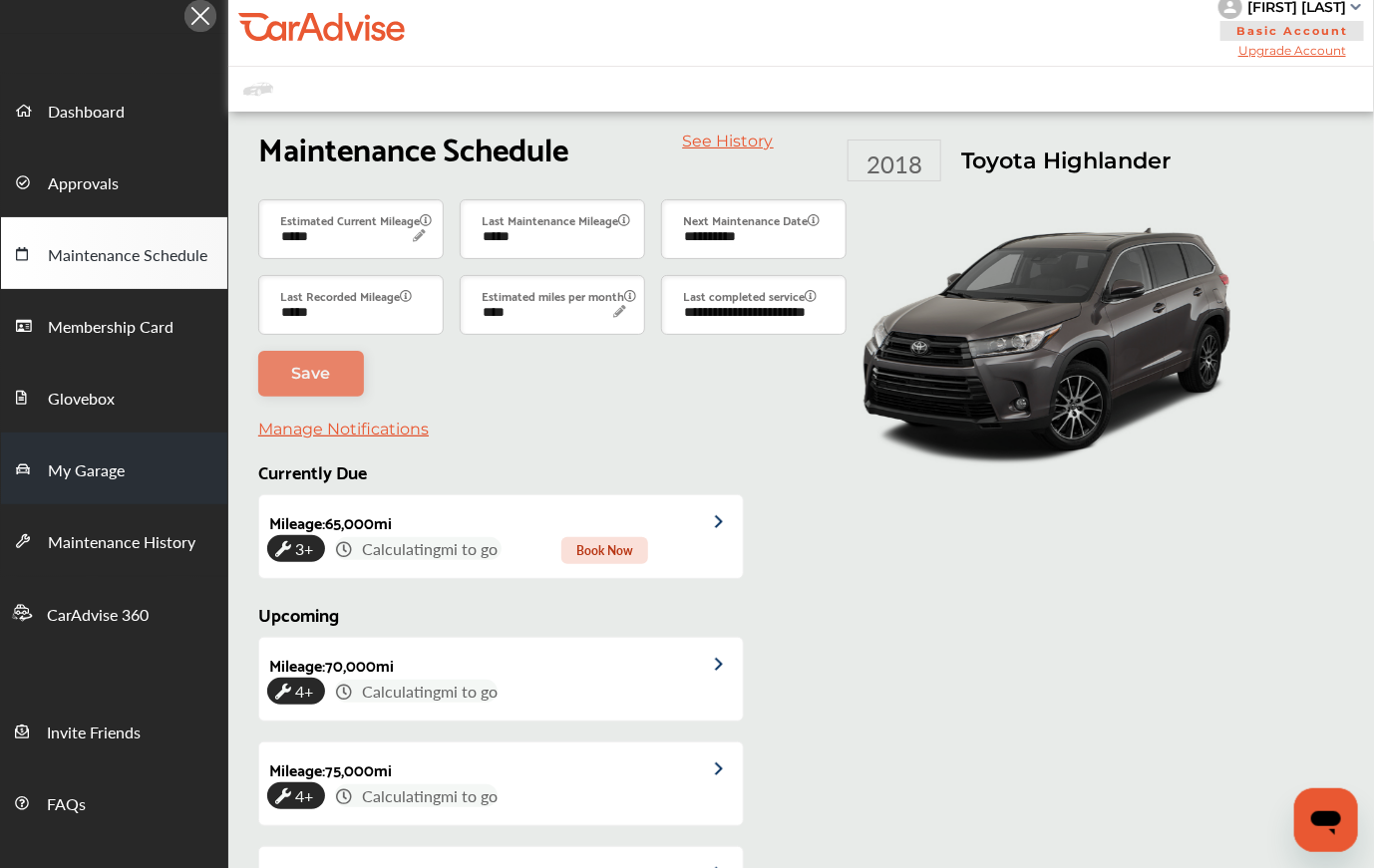 scroll, scrollTop: 0, scrollLeft: 0, axis: both 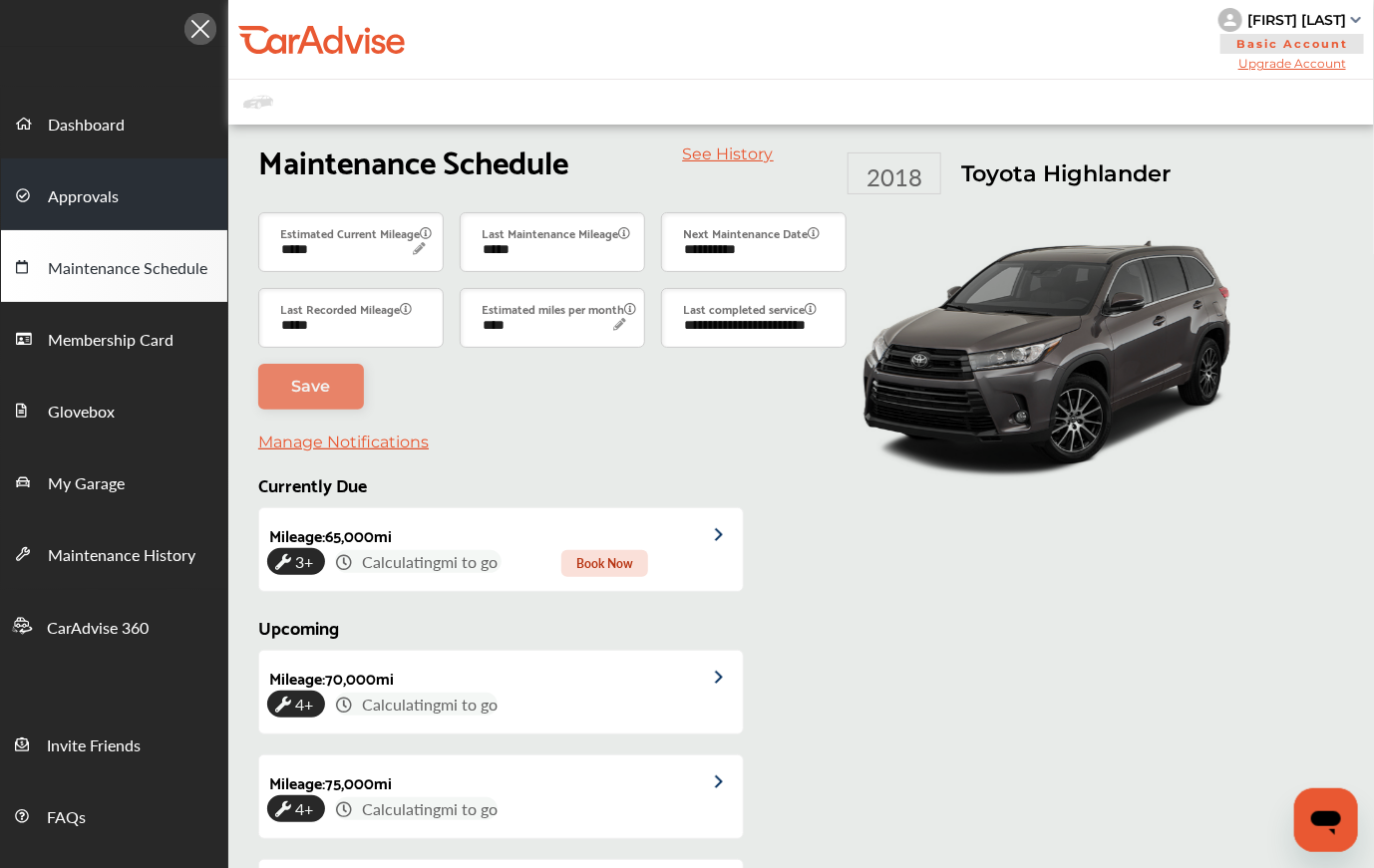 click on "Approvals" at bounding box center [83, 197] 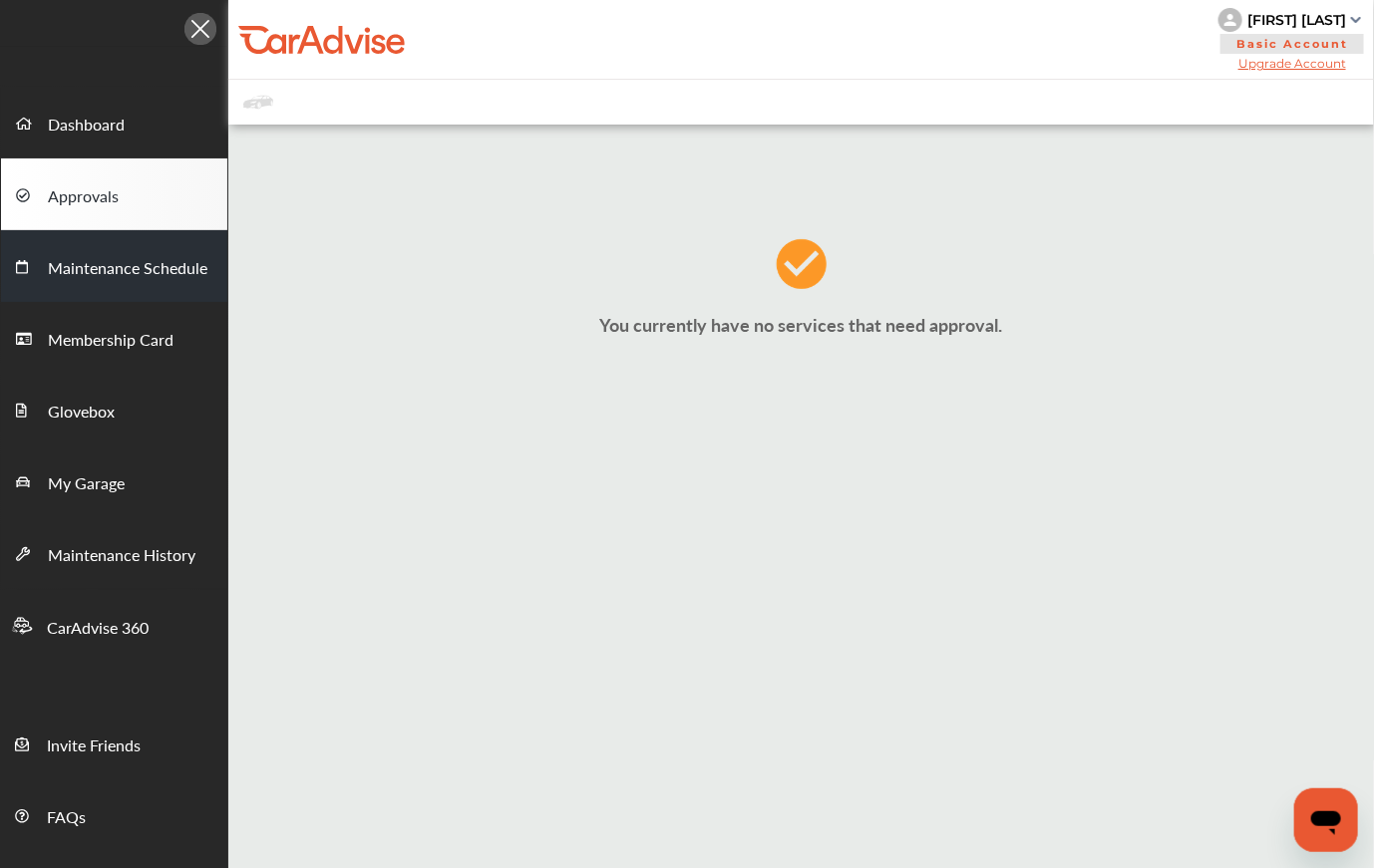 click on "Maintenance Schedule" at bounding box center [128, 269] 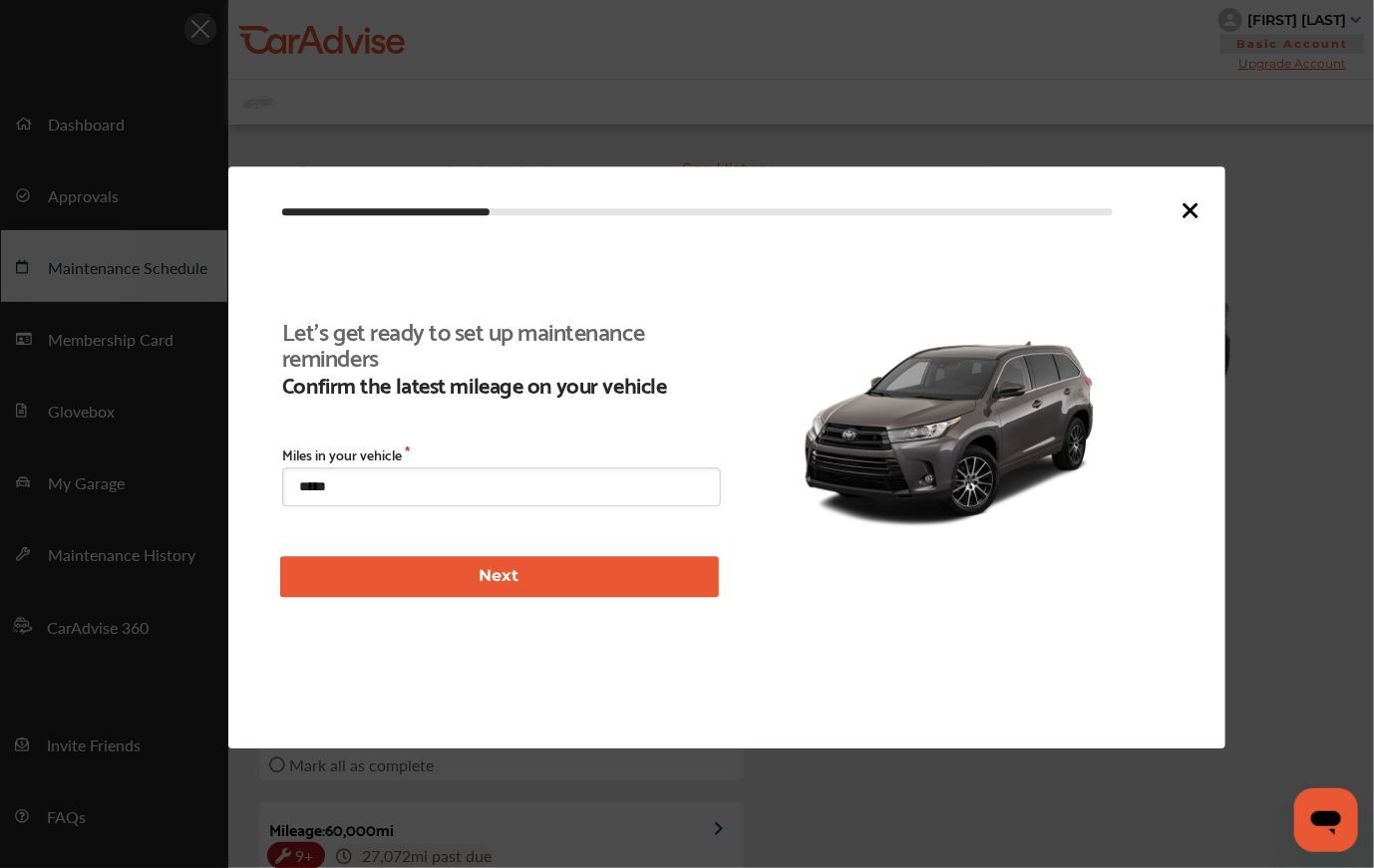scroll, scrollTop: 106, scrollLeft: 0, axis: vertical 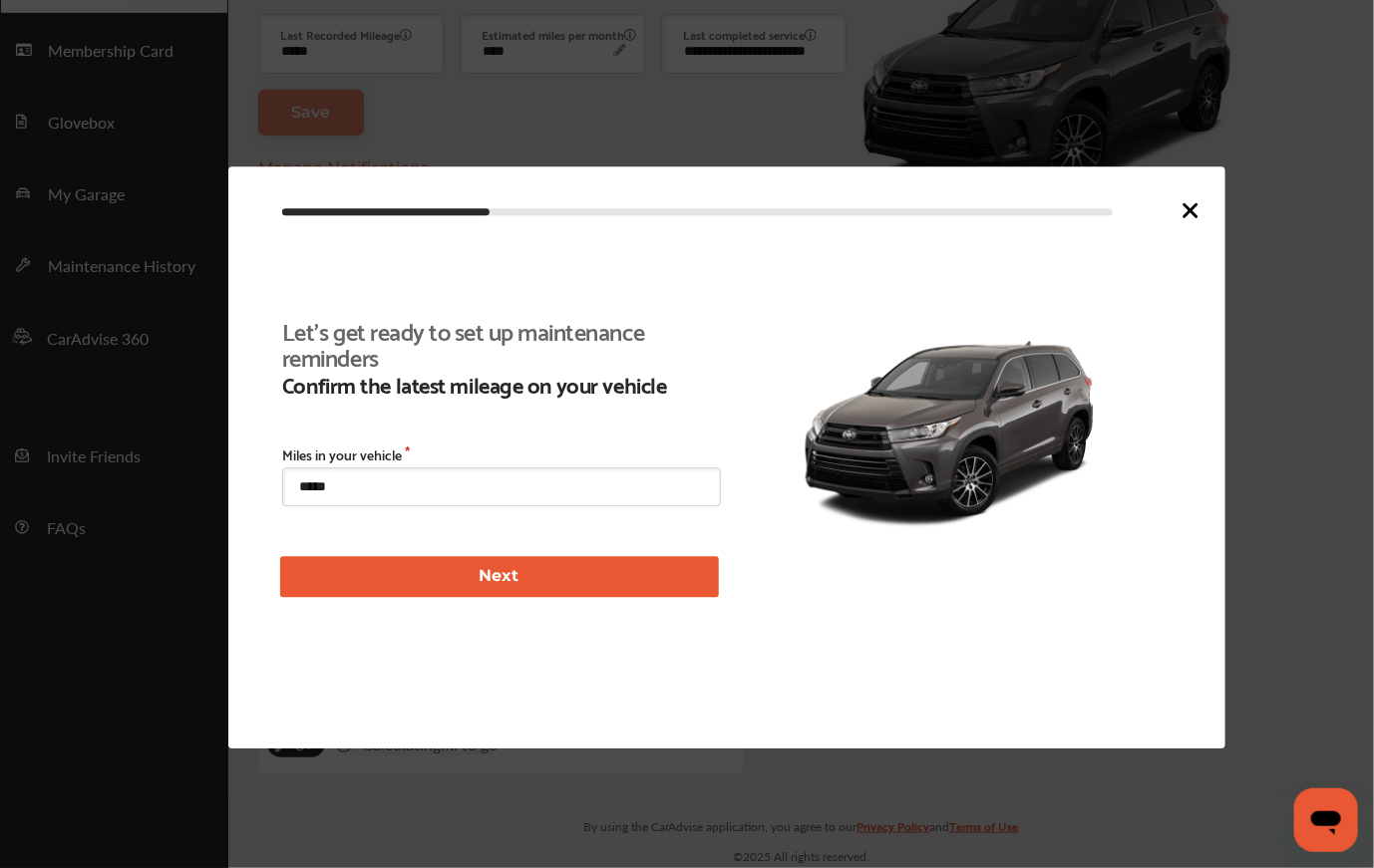 click 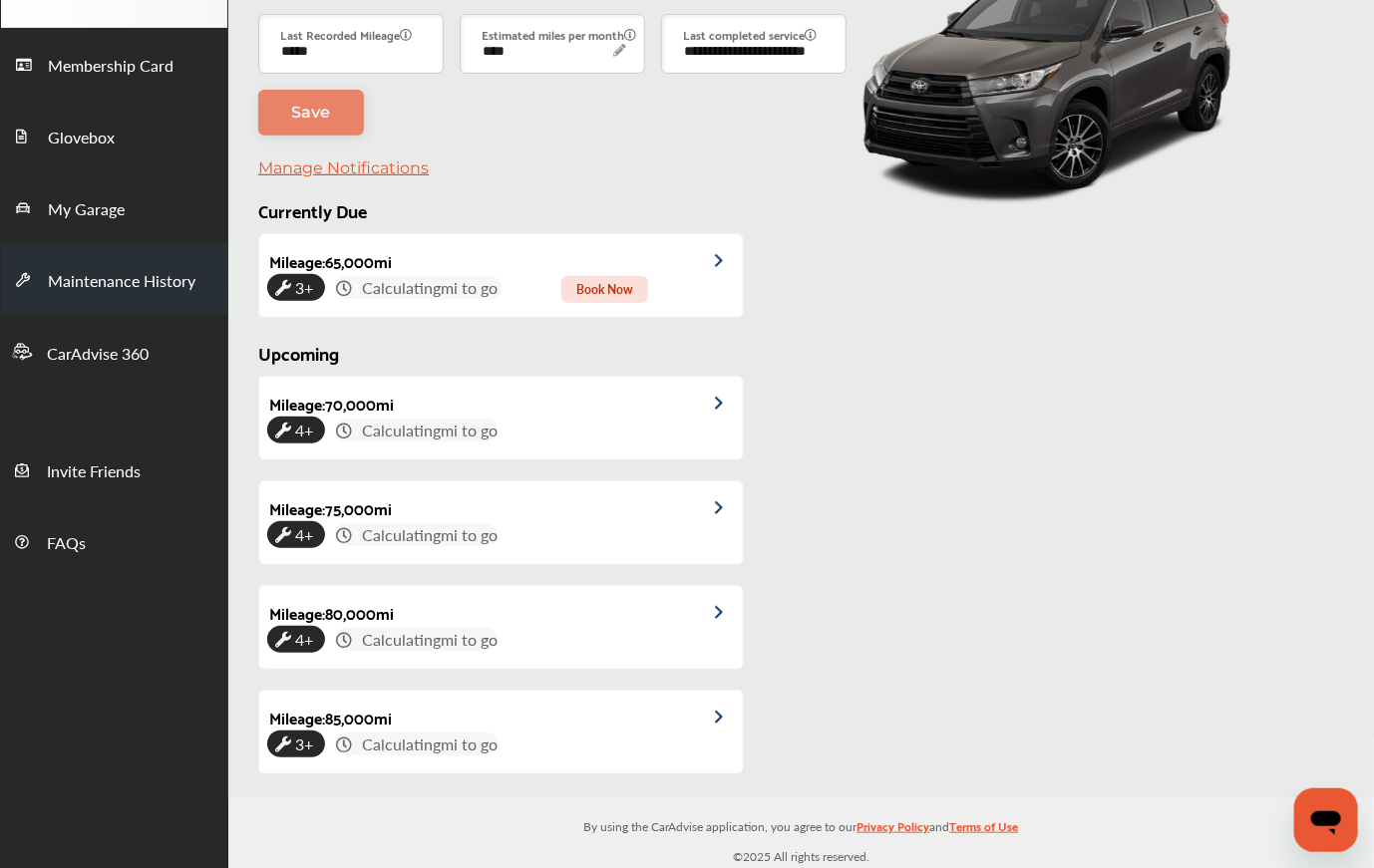 click on "Maintenance History" at bounding box center [122, 282] 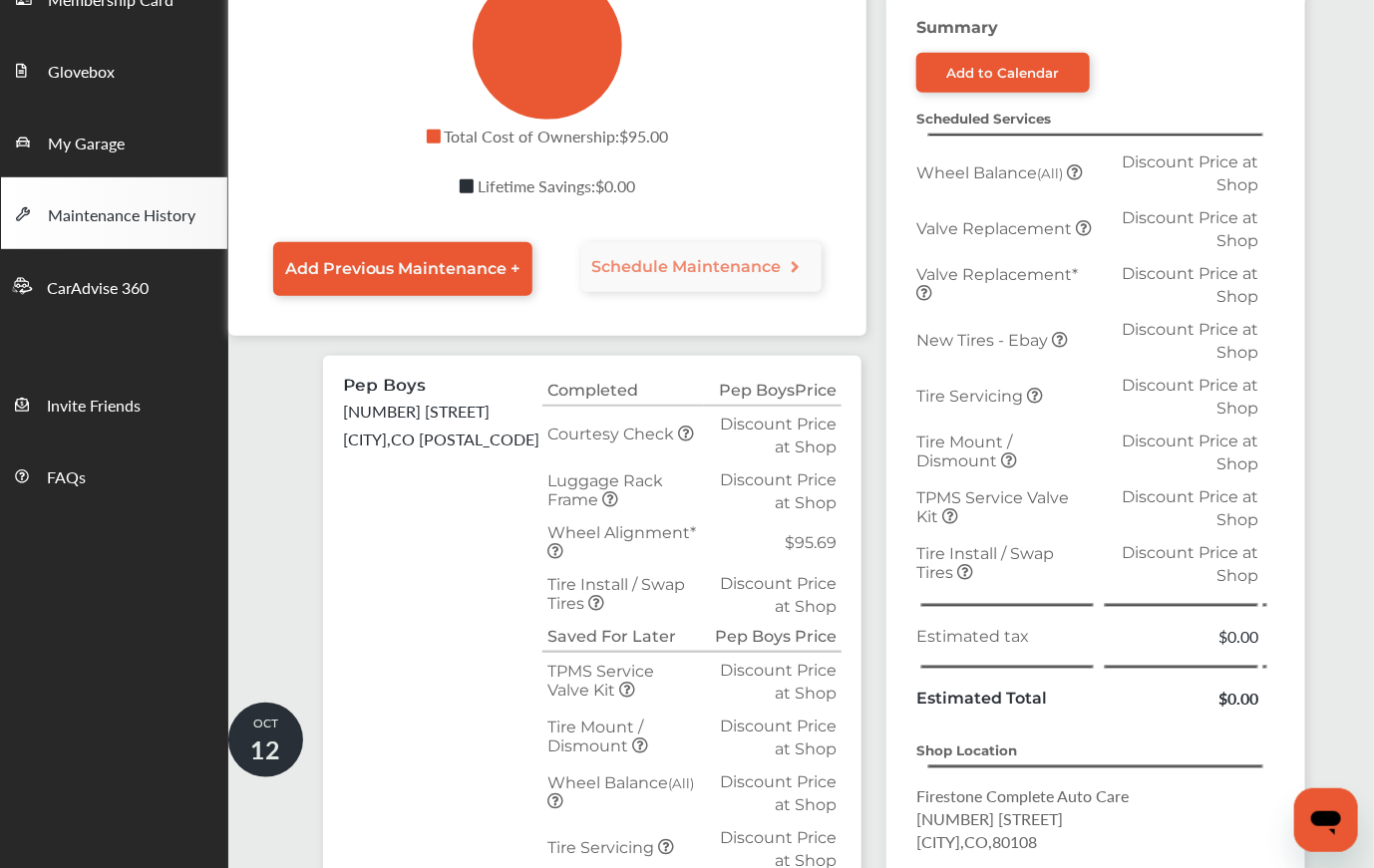 scroll, scrollTop: 367, scrollLeft: 0, axis: vertical 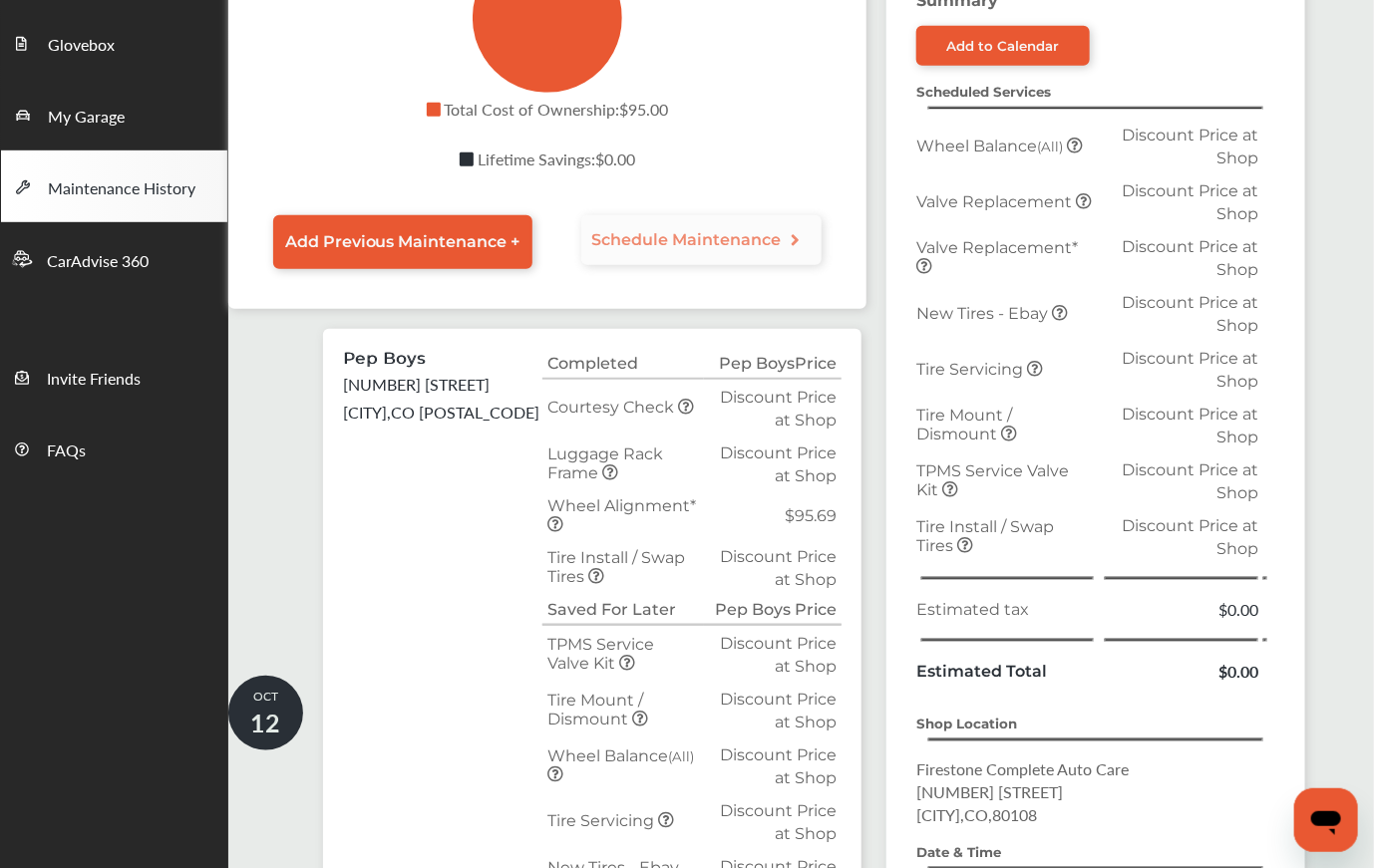 click on "Schedule Maintenance" at bounding box center (686, 239) 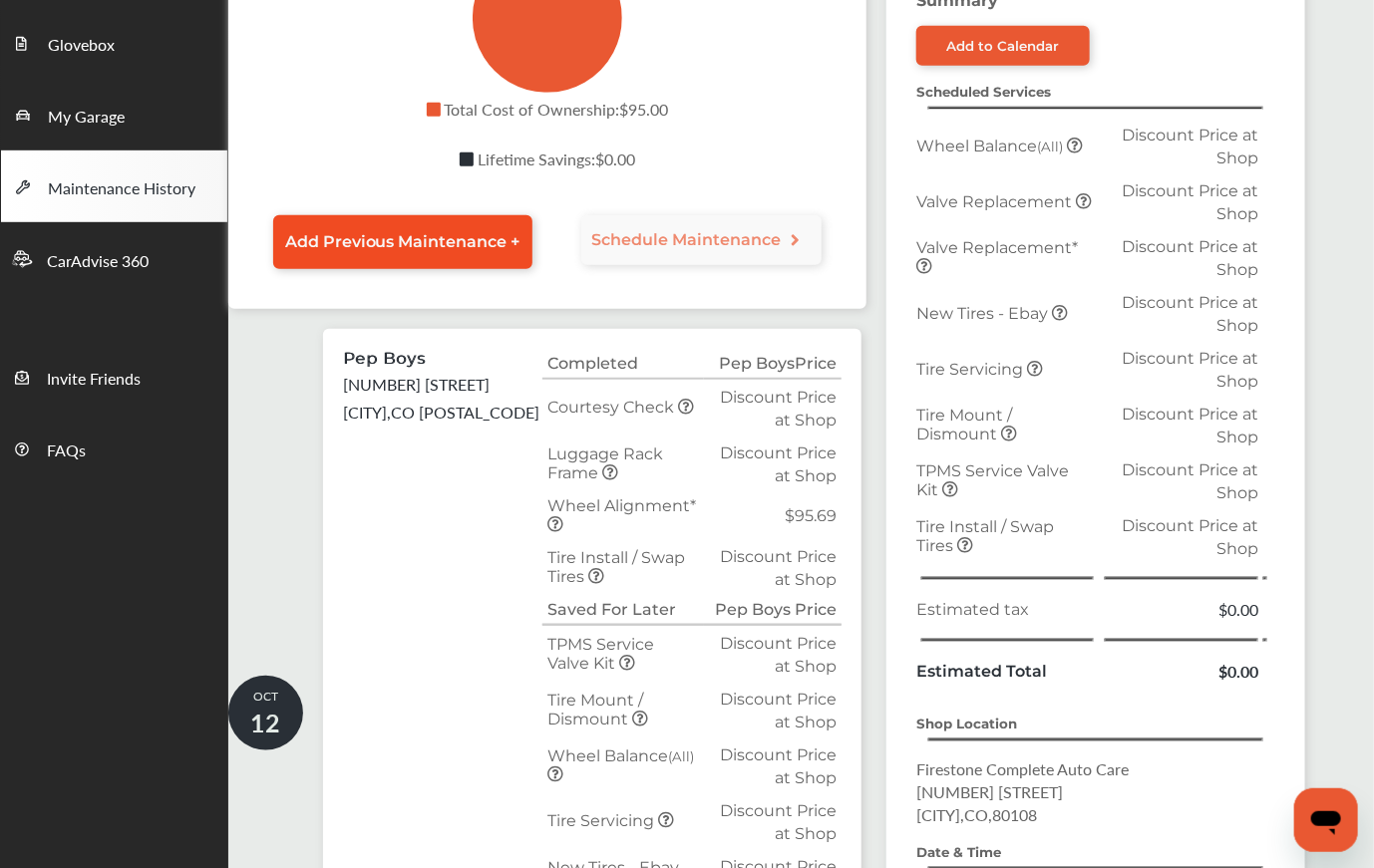 click on "Add Previous Maintenance +" at bounding box center [403, 241] 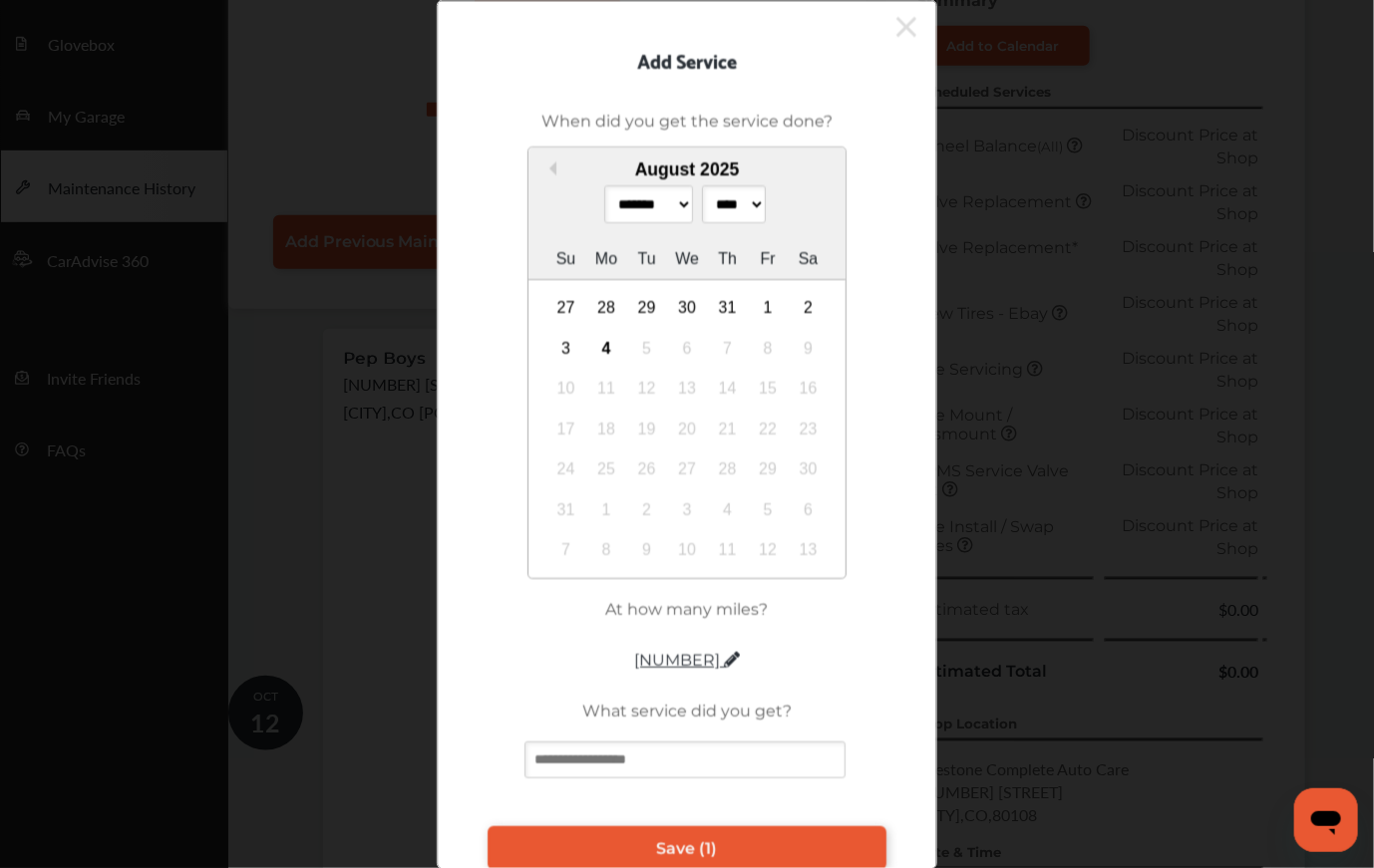 click 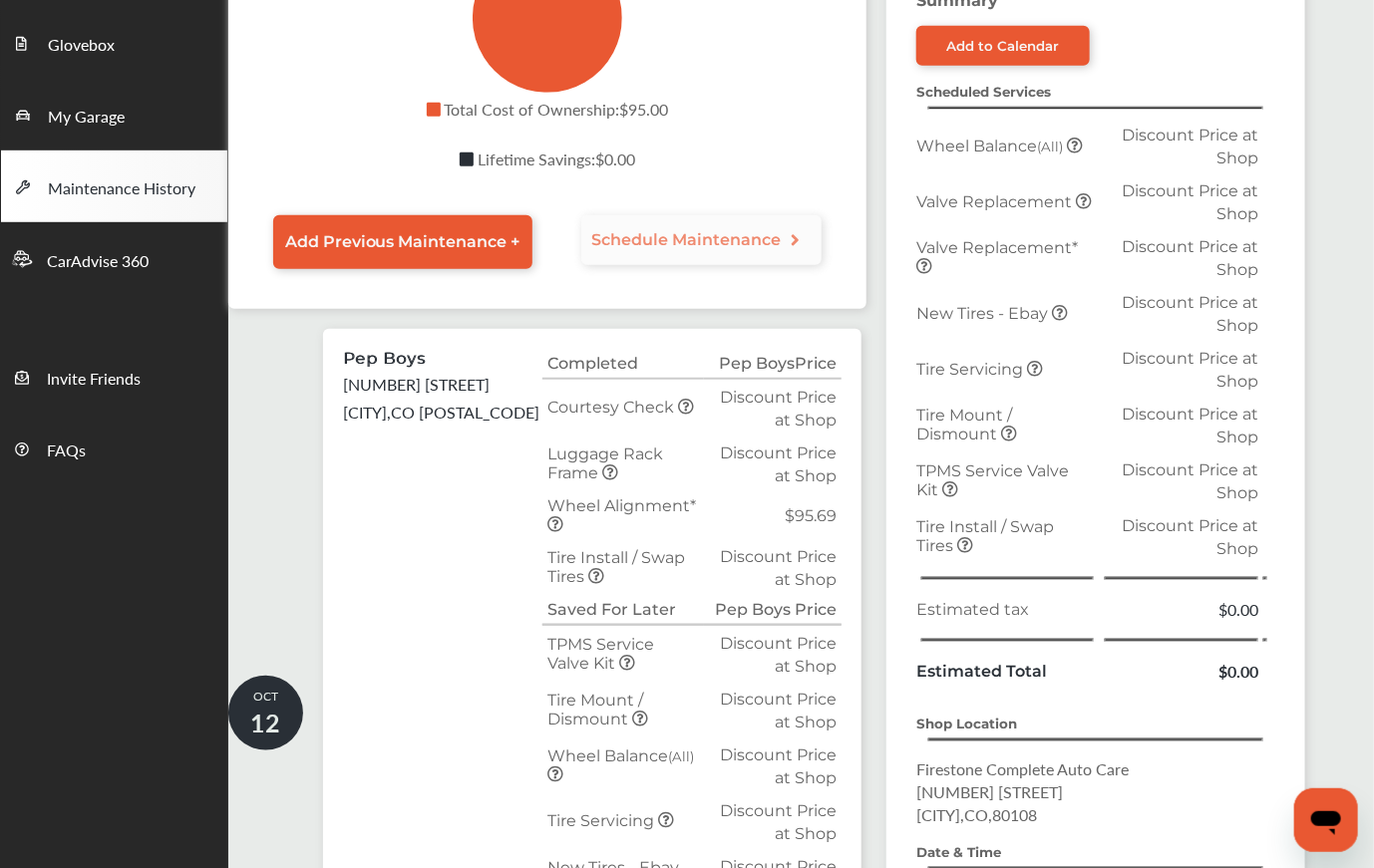 click on "Schedule Maintenance" at bounding box center (686, 239) 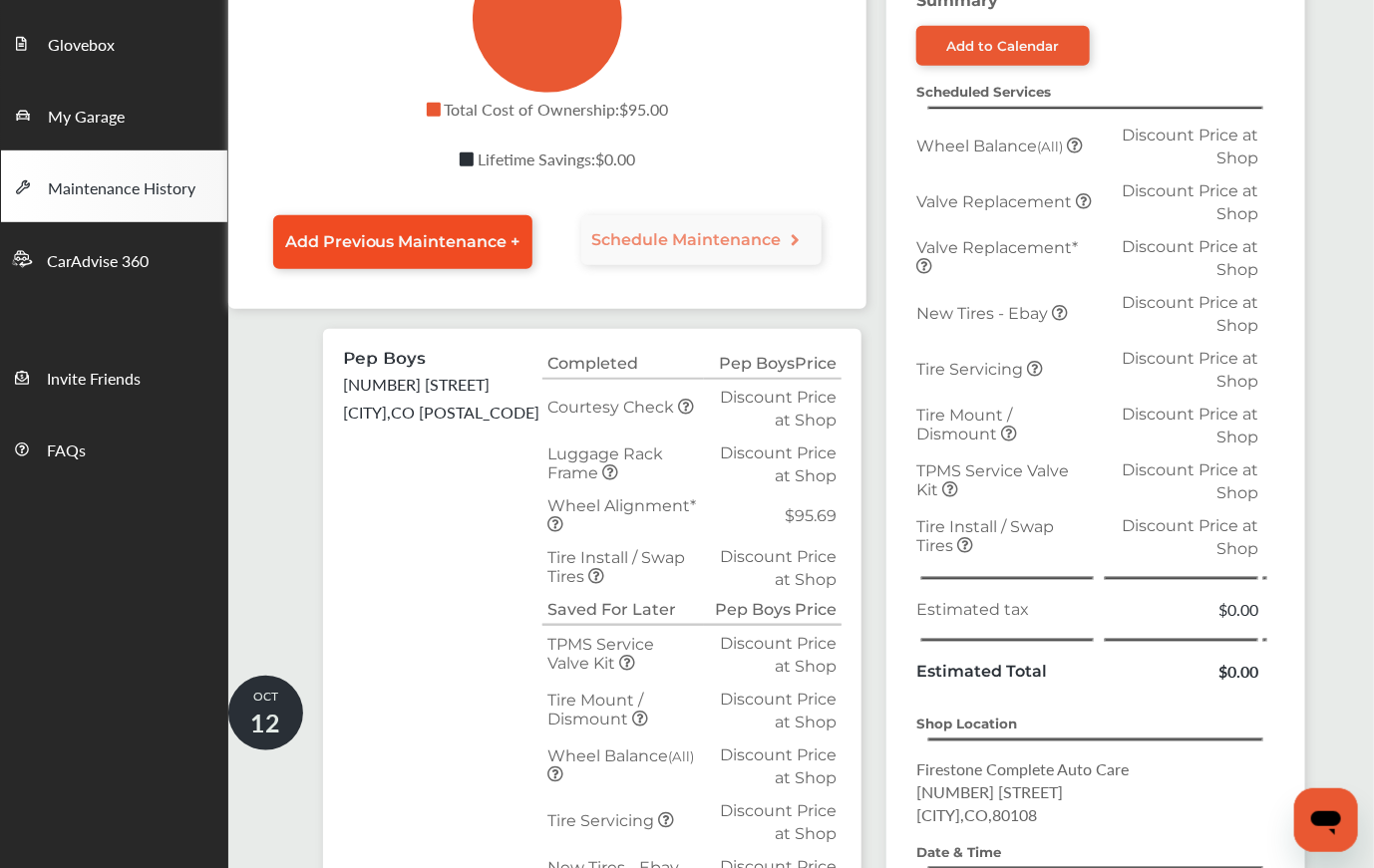 click on "Add Previous Maintenance +" at bounding box center [403, 241] 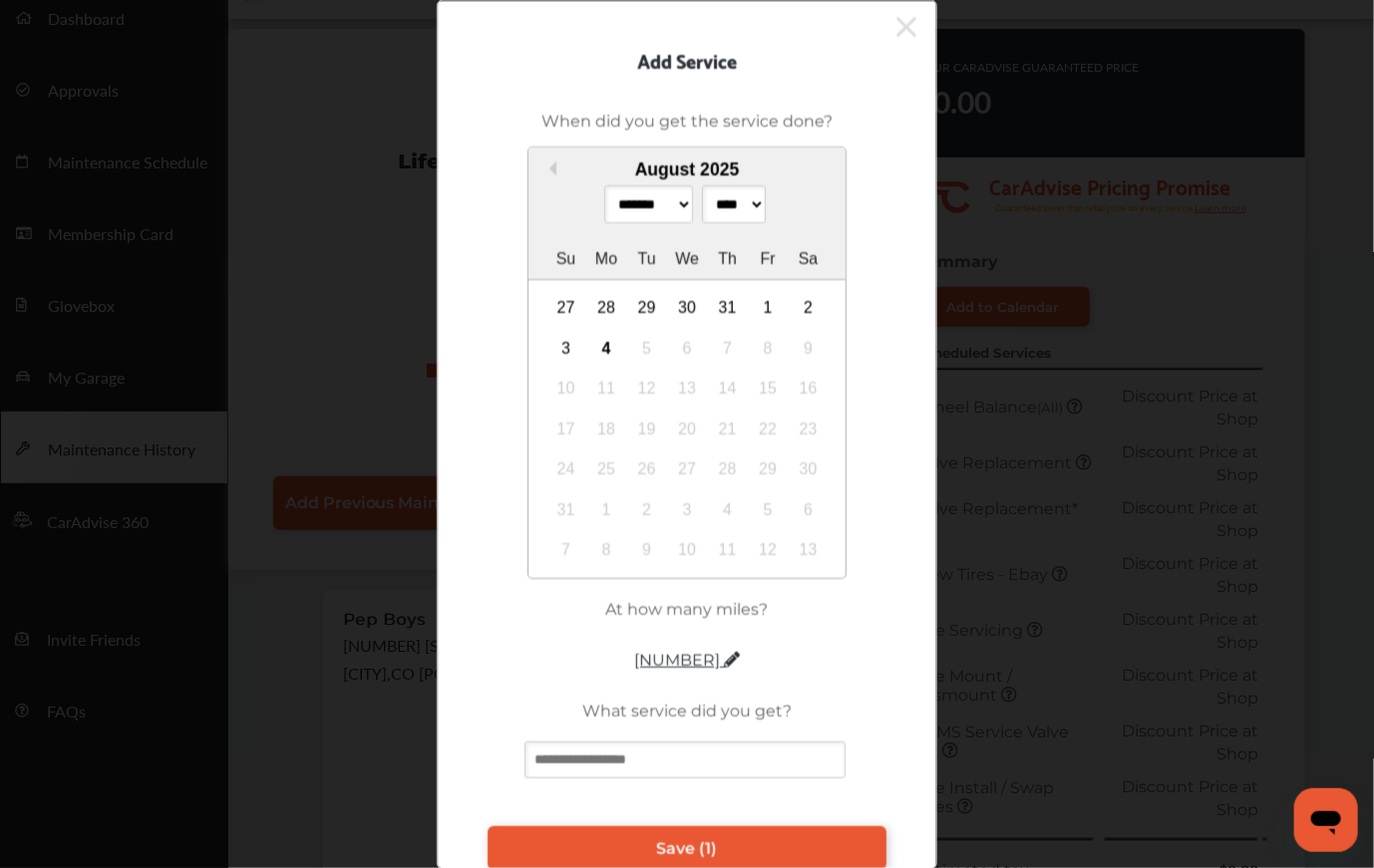 scroll, scrollTop: 92, scrollLeft: 0, axis: vertical 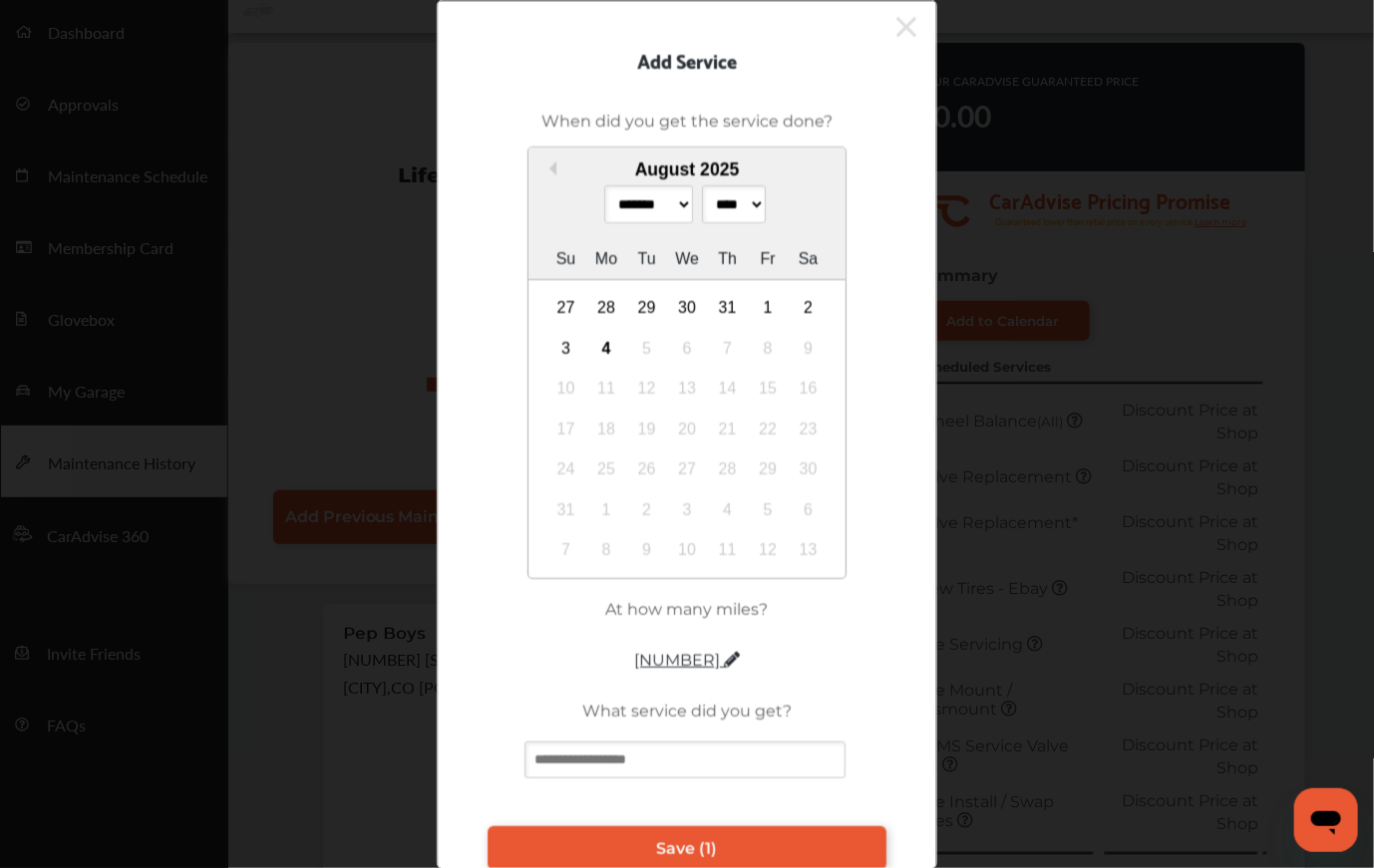 click on "******* ******** ***** ***** *** **** **** ****** ********* ******* ******** ********" at bounding box center [648, 204] 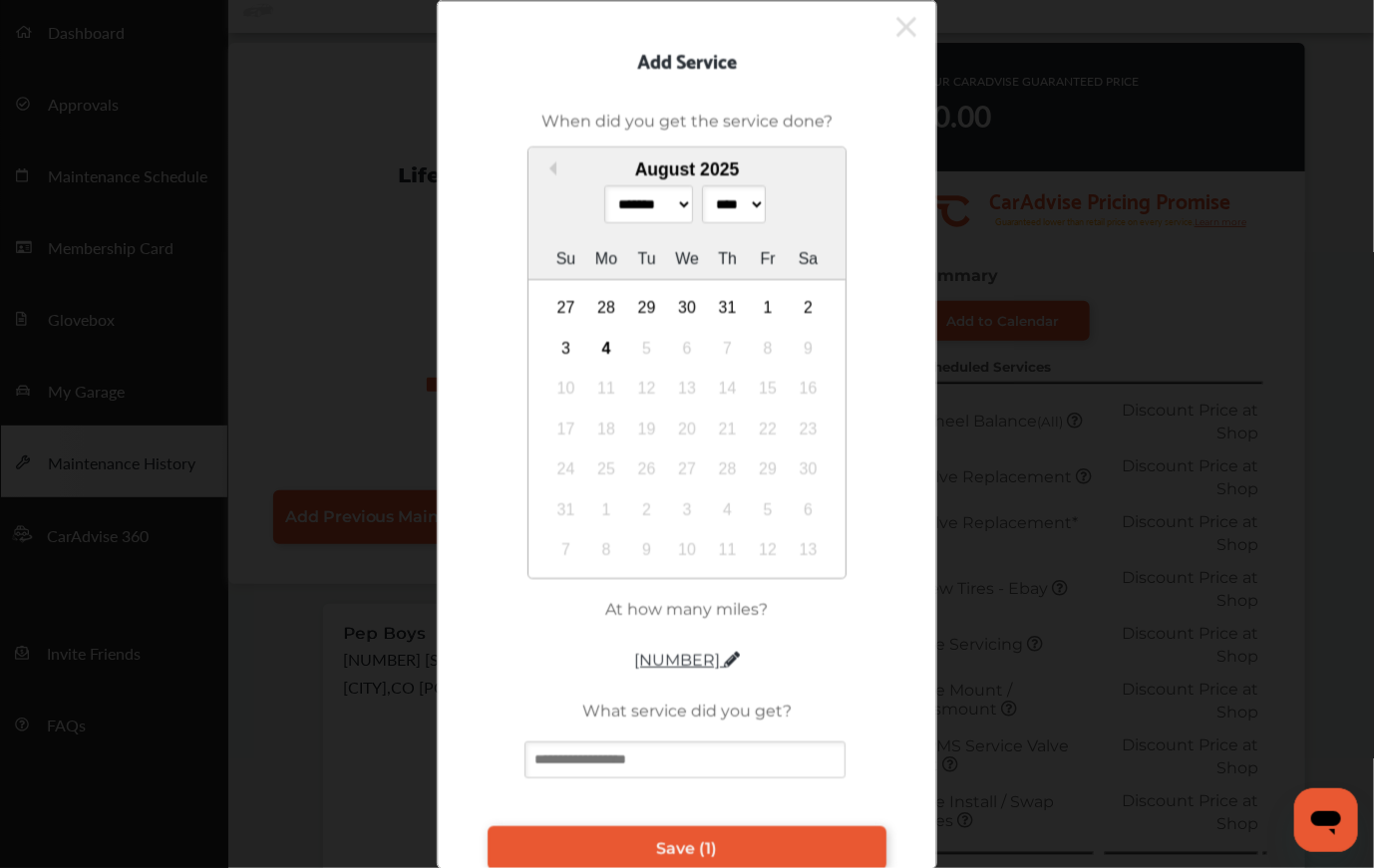 select on "*" 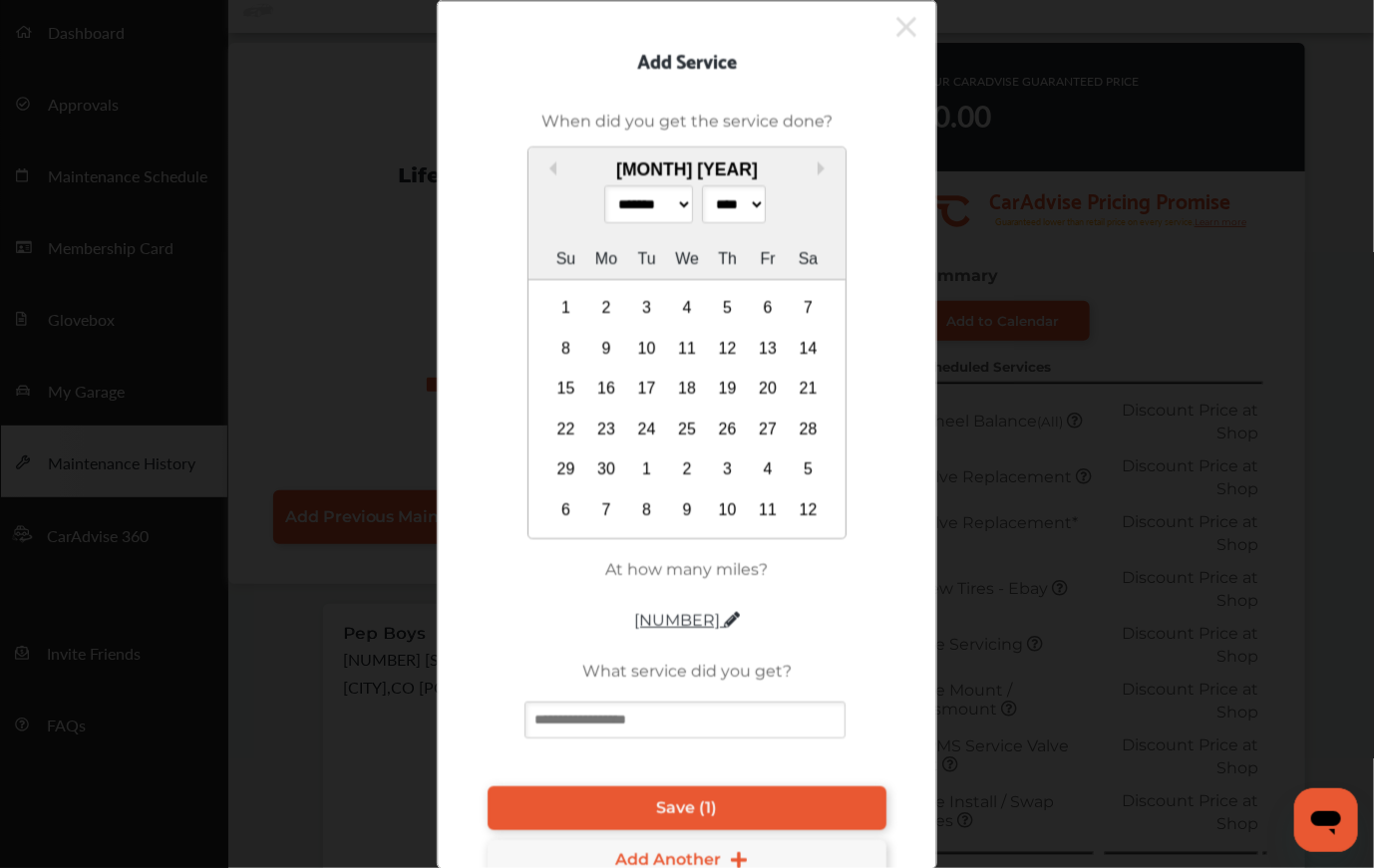 click on "**** **** **** **** **** **** **** **** **** **** **** **** **** **** **** **** **** **** **** **** **** **** **** **** **** **** **** **** **** **** **** **** **** **** **** **** **** **** **** **** **** **** **** **** **** **** **** **** **** **** **** **** **** **** **** **** **** **** **** **** **** **** **** **** **** **** **** **** **** **** **** **** **** **** **** **** **** **** **** **** **** **** **** **** **** **** **** **** **** **** **** **** **** **** **** **** **** **** **** **** **** **** **** **** **** **** **** **** **** **** **** **** **** **** **** **** **** **** **** **** **** **** **** **** **** ****" at bounding box center [734, 204] 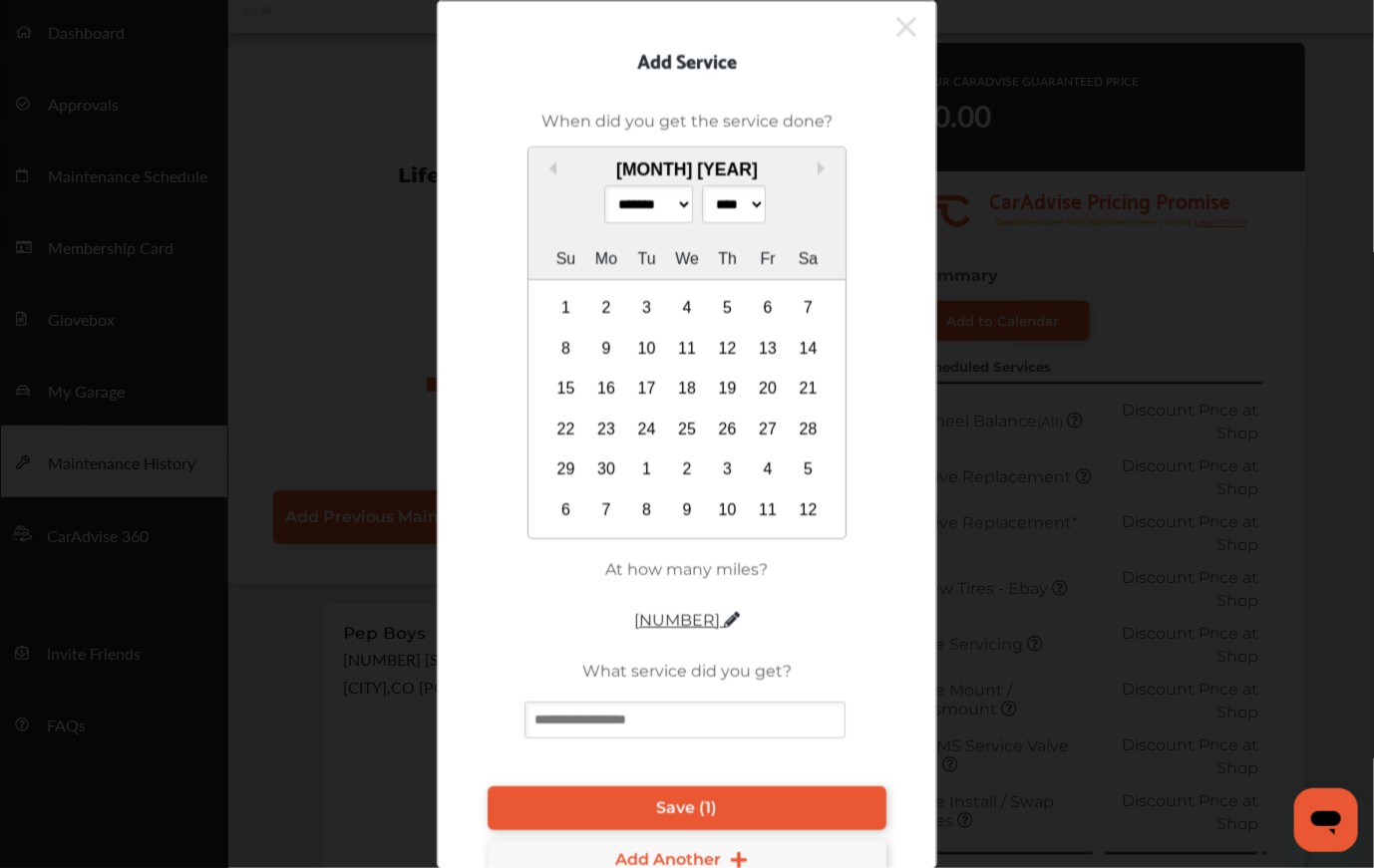 select on "****" 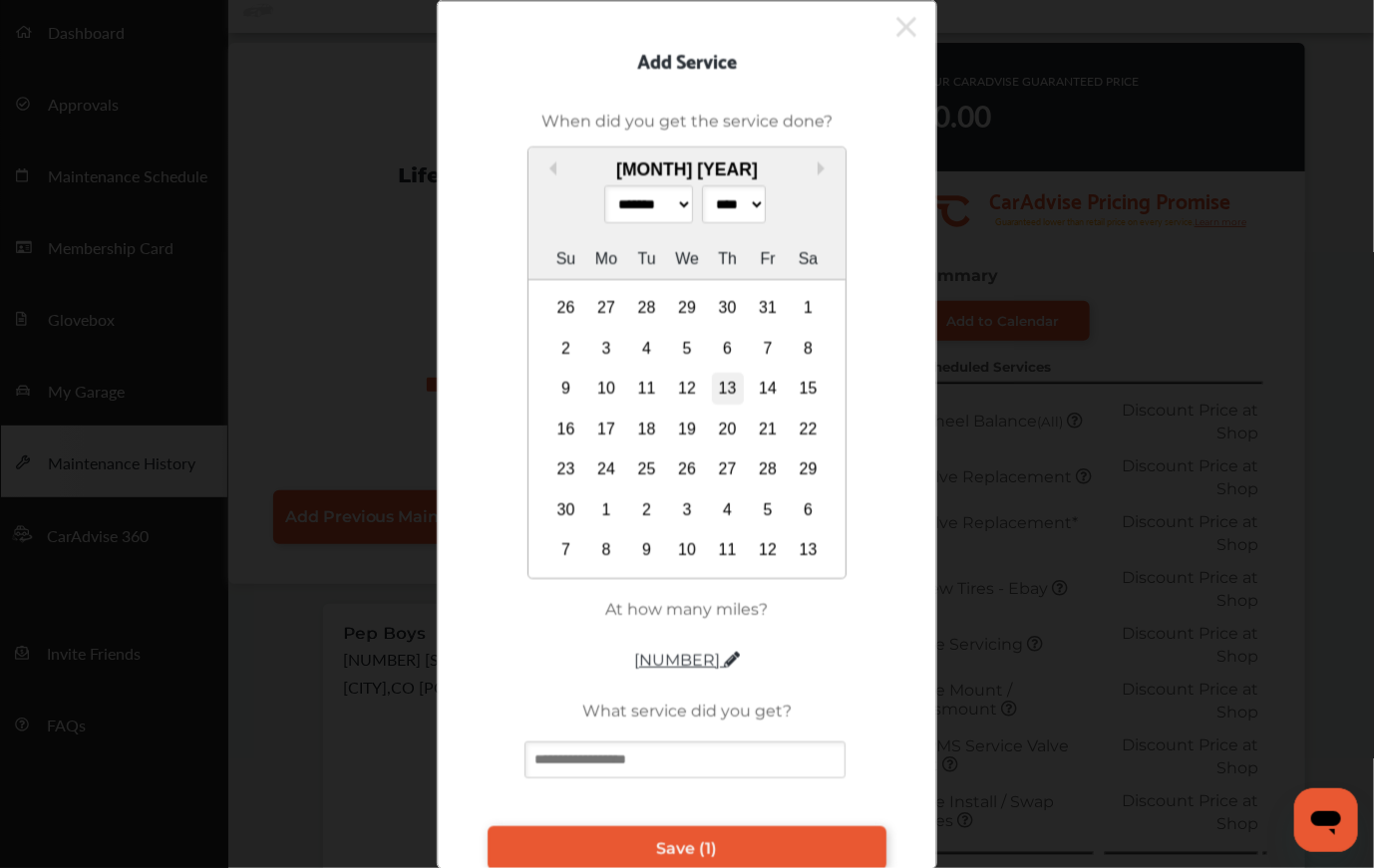 click on "13" at bounding box center (728, 389) 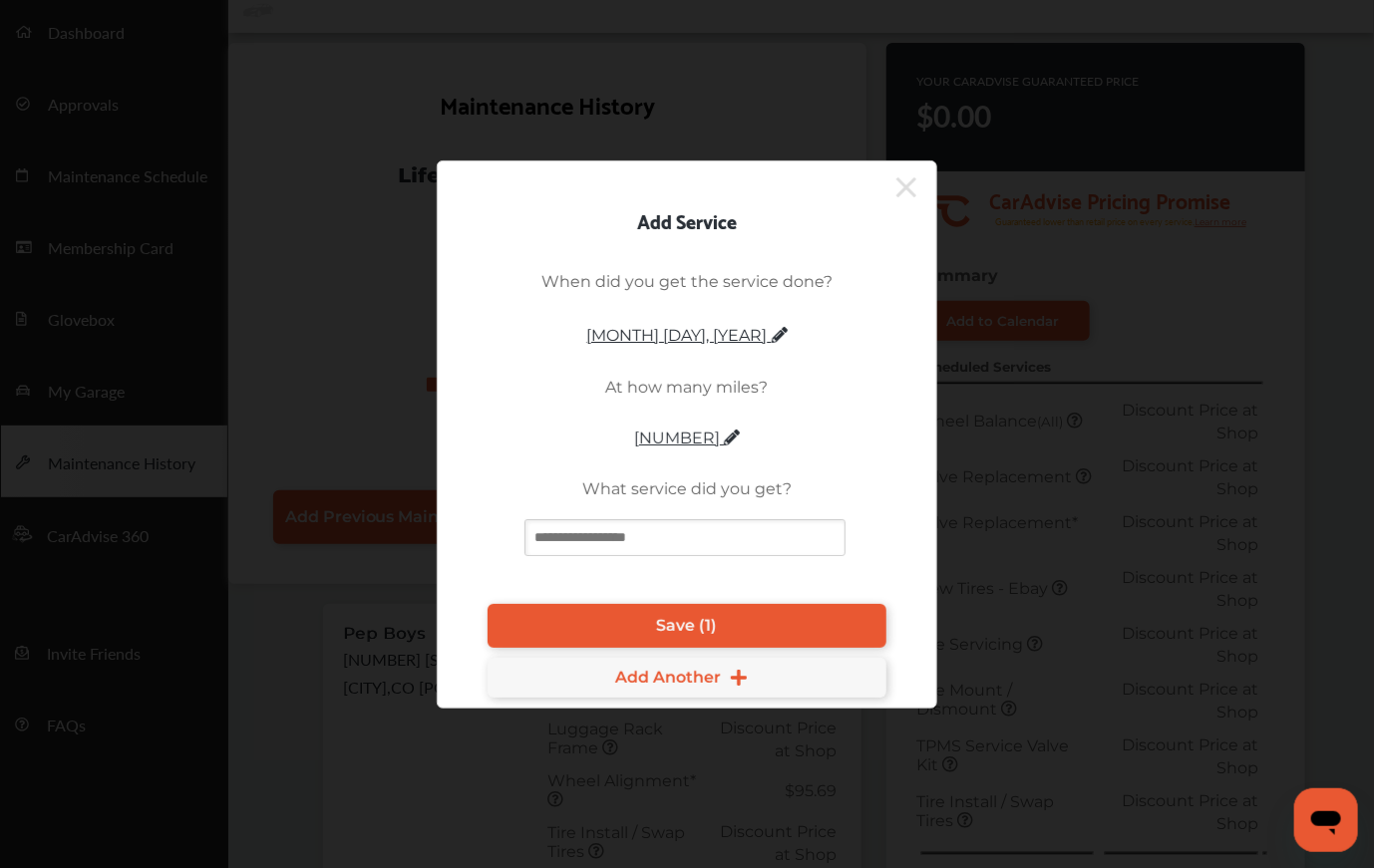 click 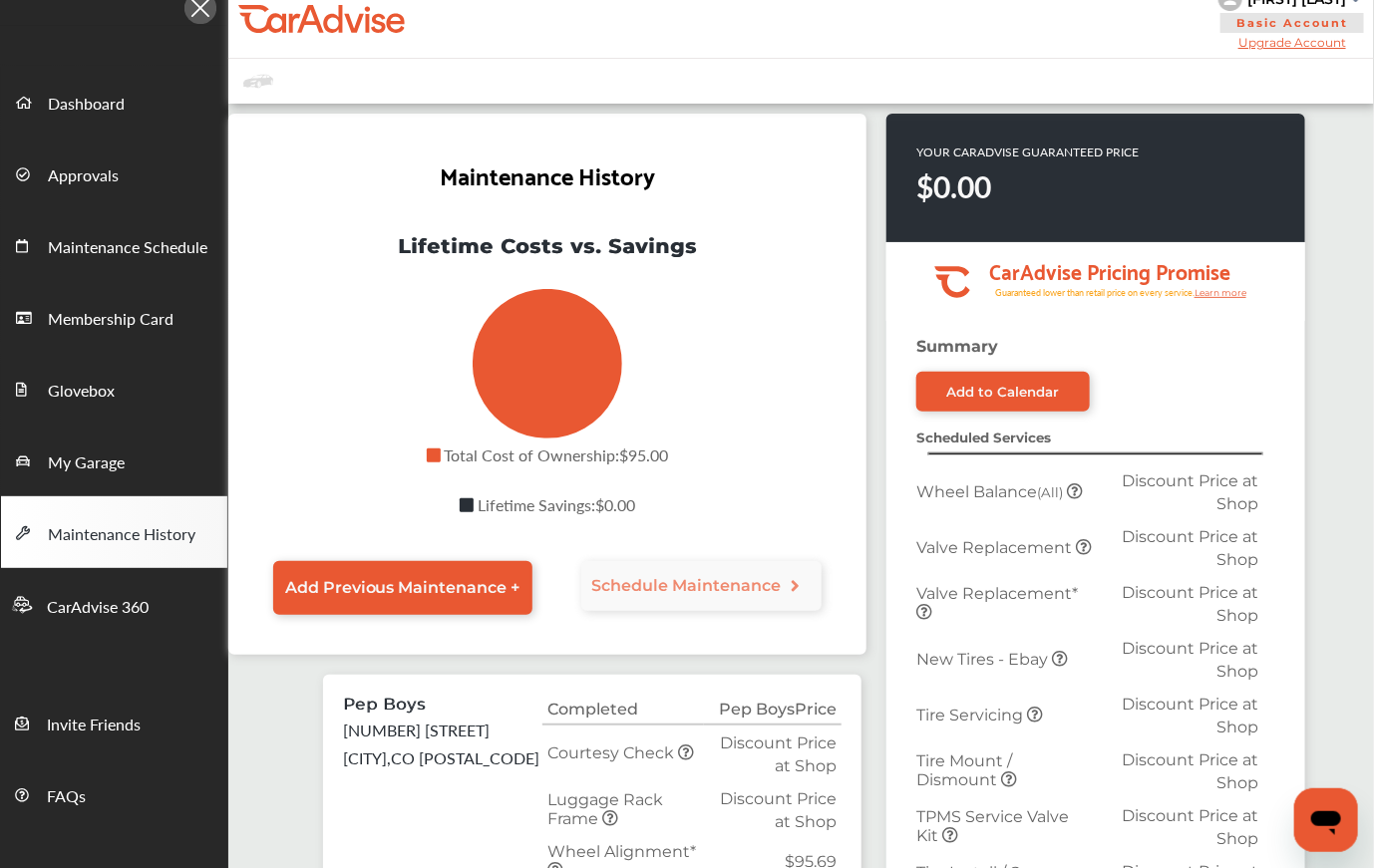 scroll, scrollTop: 0, scrollLeft: 0, axis: both 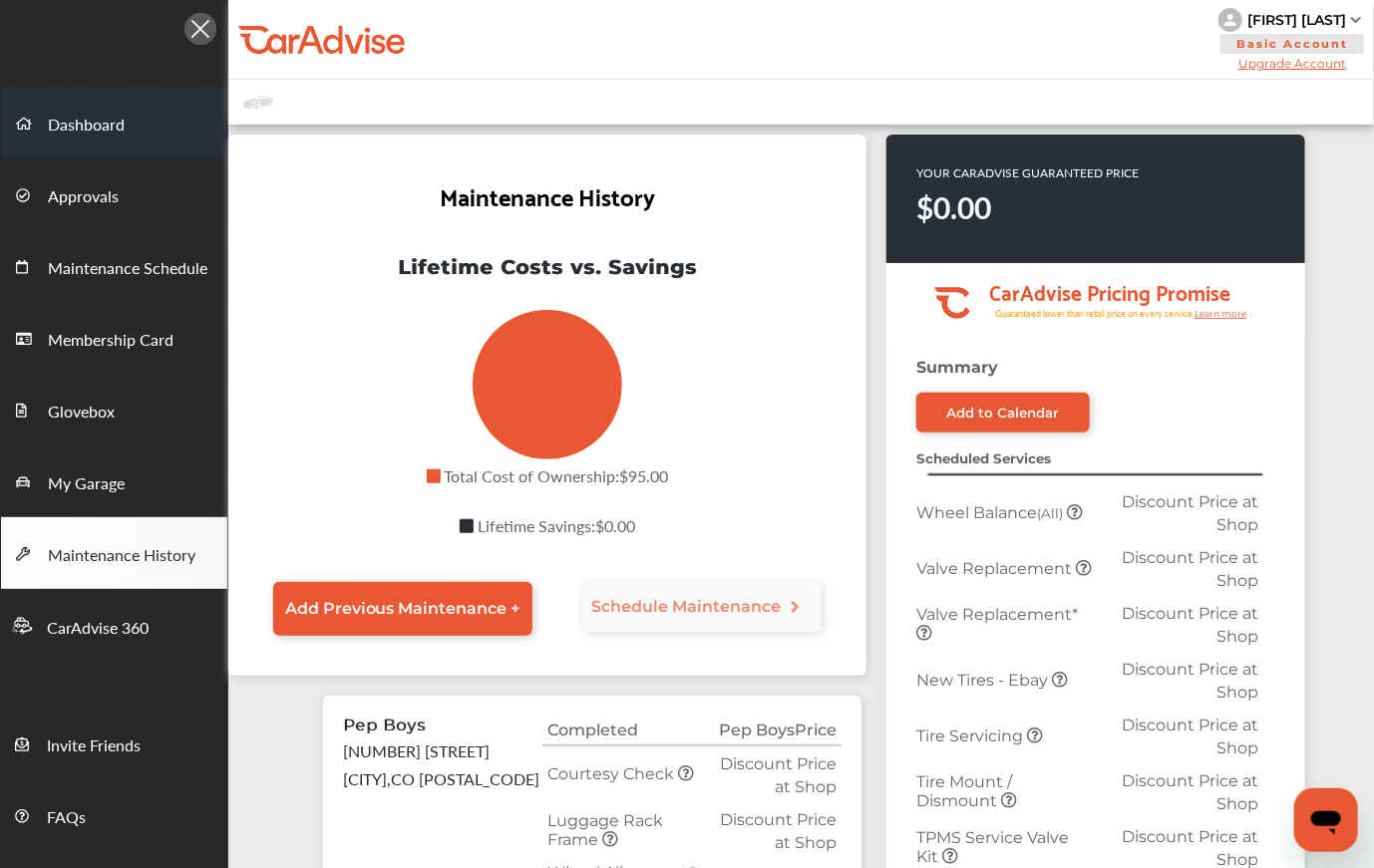 click on "Dashboard" at bounding box center (86, 126) 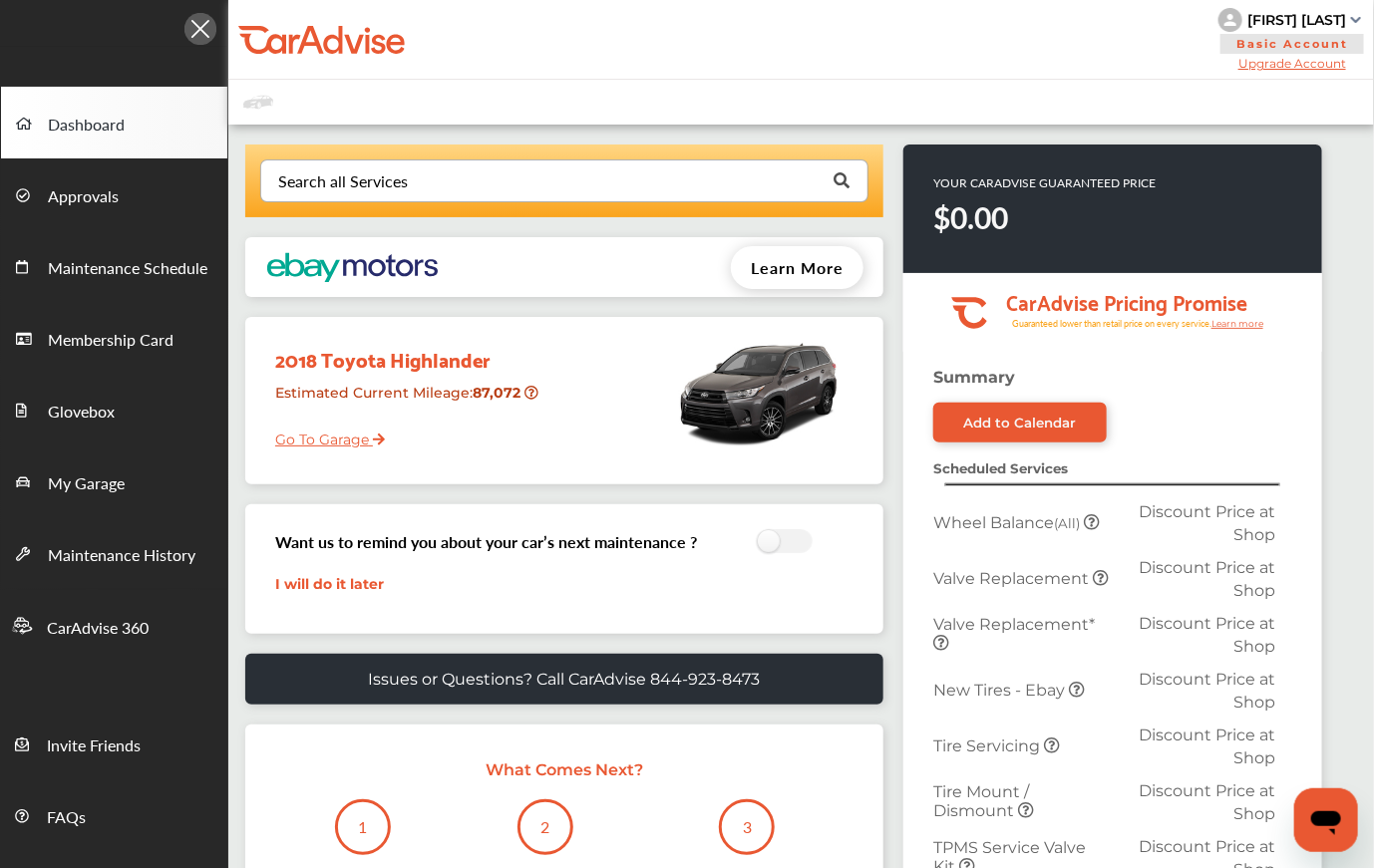 click on "Search all Services" at bounding box center (343, 181) 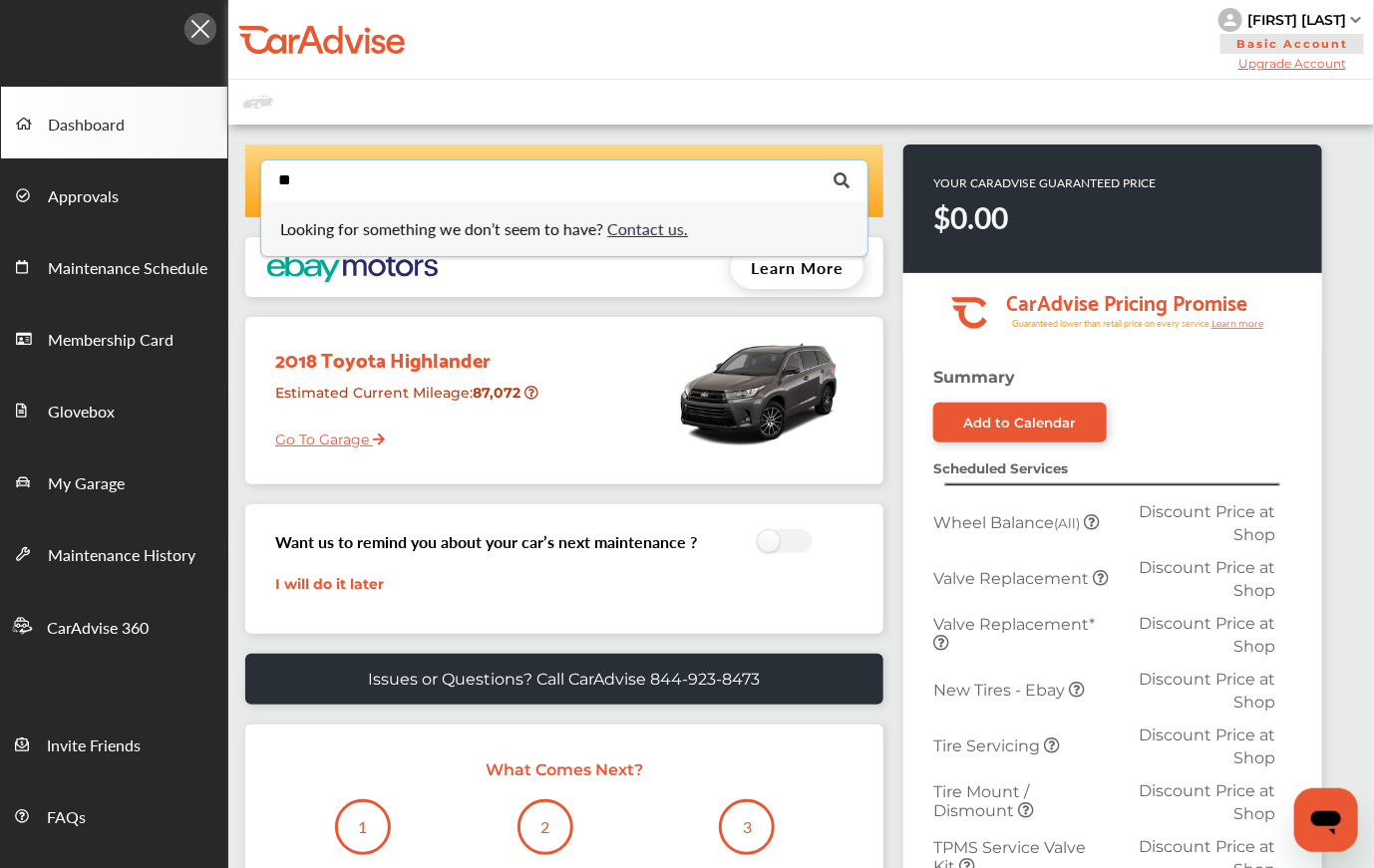 type on "*" 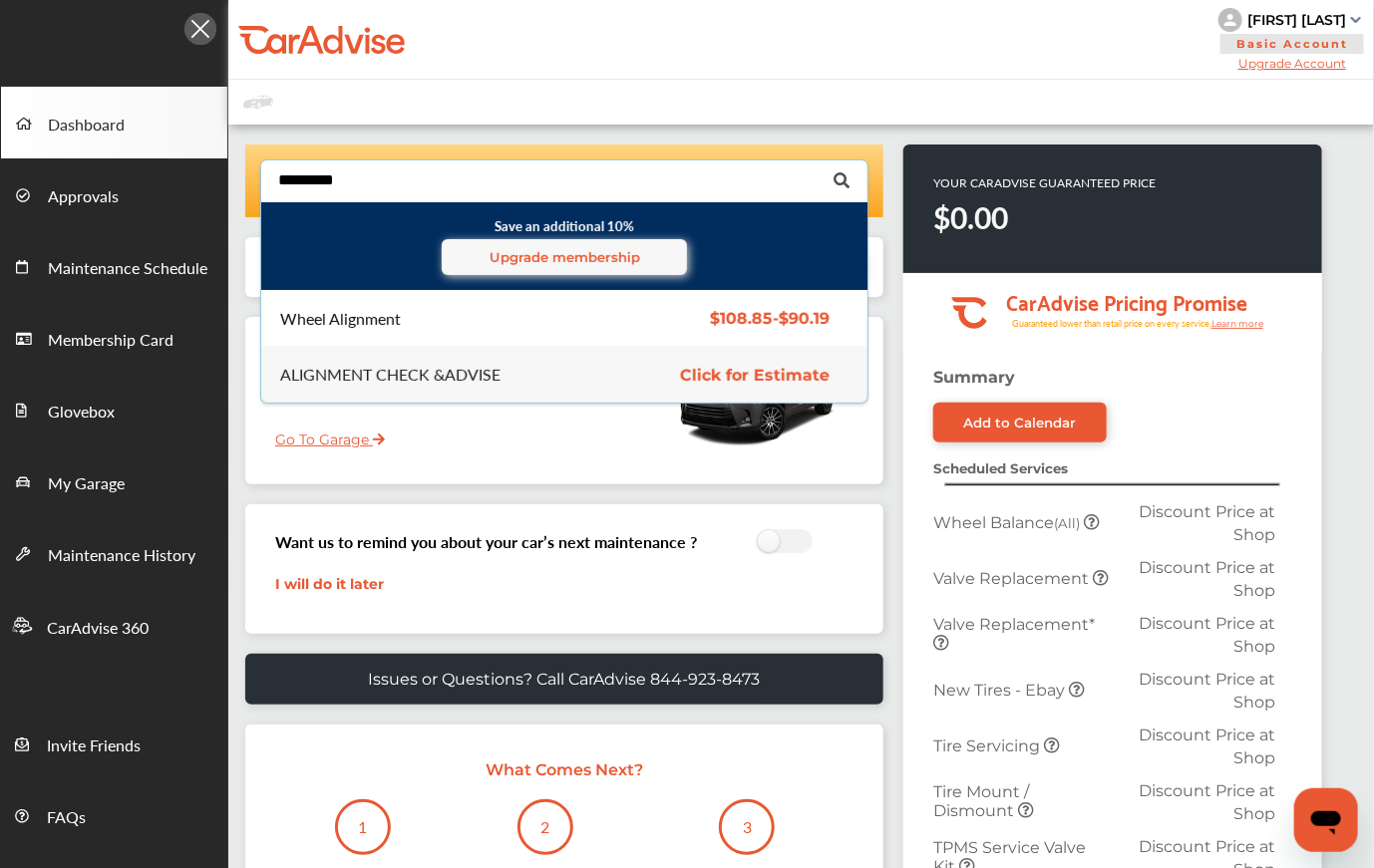 type on "*********" 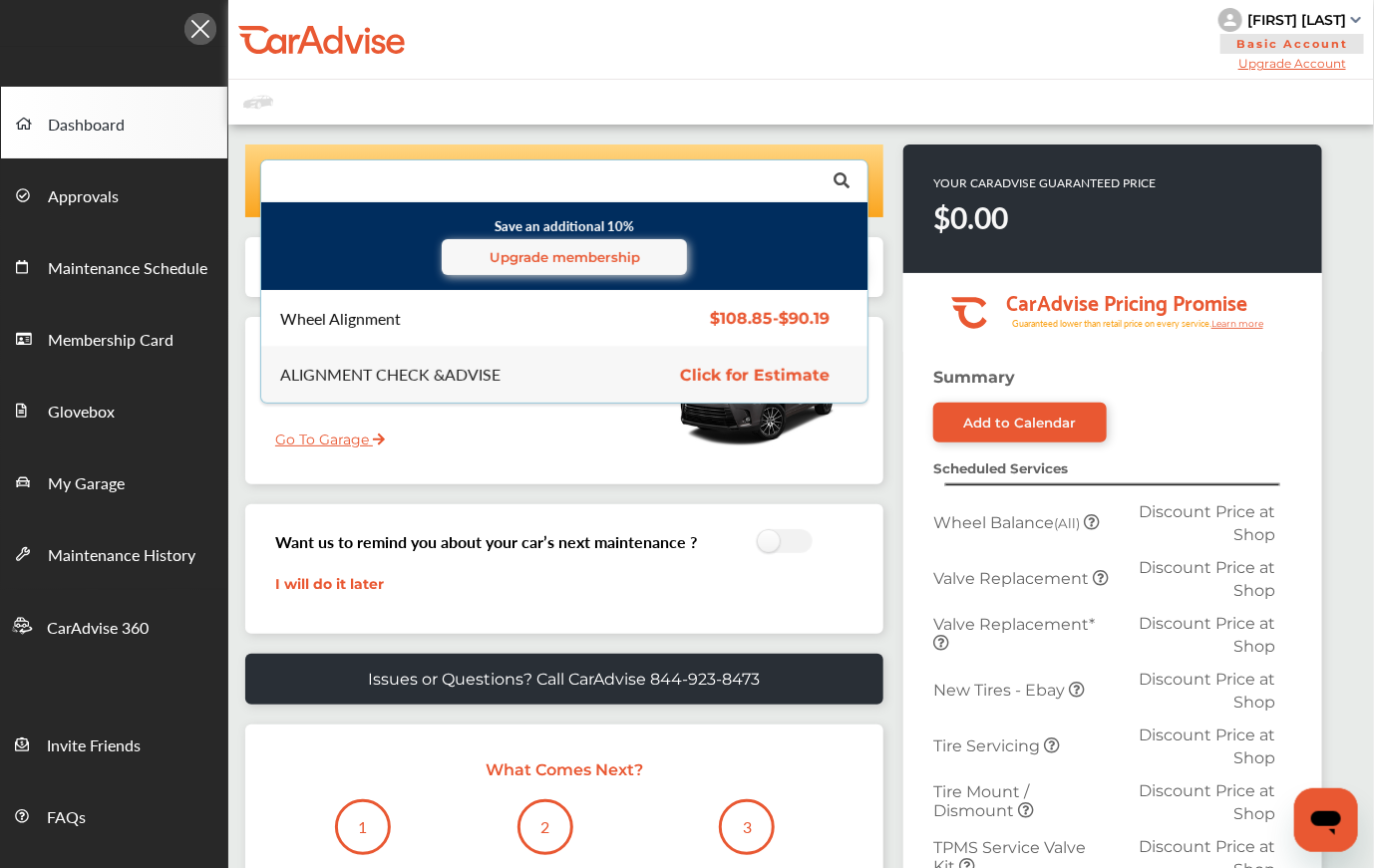 click on "$108.85  -  $90.19" at bounding box center [770, 318] 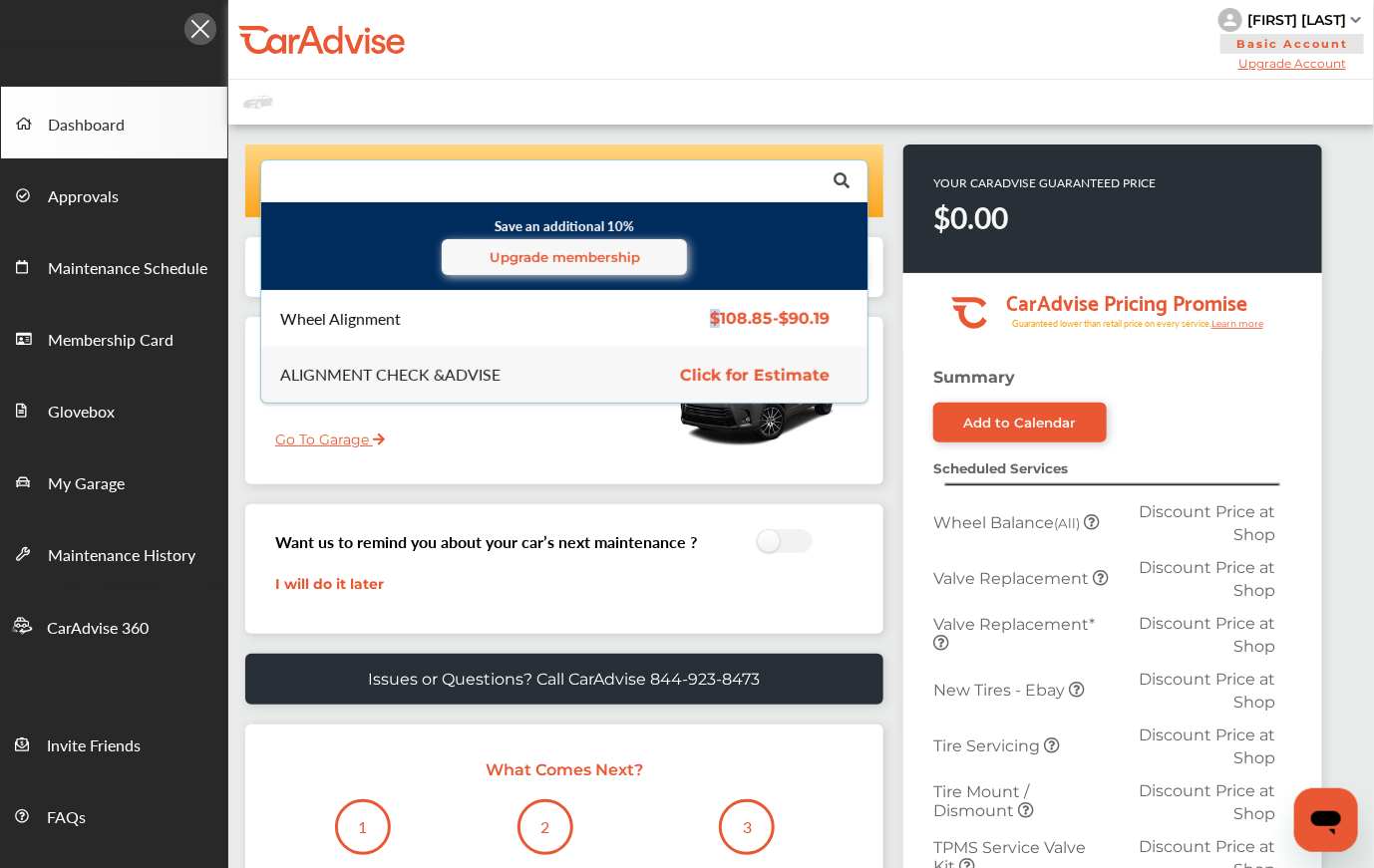 click on "$108.85  -  $90.19" at bounding box center (750, 318) 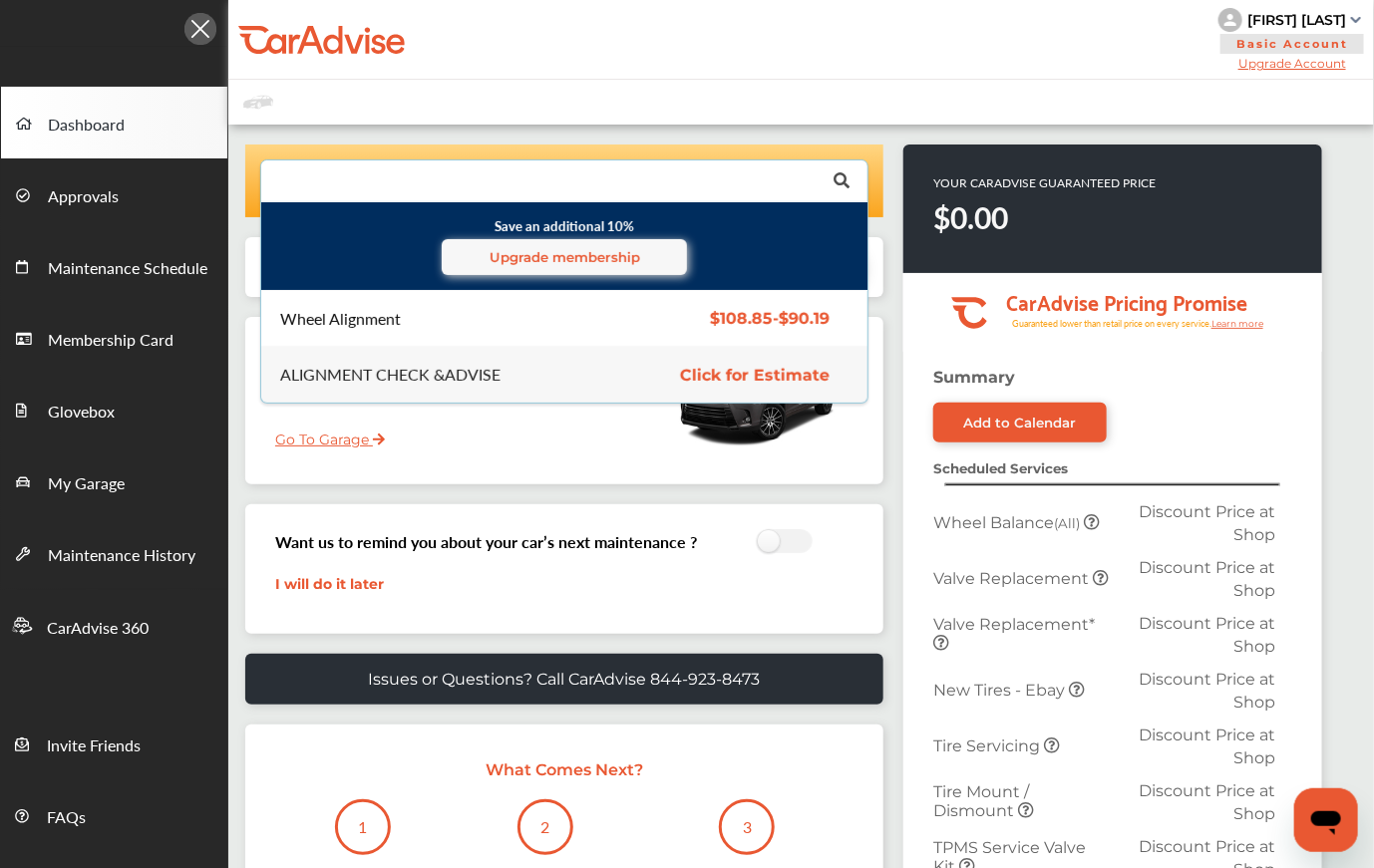 click on "Wheel Alignment $108.85  -  $90.19 Wheel Alignment $108.85  -  $90.19" at bounding box center (564, 318) 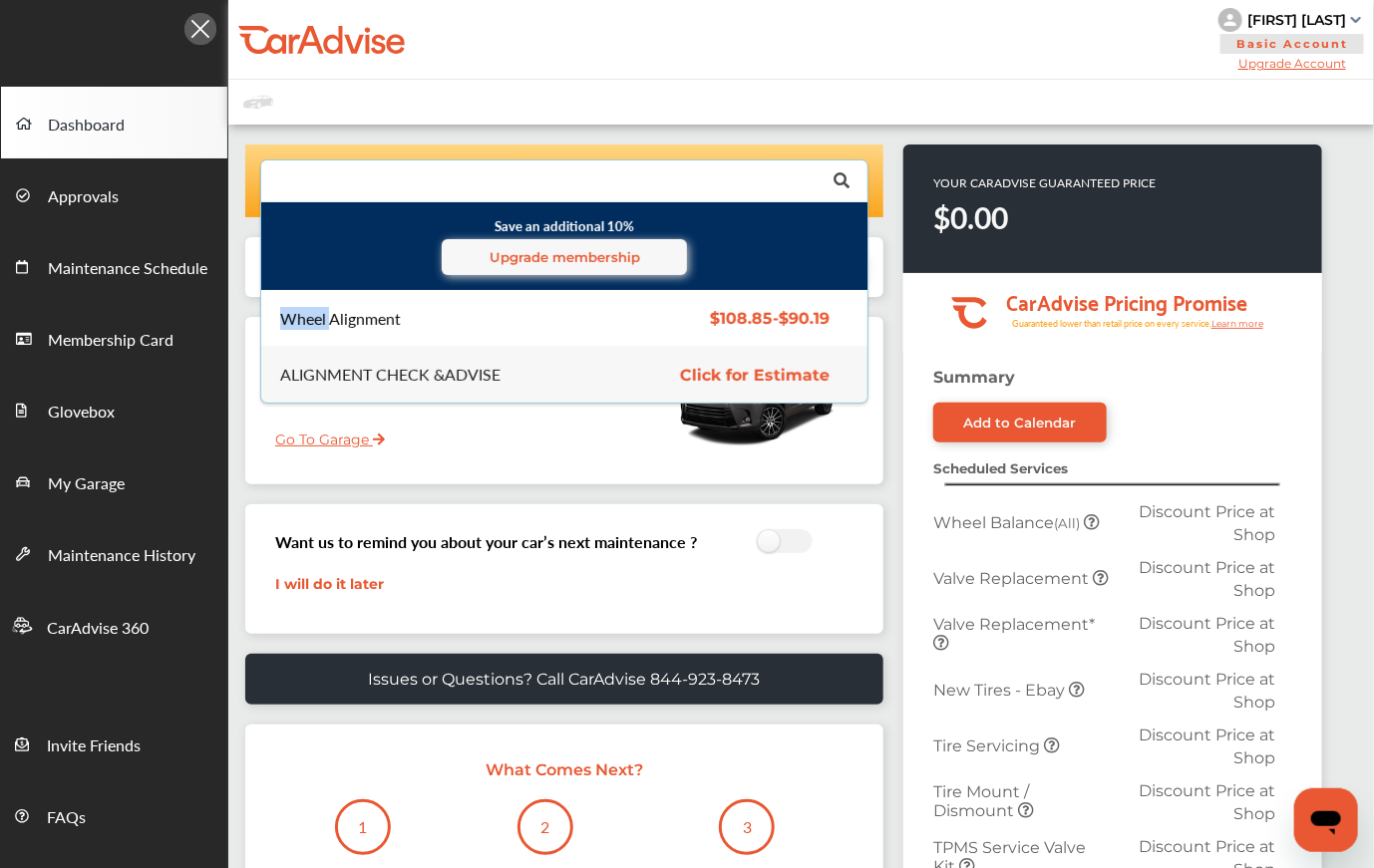 click on "Wheel Alignment" at bounding box center [340, 319] 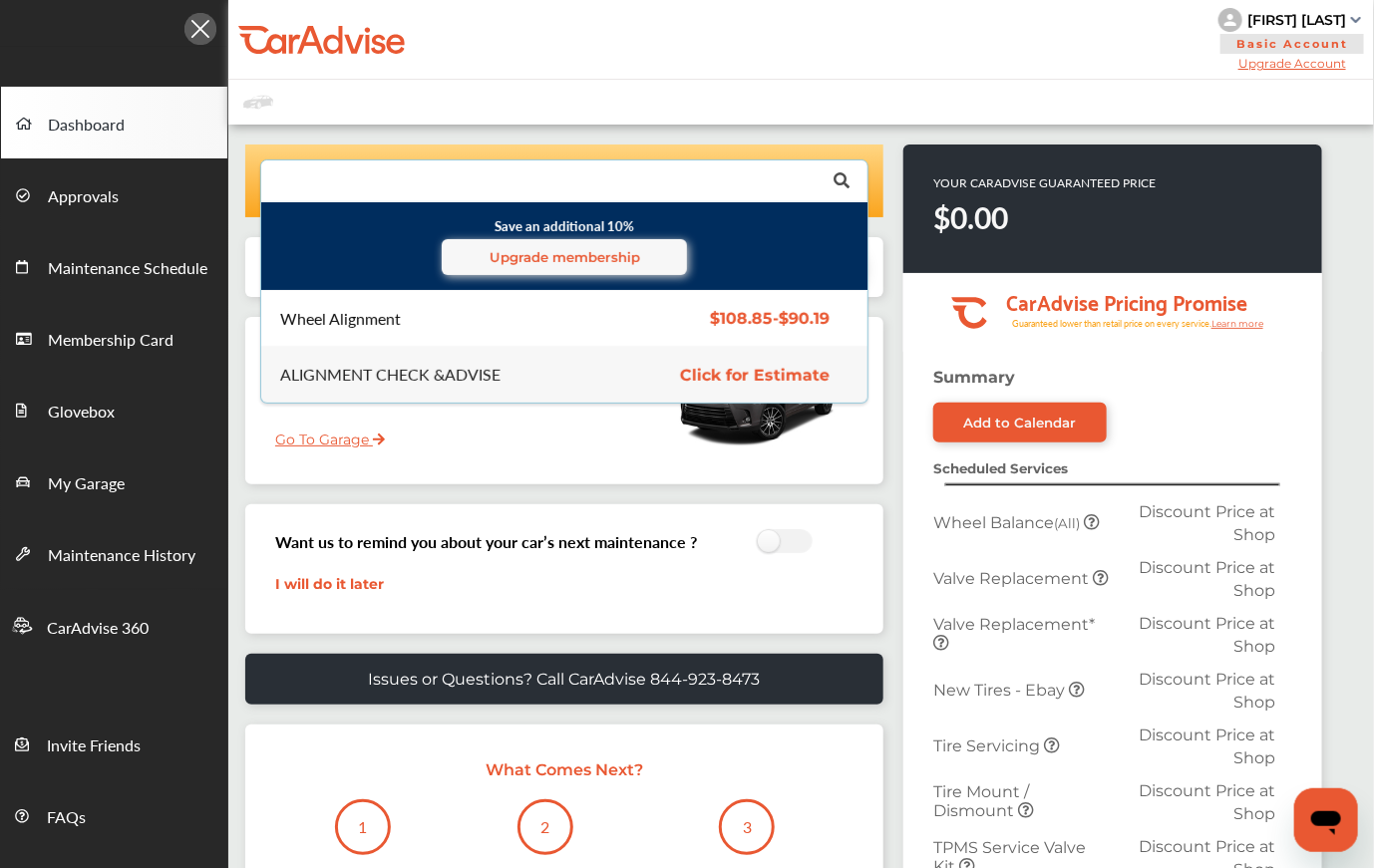 click on "$108.85  -  $90.19" at bounding box center [770, 318] 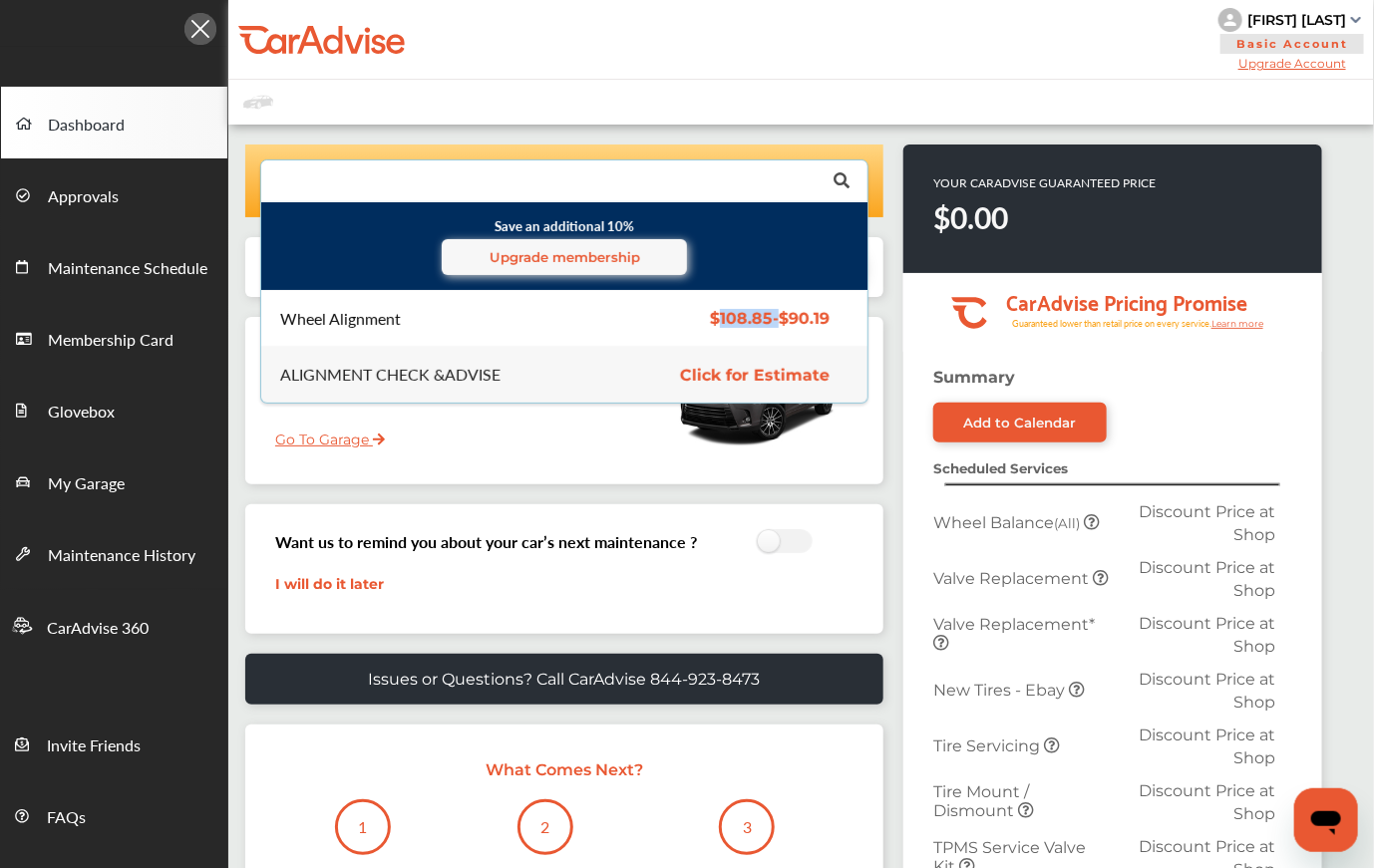 click on "$108.85  -  $90.19" at bounding box center (770, 318) 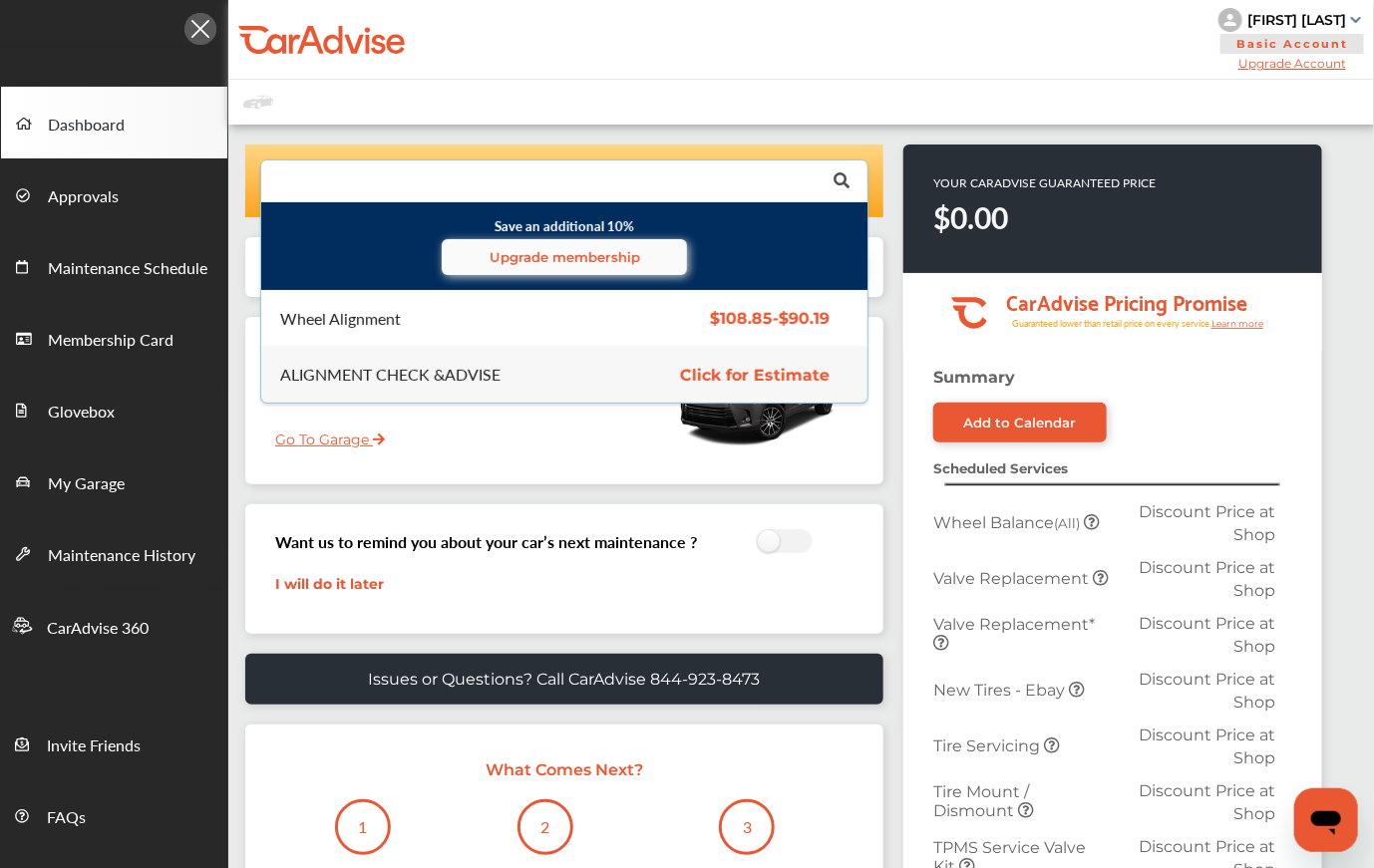 click on "Upgrade membership" at bounding box center [564, 257] 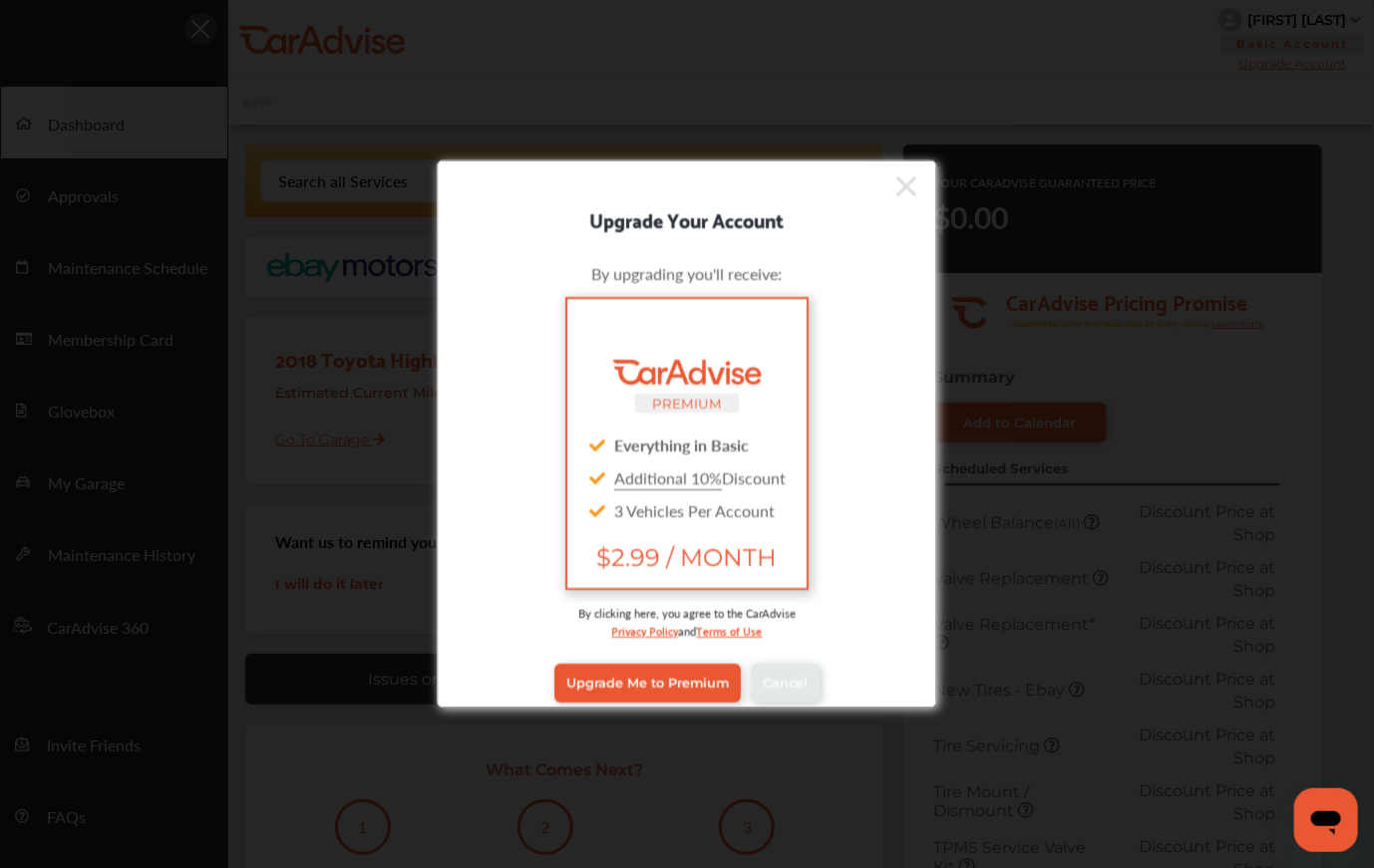 scroll, scrollTop: 16, scrollLeft: 0, axis: vertical 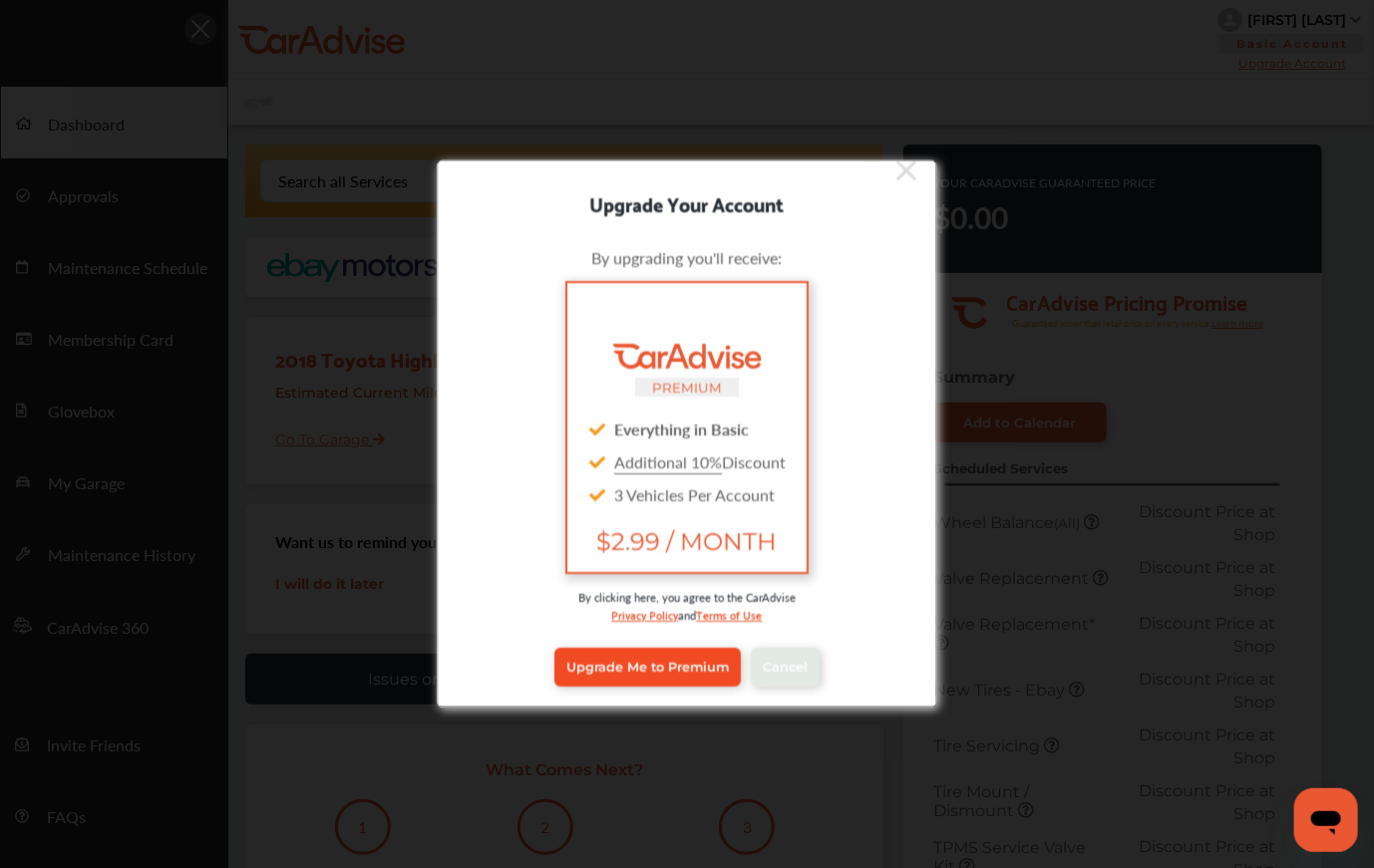 click on "Upgrade Me to Premium" at bounding box center [647, 668] 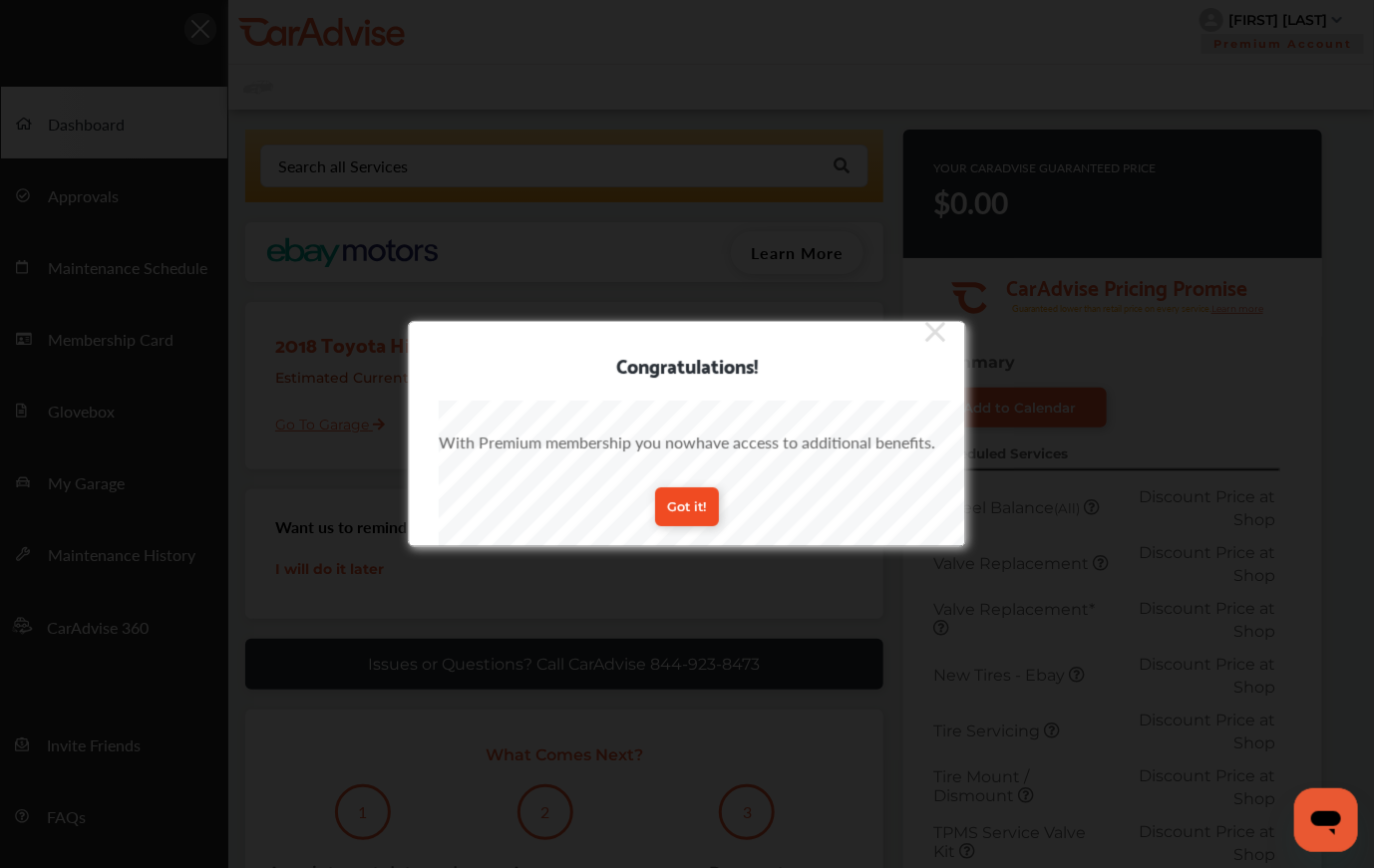 click on "Got it!" at bounding box center (687, 506) 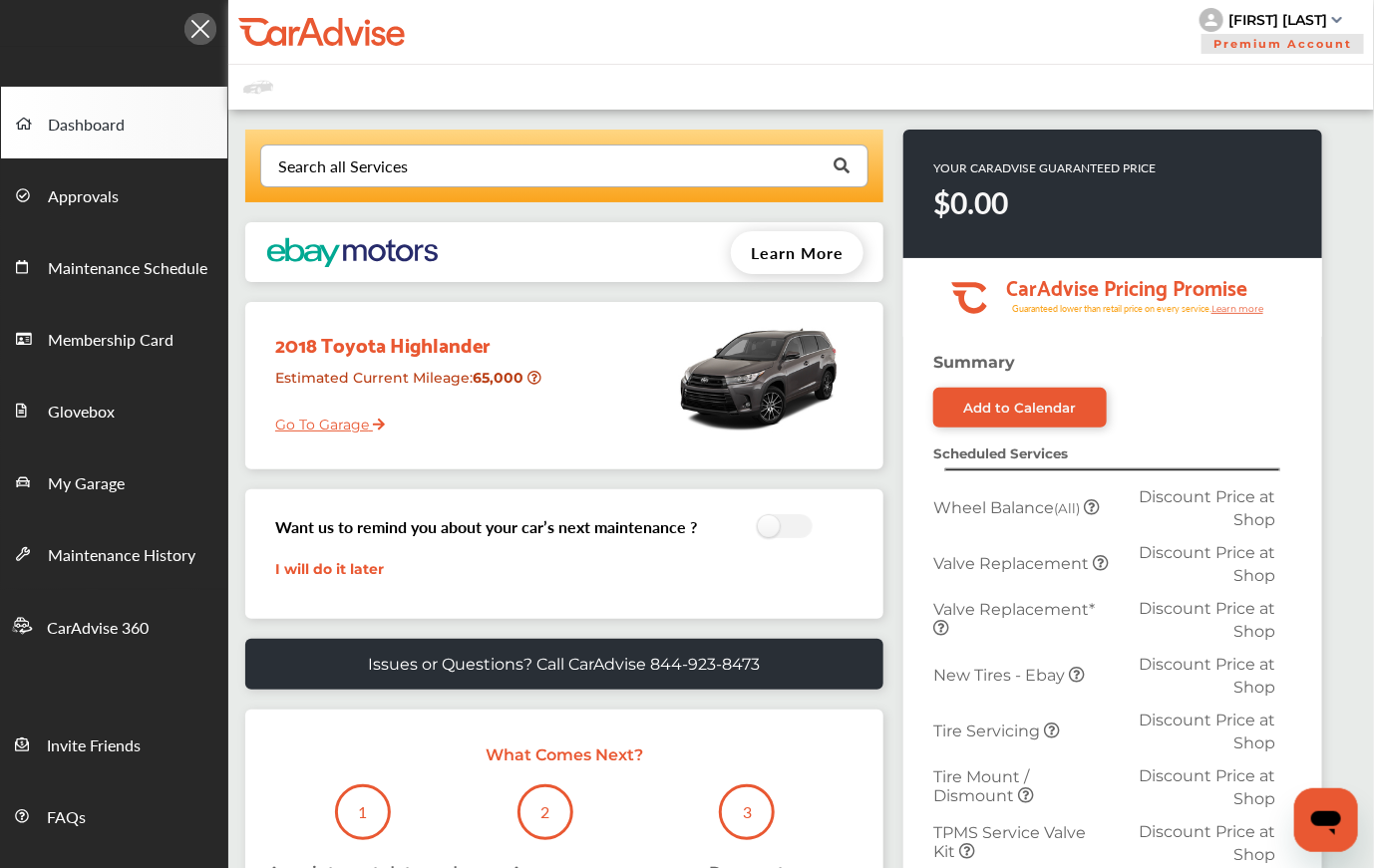 click on "Search all Services" at bounding box center [343, 166] 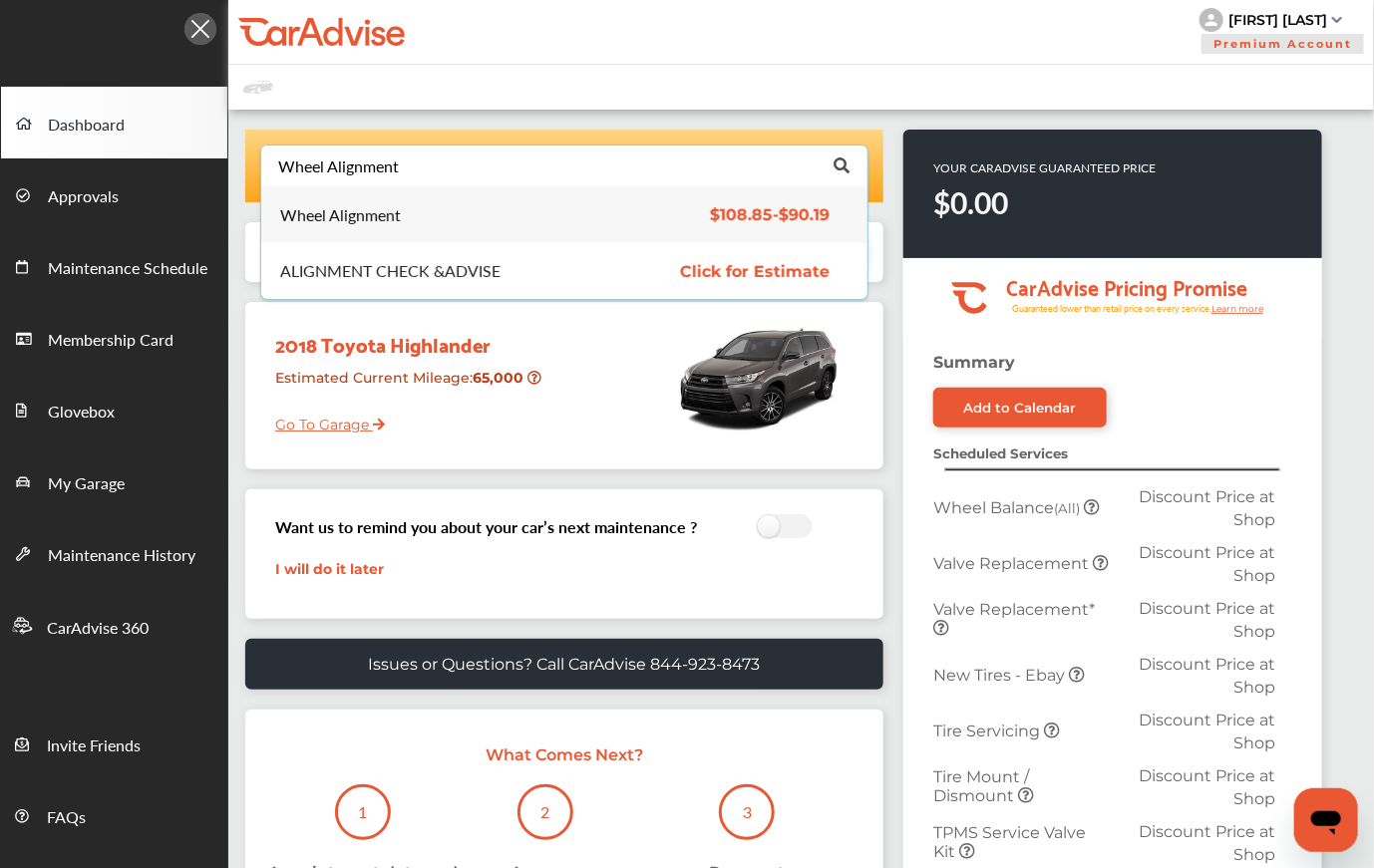 click on "Wheel Alignment" at bounding box center (440, 215) 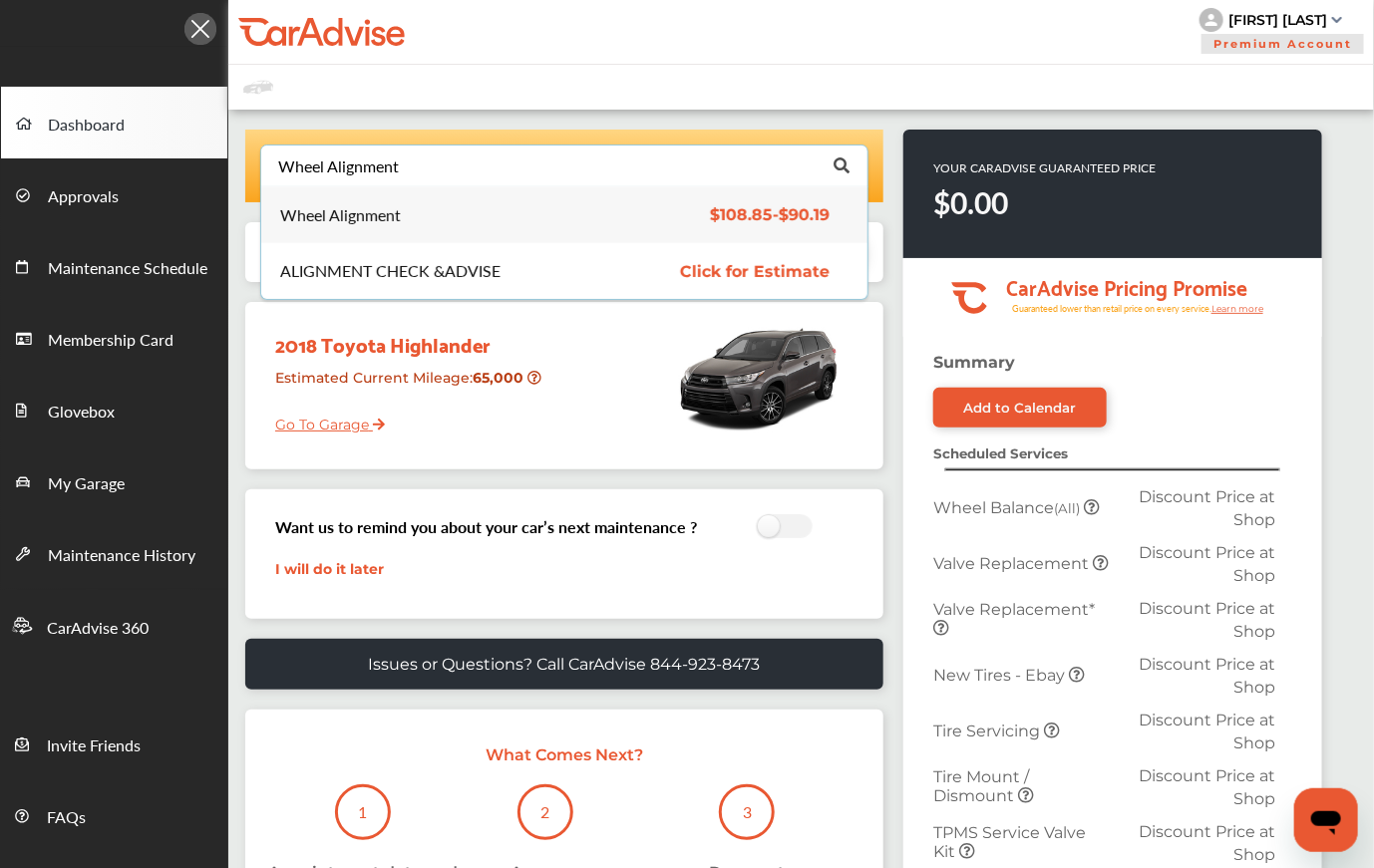 click on "Click for Estimate" at bounding box center [755, 271] 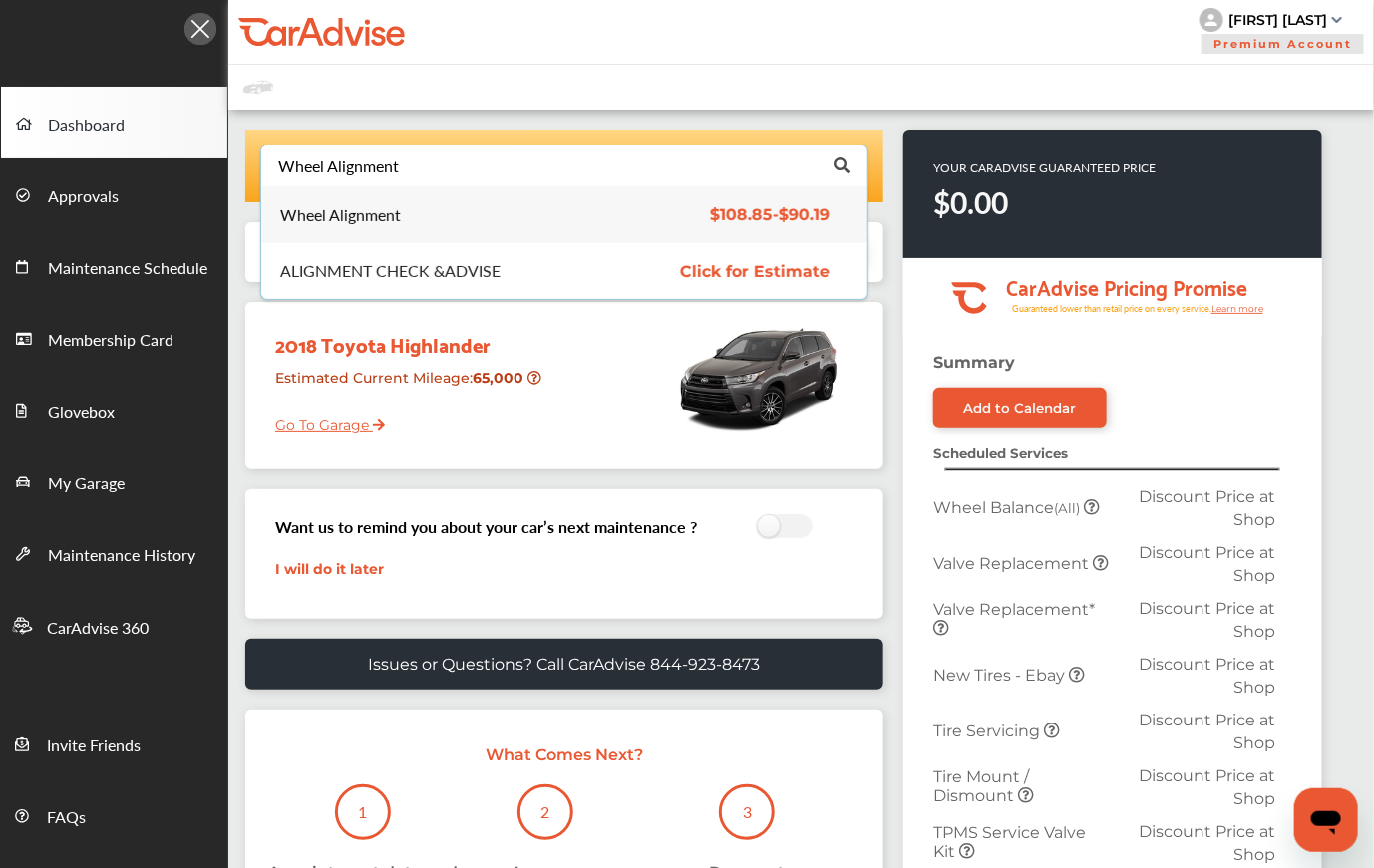 click on "Wheel Alignment $108.85  -  $90.19 Wheel Alignment $108.85  -  $90.19" at bounding box center [564, 214] 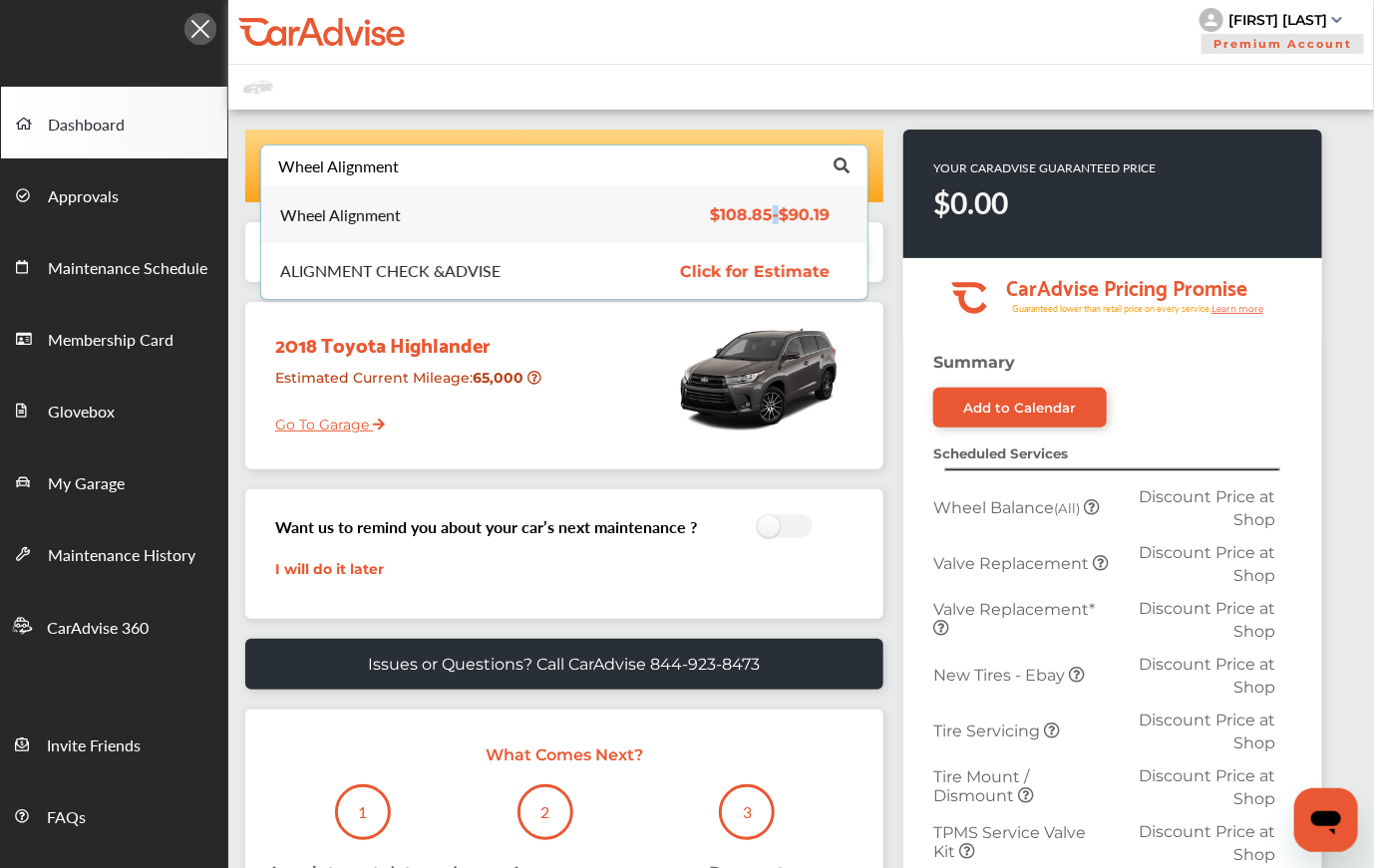 click on "$108.85  -  $90.19" at bounding box center [770, 214] 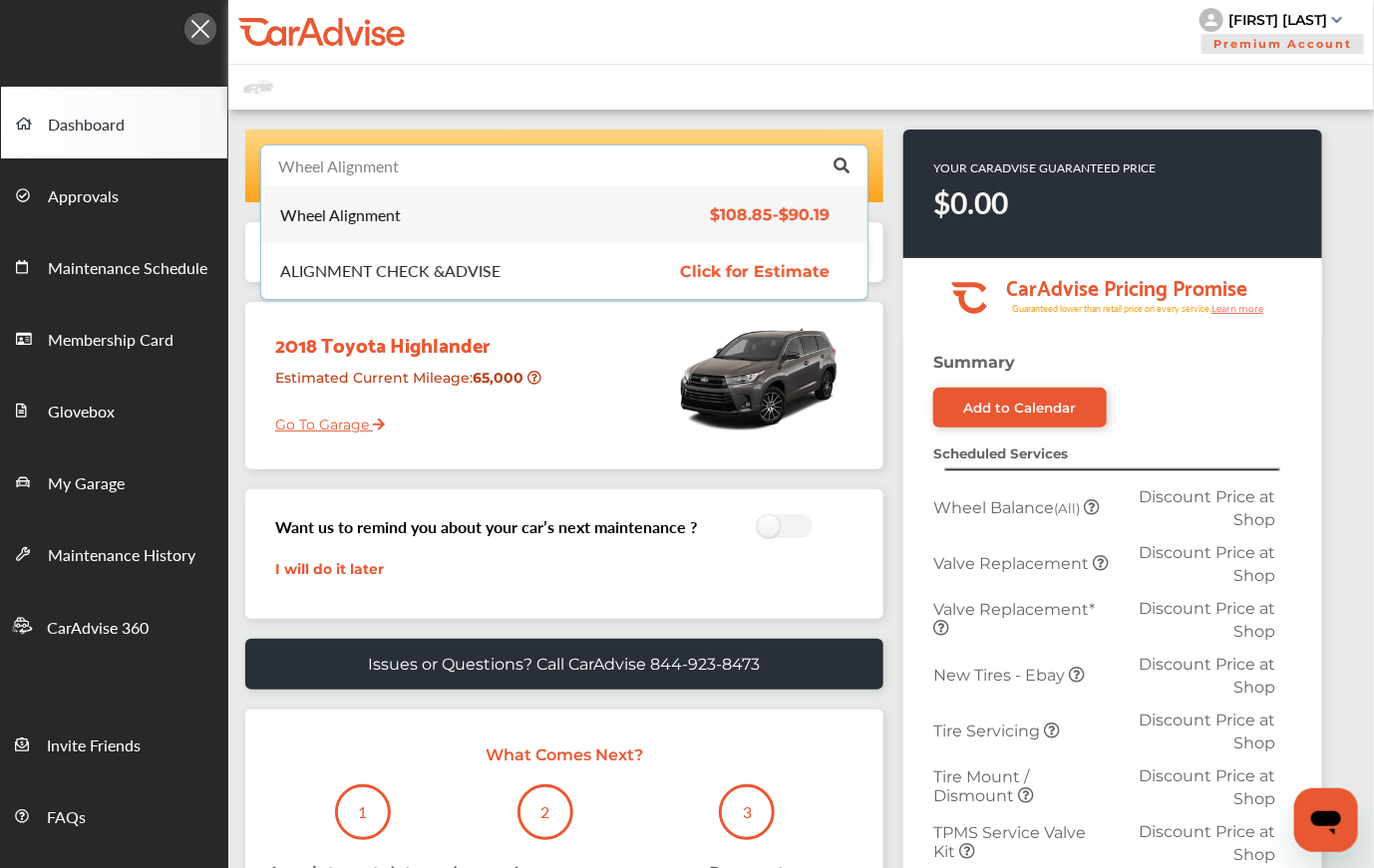 click at bounding box center [559, 164] 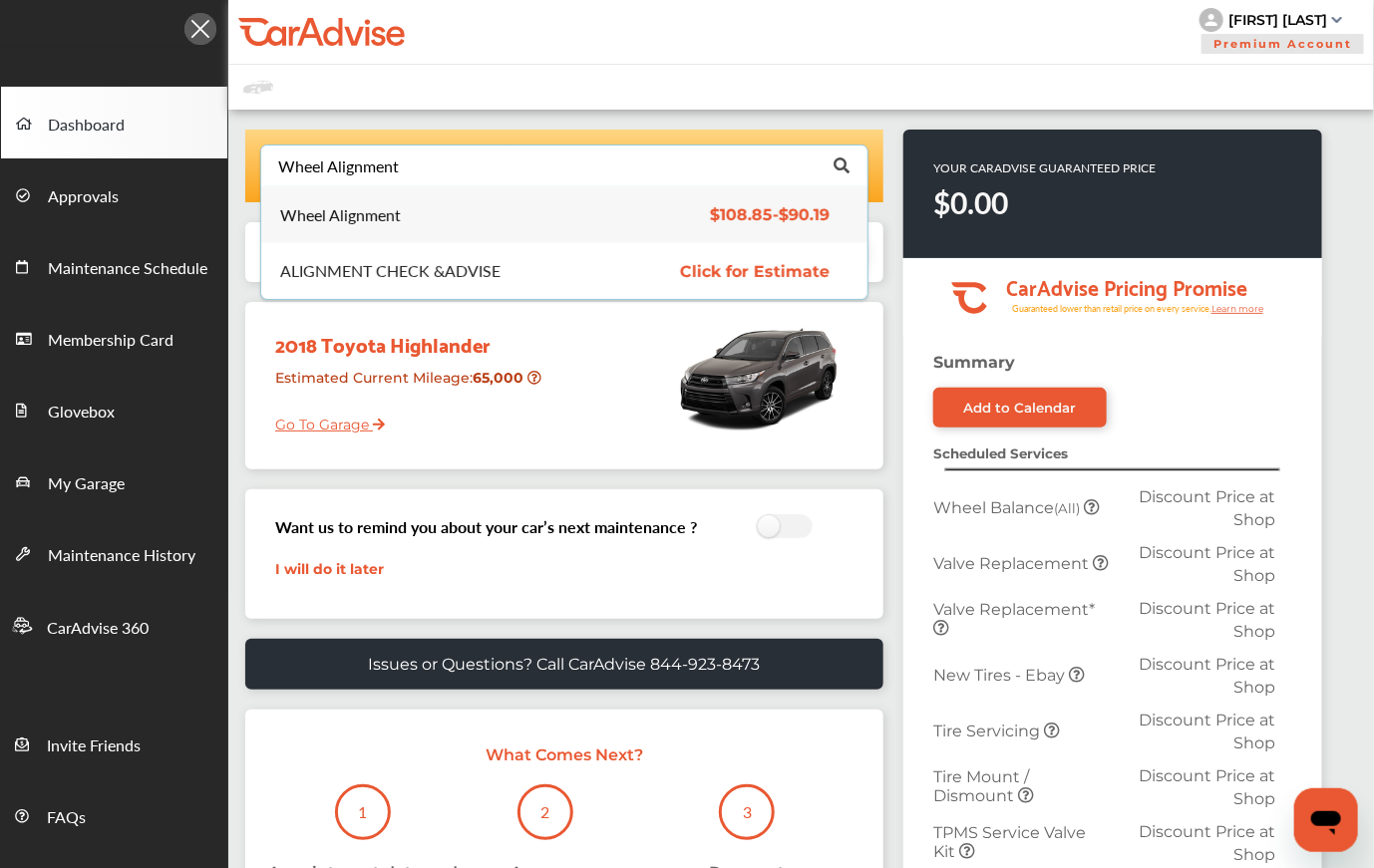 click on "Wheel Alignment" at bounding box center (440, 215) 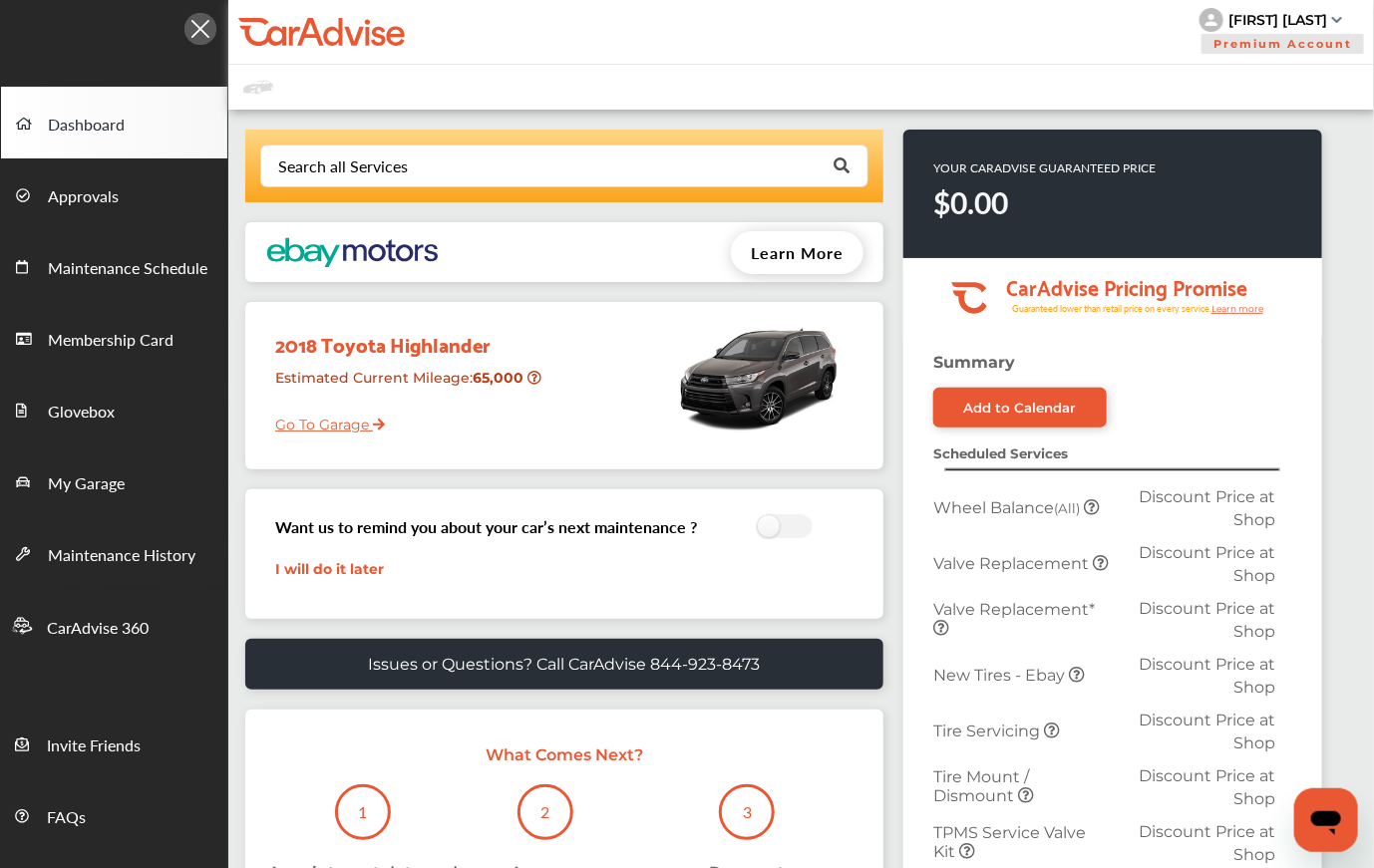 click on "Go To Garage" at bounding box center (322, 420) 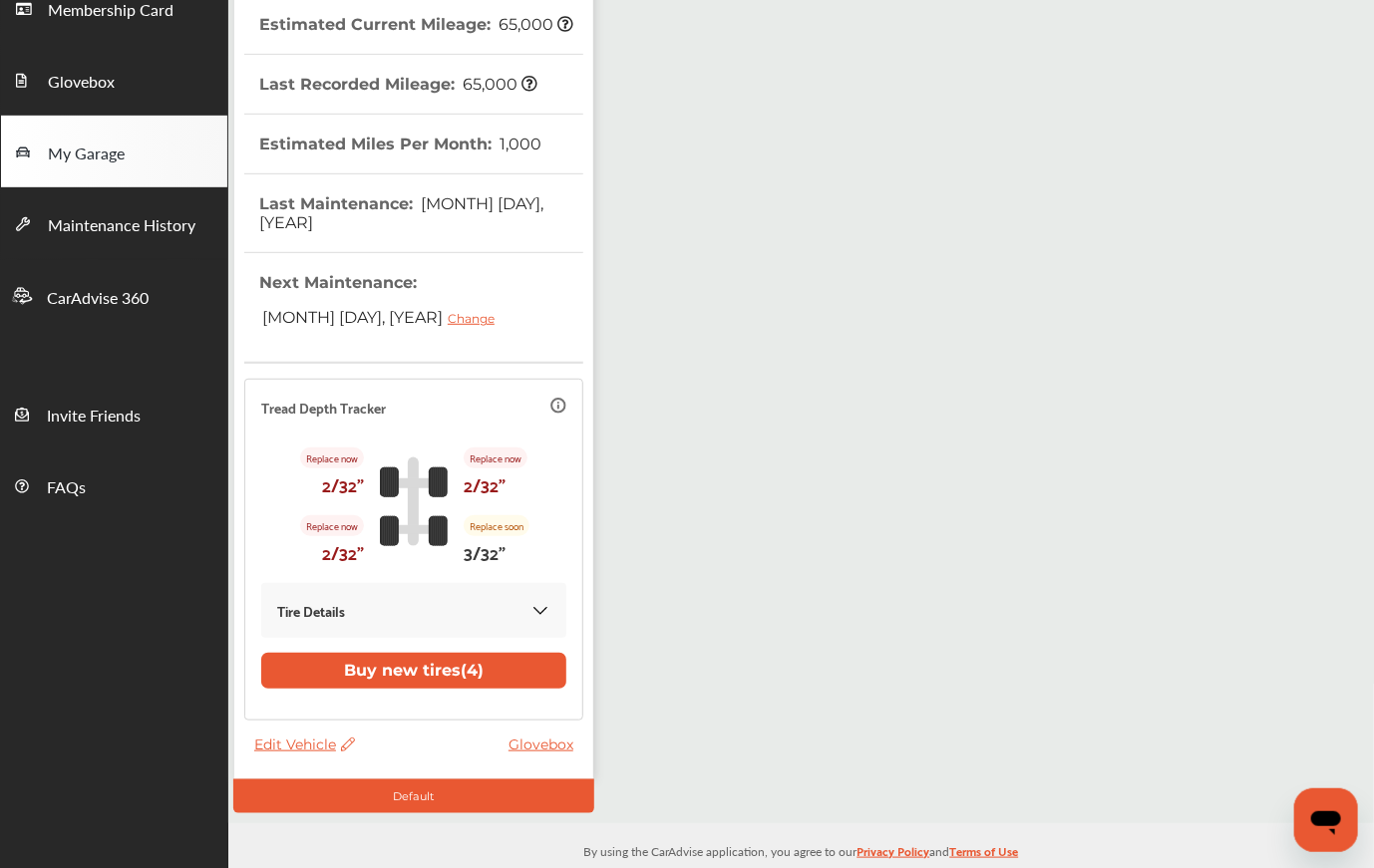 scroll, scrollTop: 339, scrollLeft: 0, axis: vertical 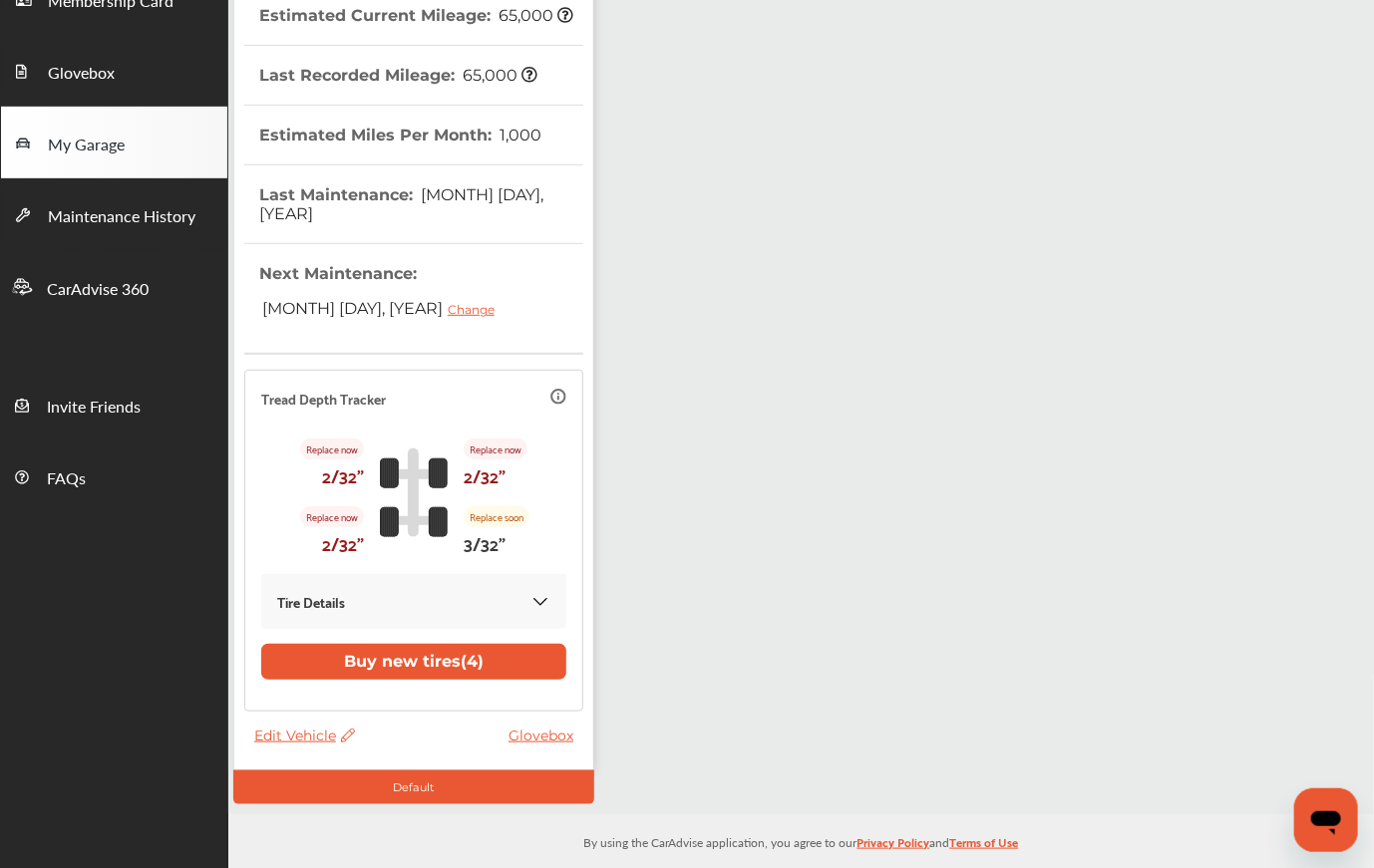 click on "Tire Details" at bounding box center [414, 601] 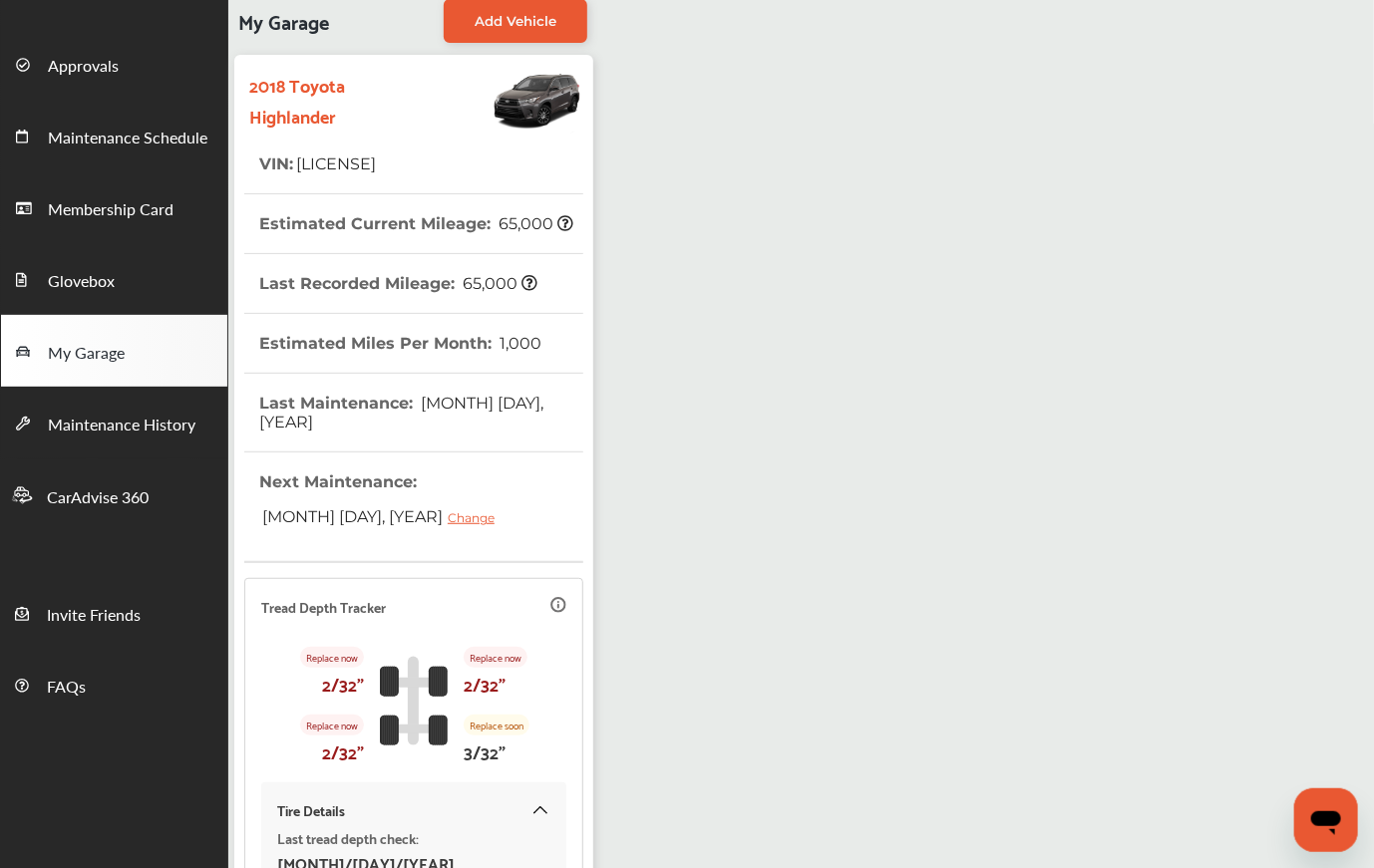 scroll, scrollTop: 0, scrollLeft: 0, axis: both 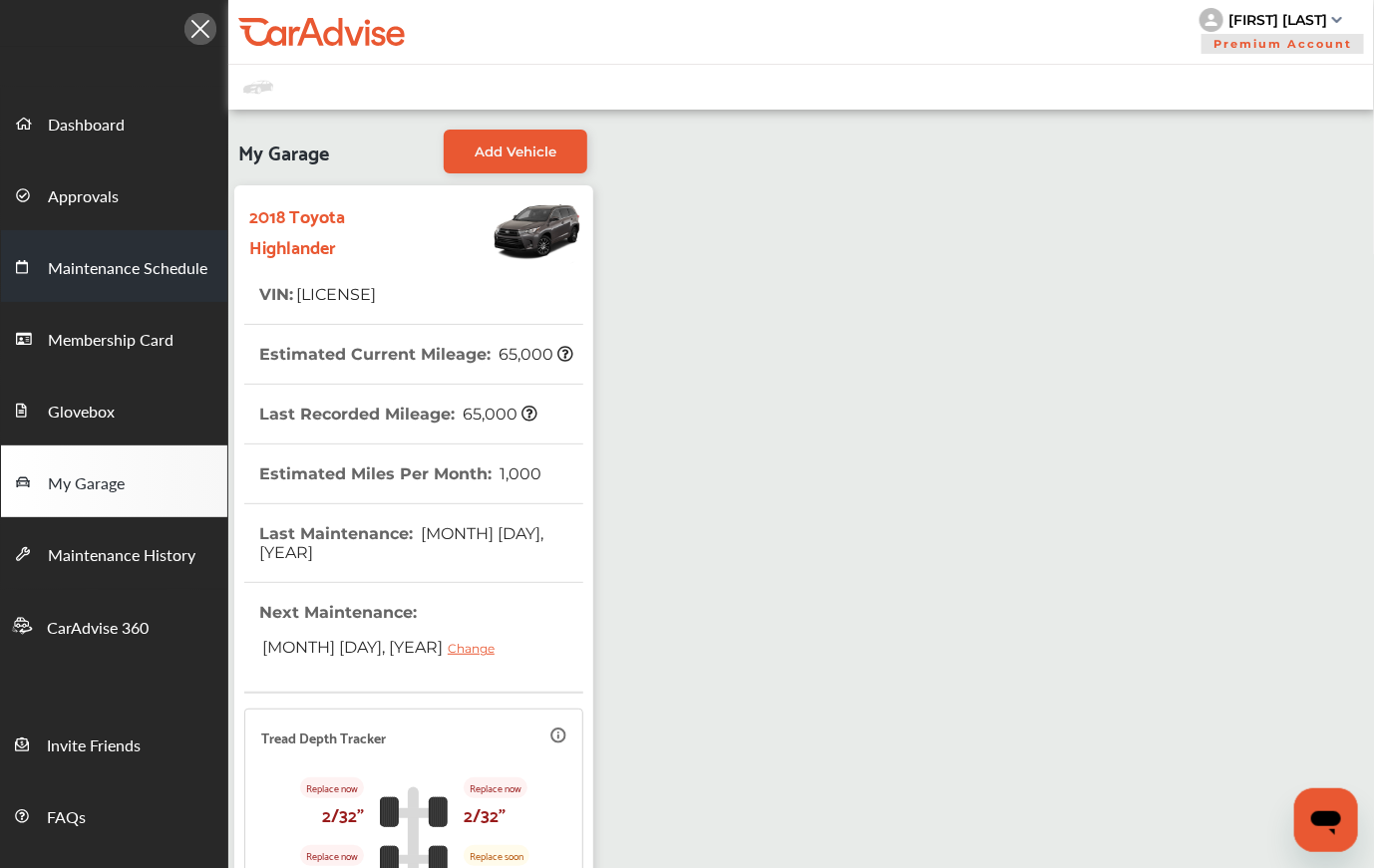 click on "Maintenance Schedule" at bounding box center (128, 269) 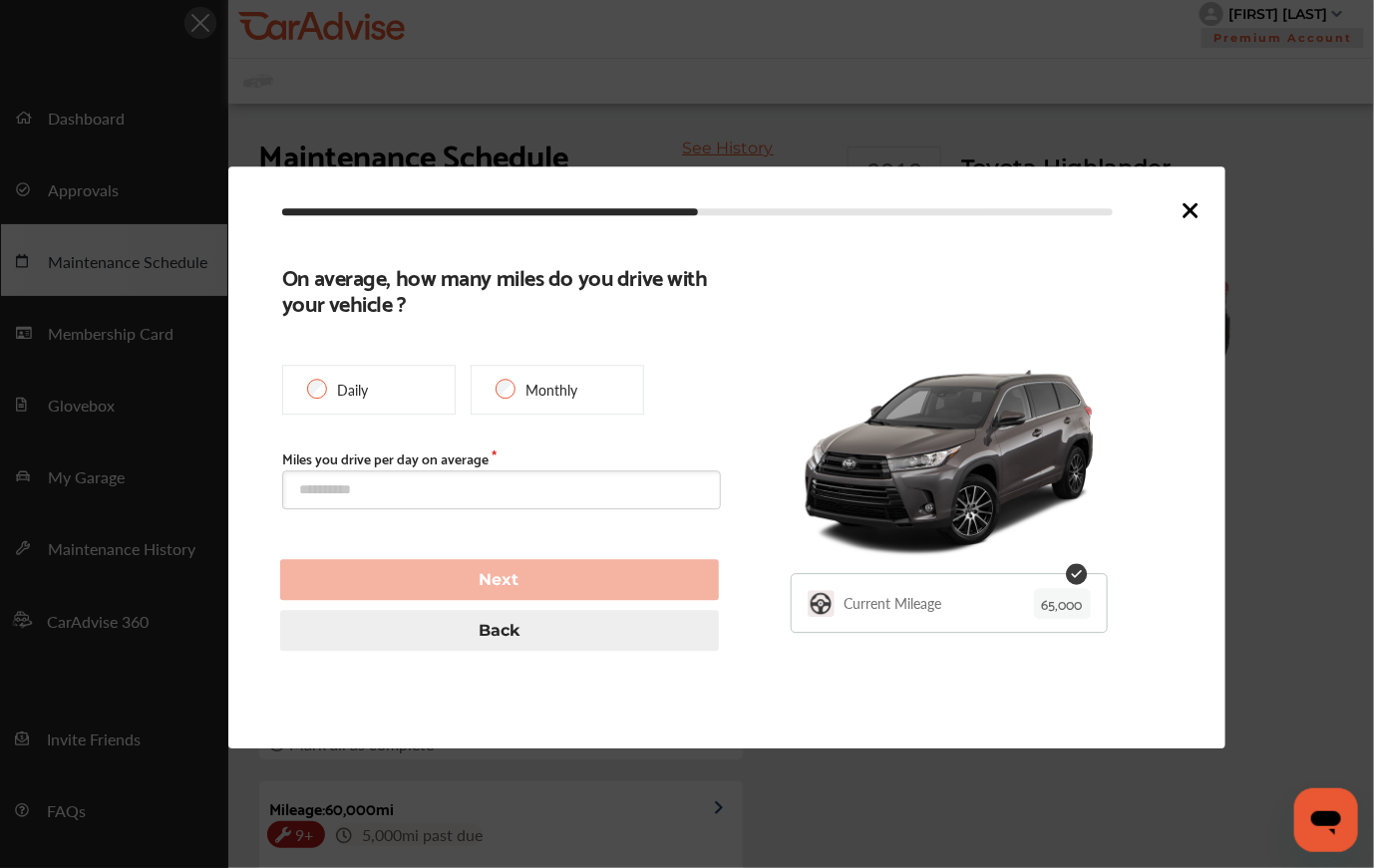 scroll, scrollTop: 204, scrollLeft: 0, axis: vertical 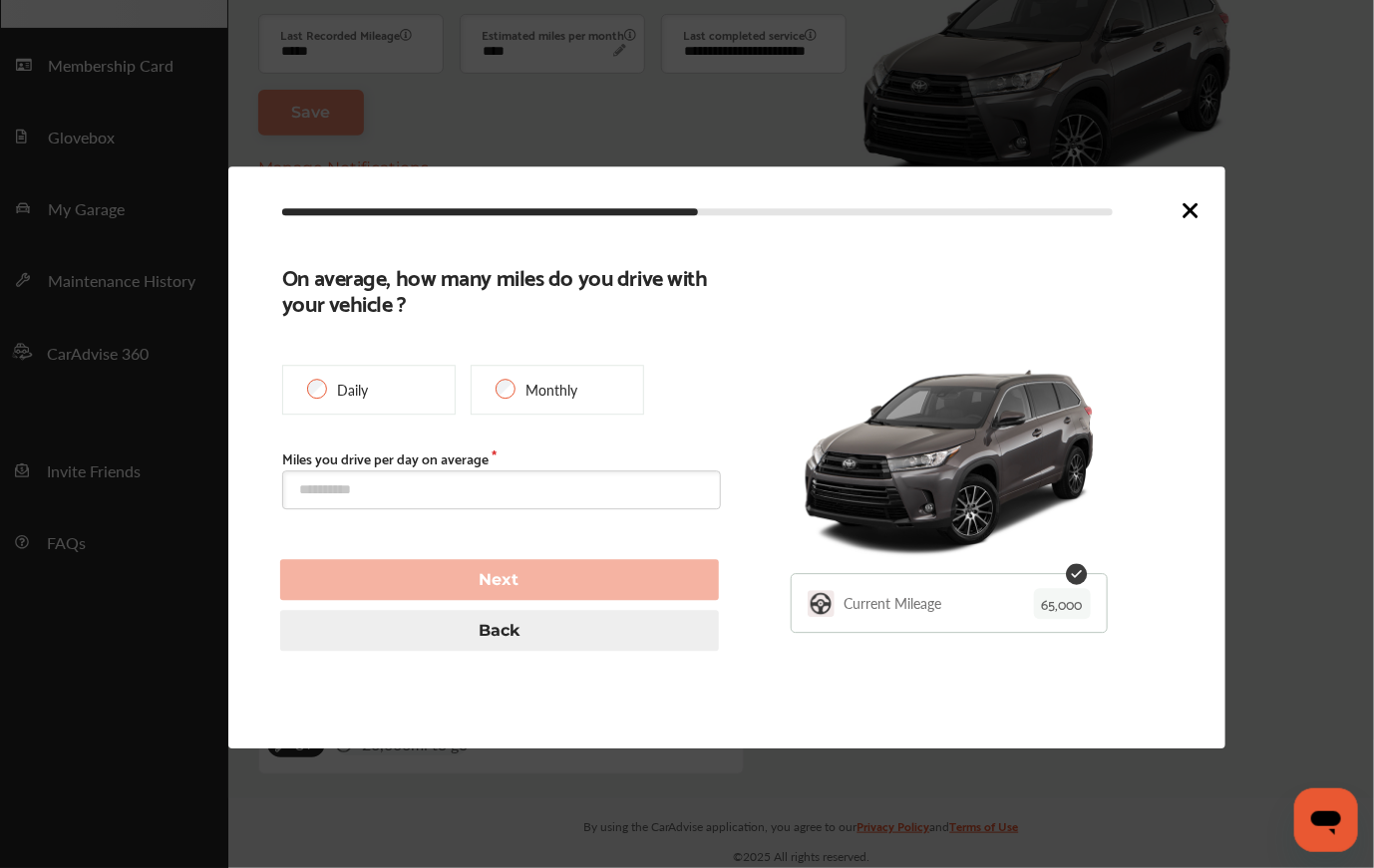 click at bounding box center (687, 434) 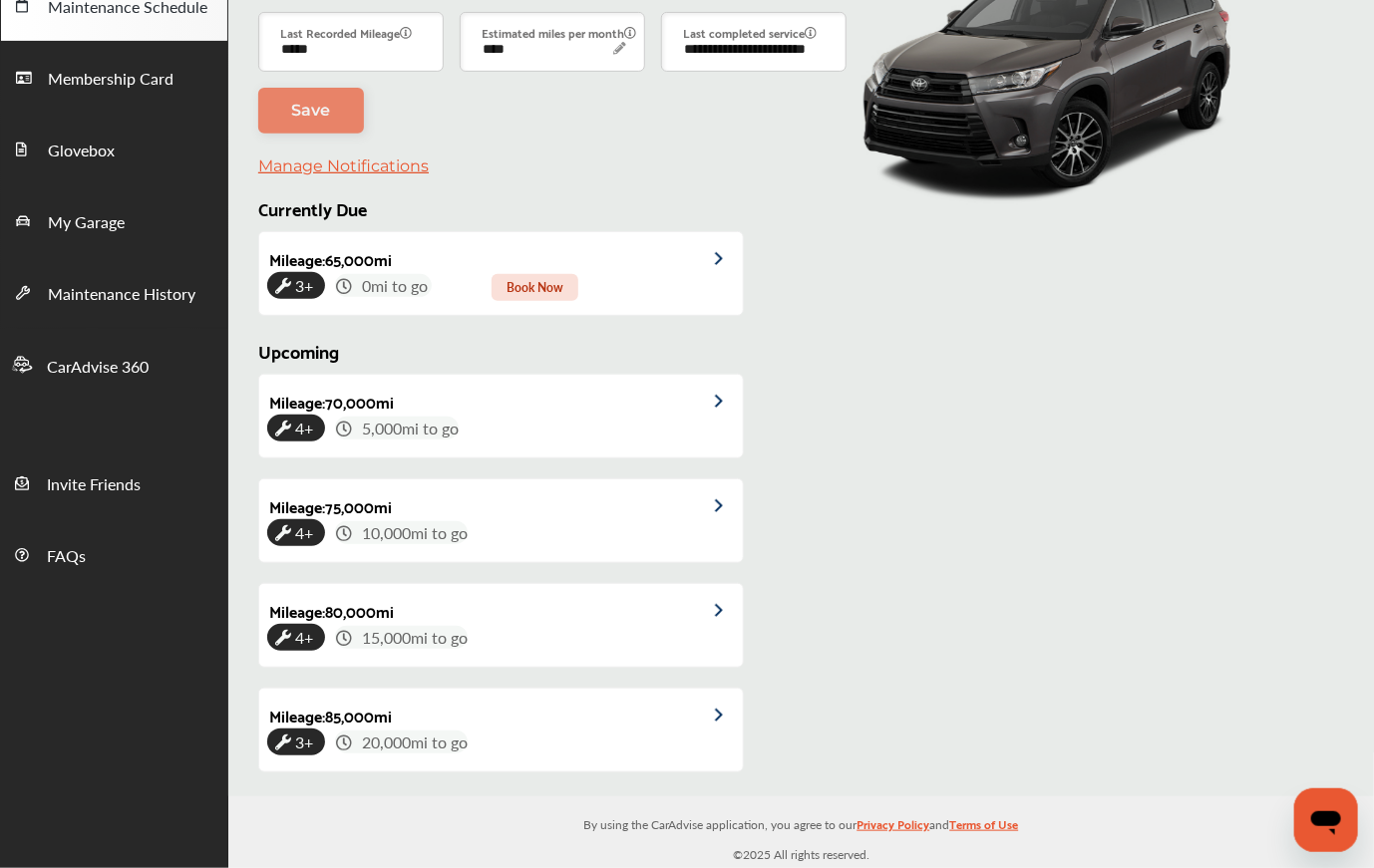 scroll, scrollTop: 259, scrollLeft: 0, axis: vertical 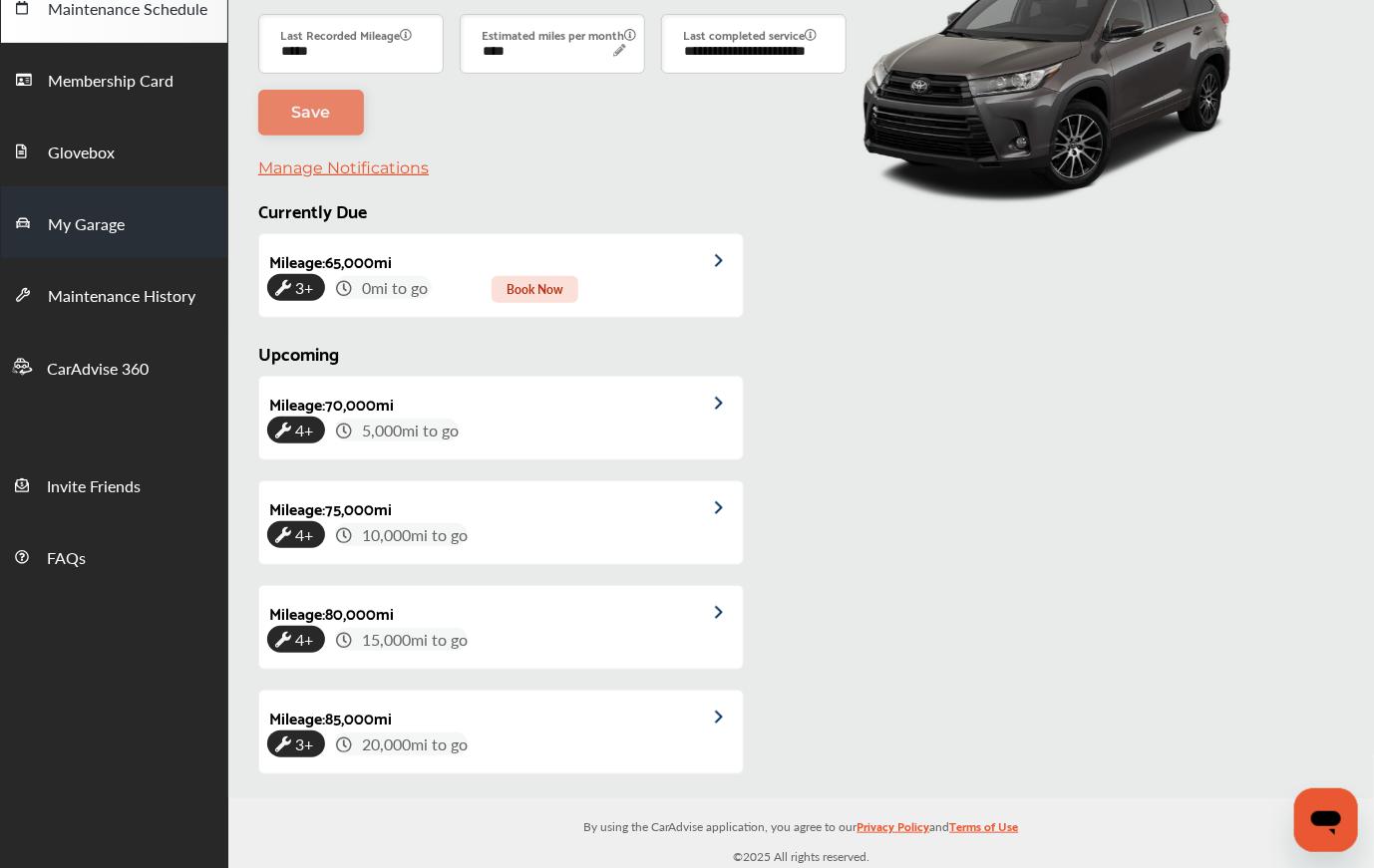 click on "My Garage" at bounding box center [86, 225] 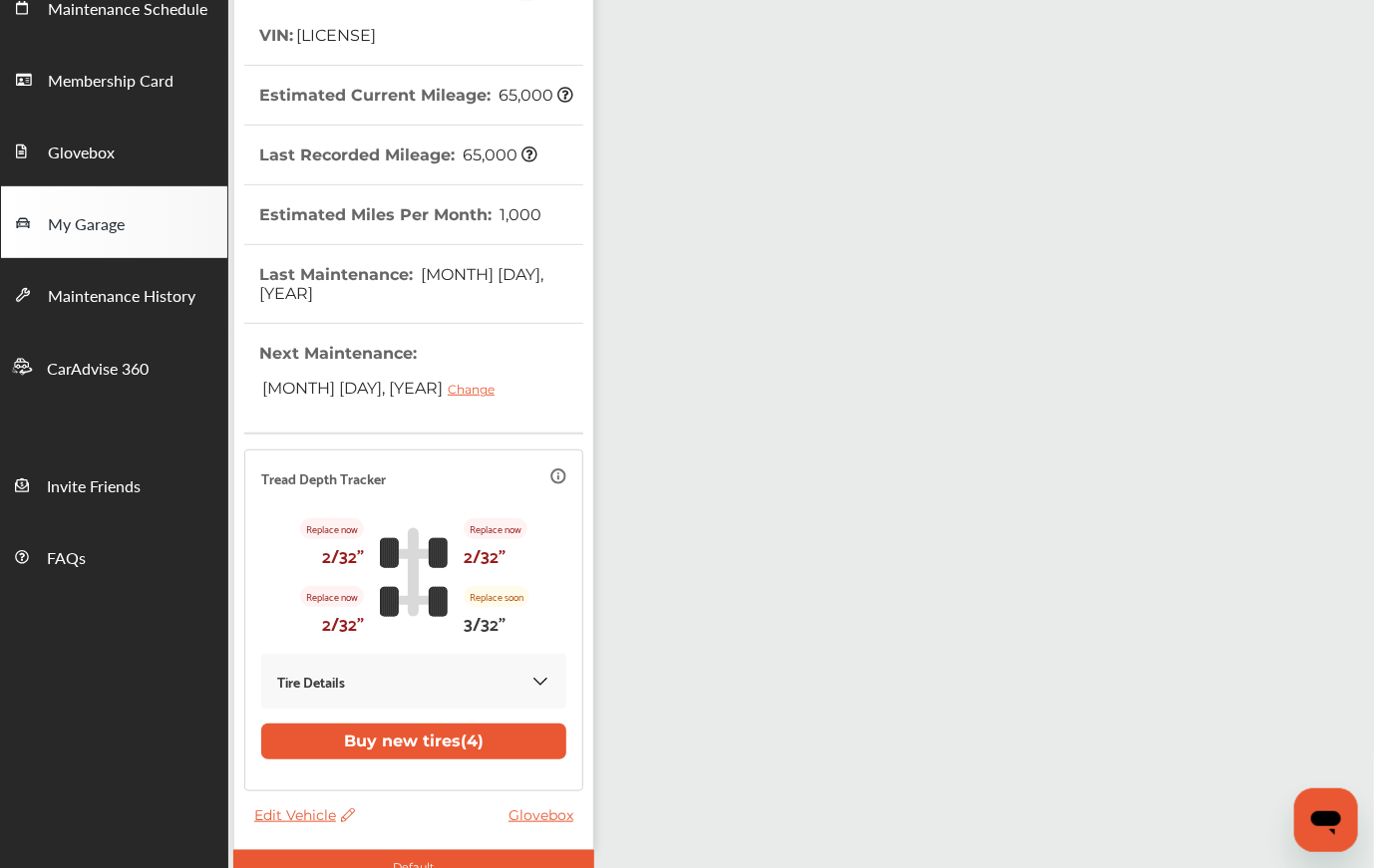 scroll, scrollTop: 0, scrollLeft: 0, axis: both 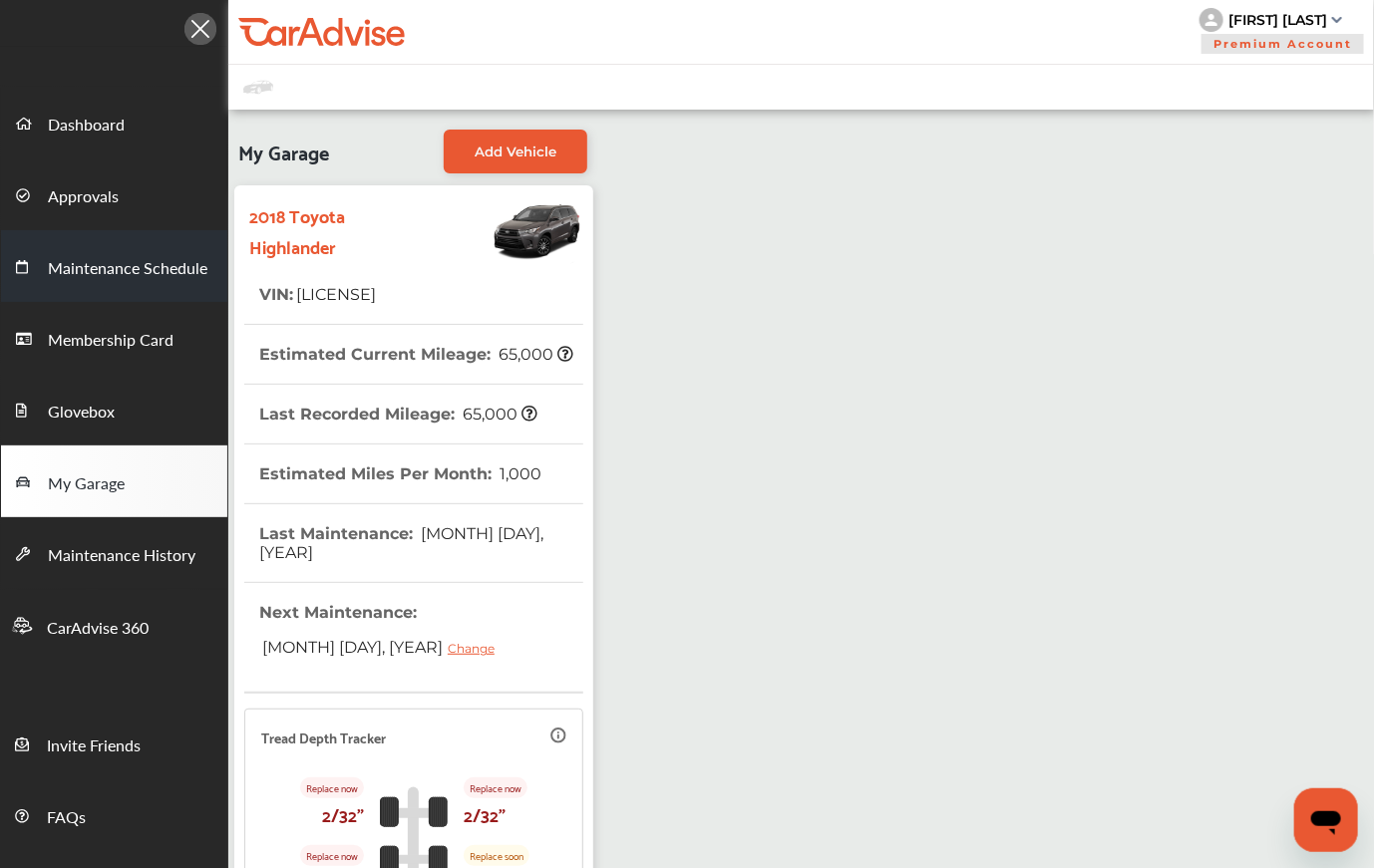 click on "Maintenance Schedule" at bounding box center [128, 269] 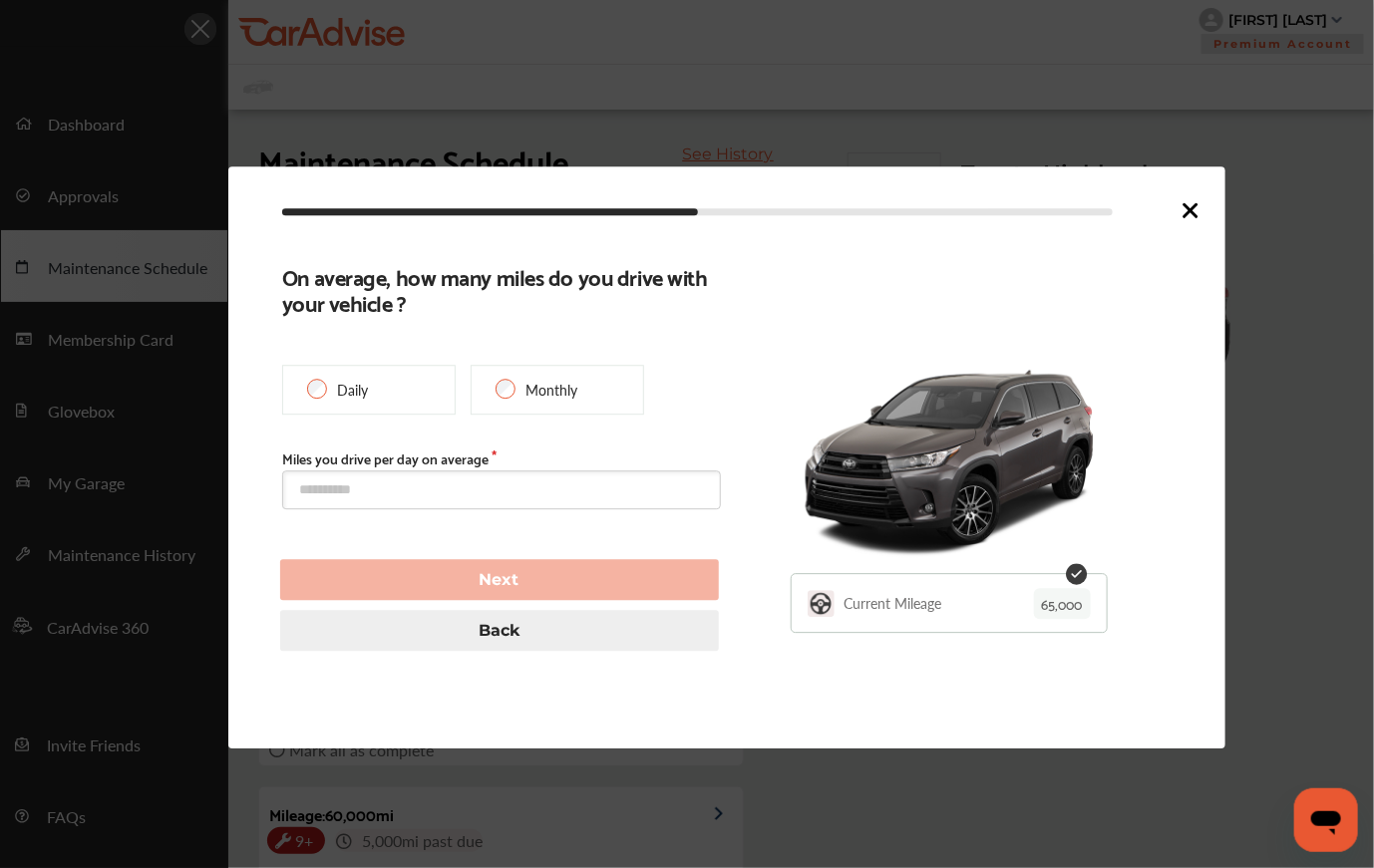 scroll, scrollTop: 241, scrollLeft: 0, axis: vertical 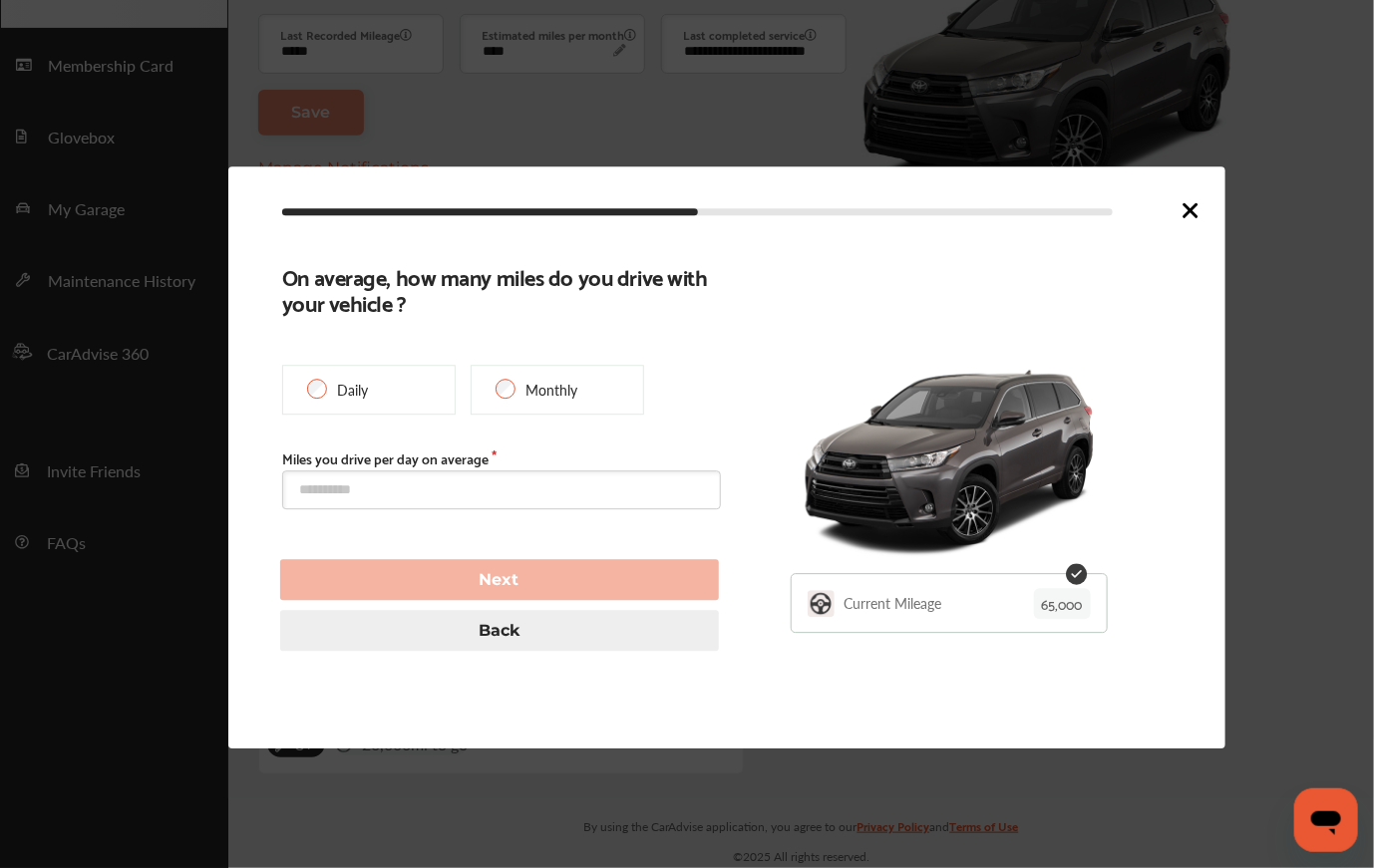 click at bounding box center [687, 434] 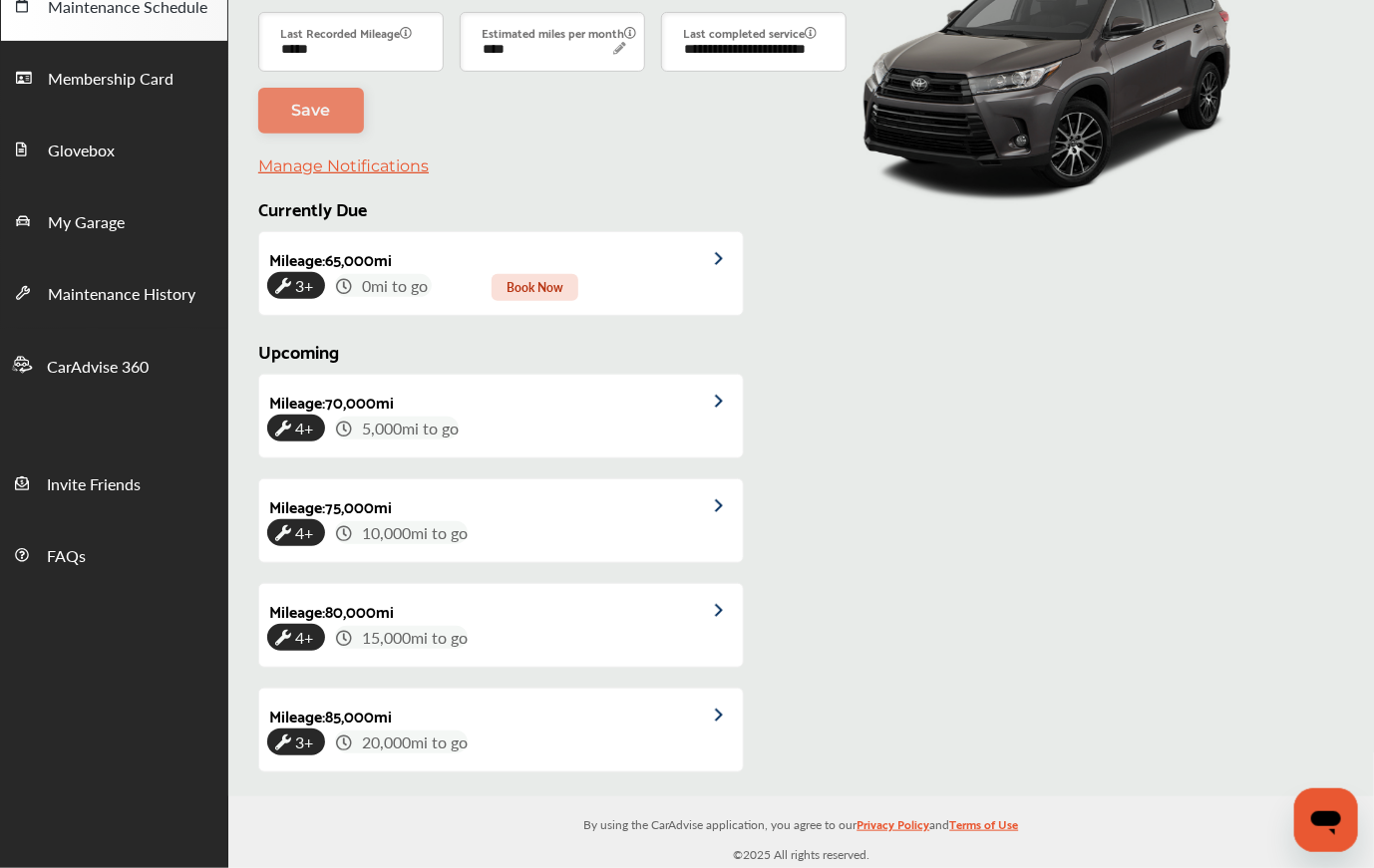 scroll, scrollTop: 259, scrollLeft: 0, axis: vertical 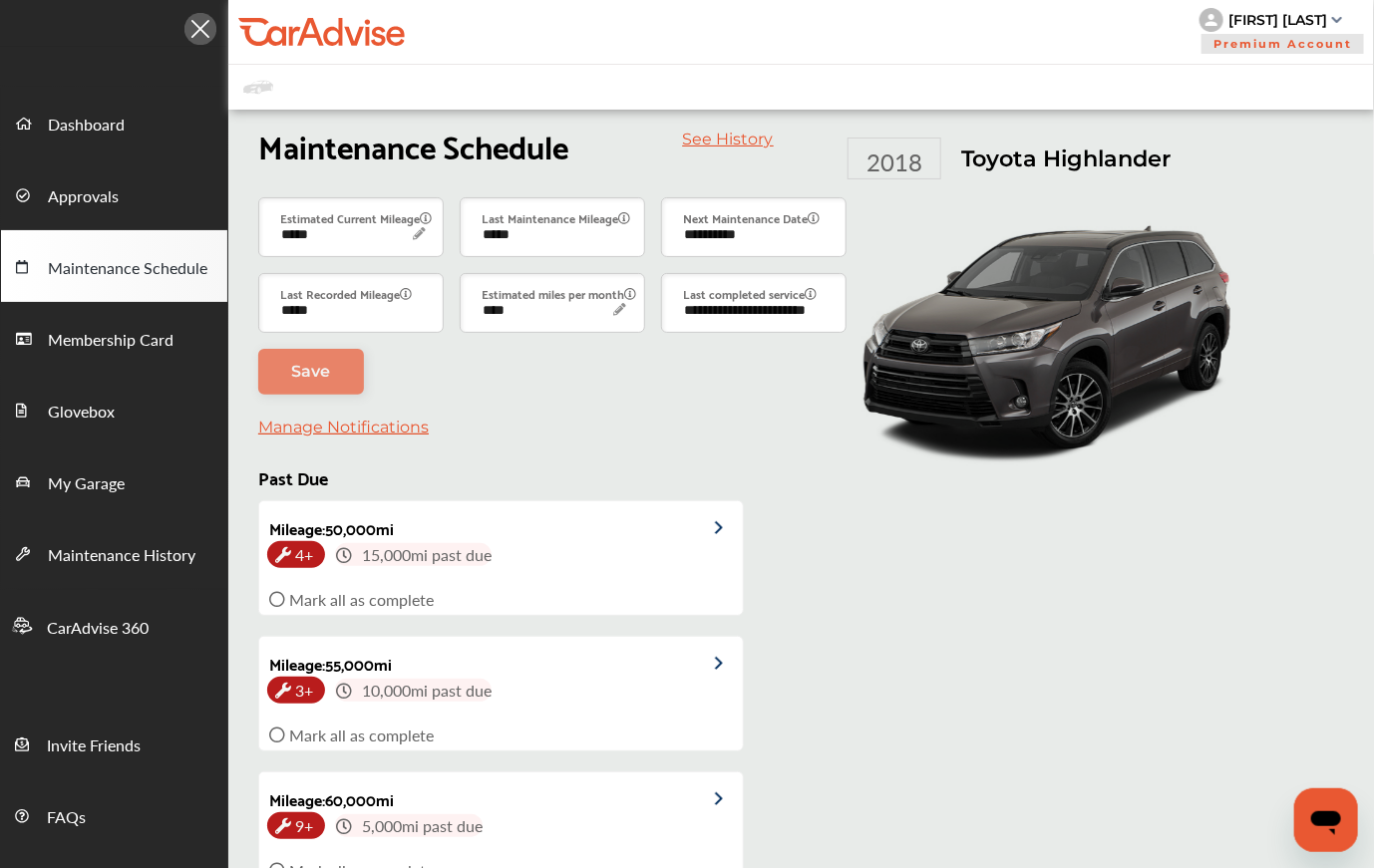 click at bounding box center [801, 87] 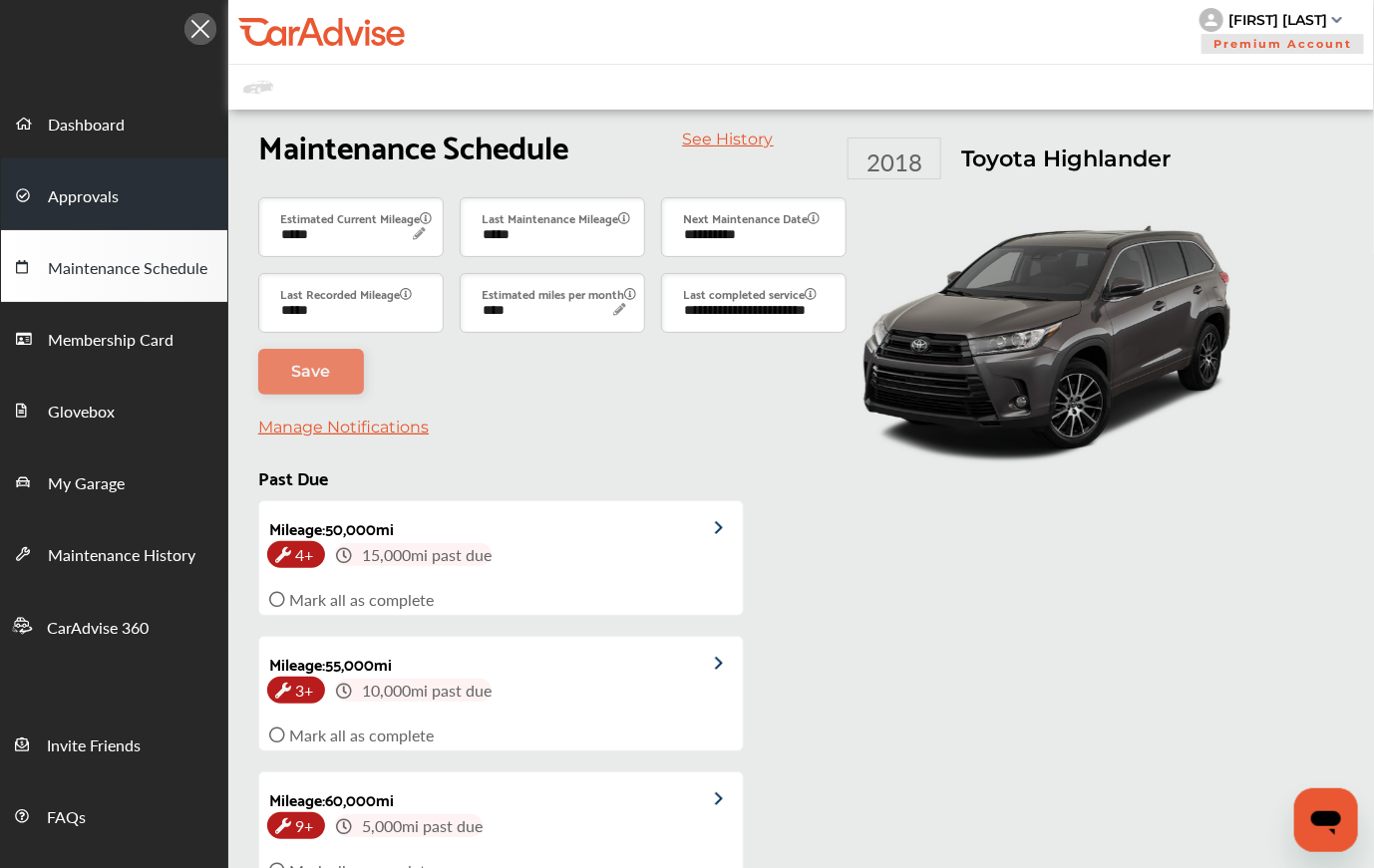 click on "Approvals" at bounding box center (114, 194) 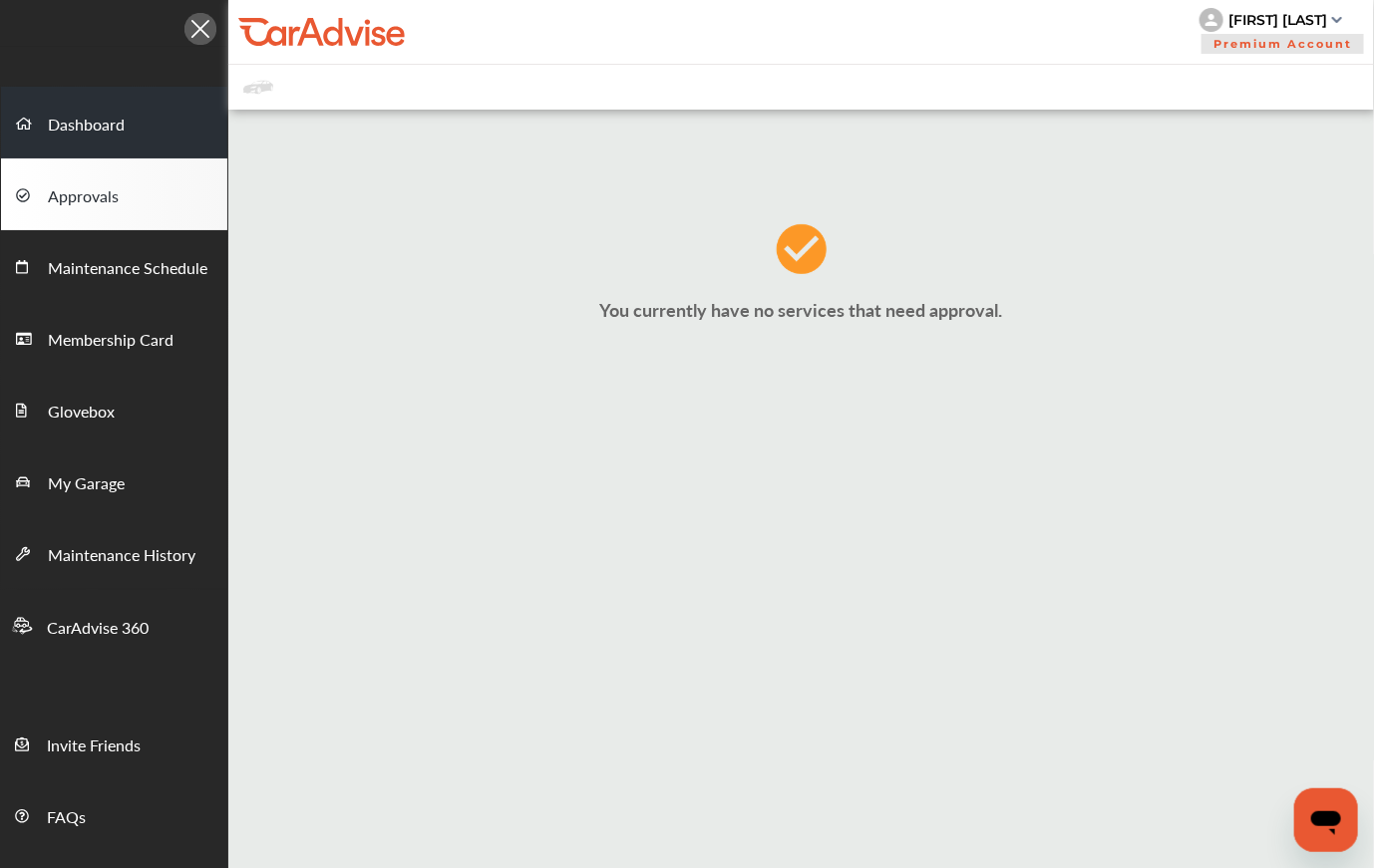 click on "Dashboard" at bounding box center [114, 123] 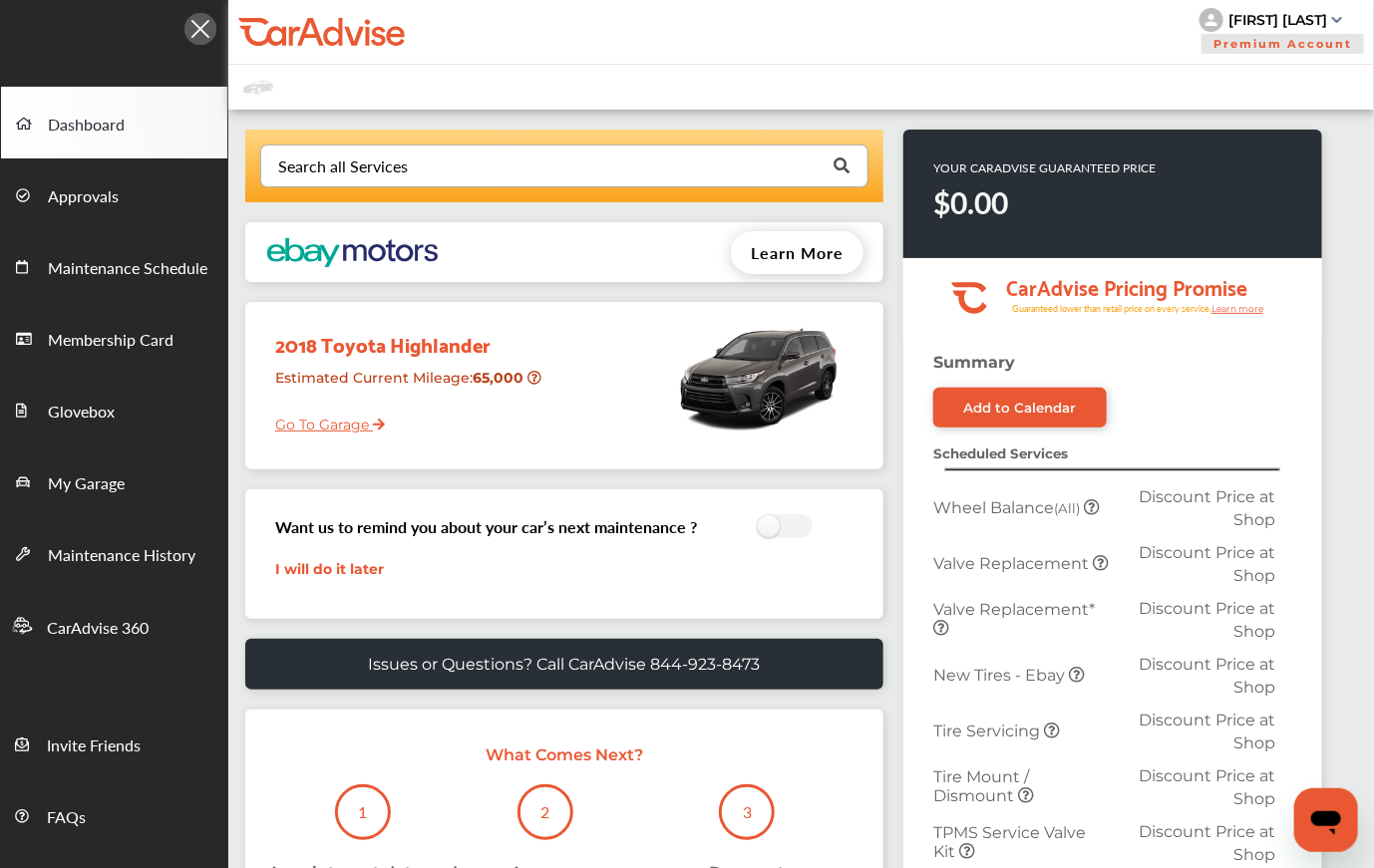 click on "Search all Services" at bounding box center (343, 166) 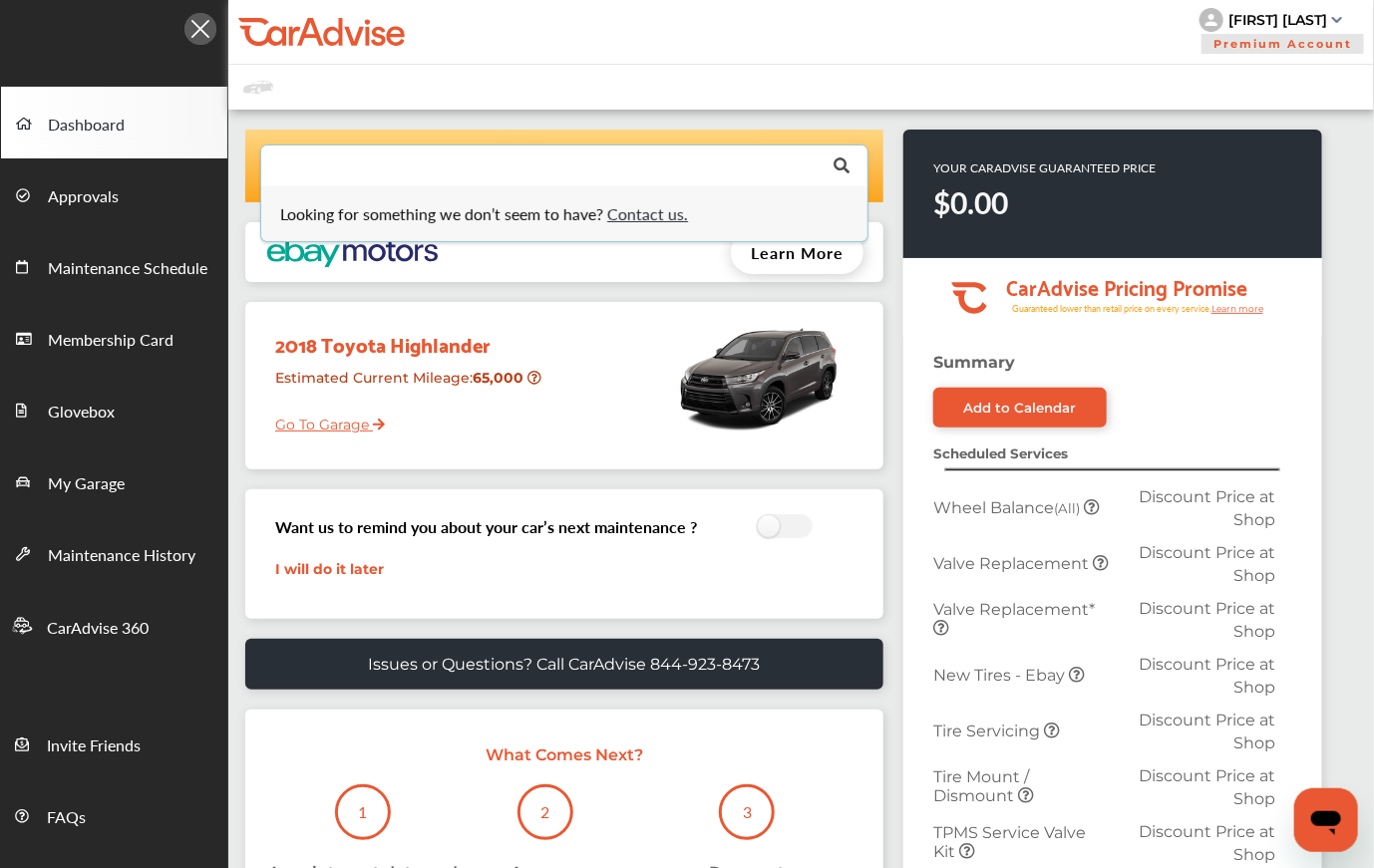 paste on "**********" 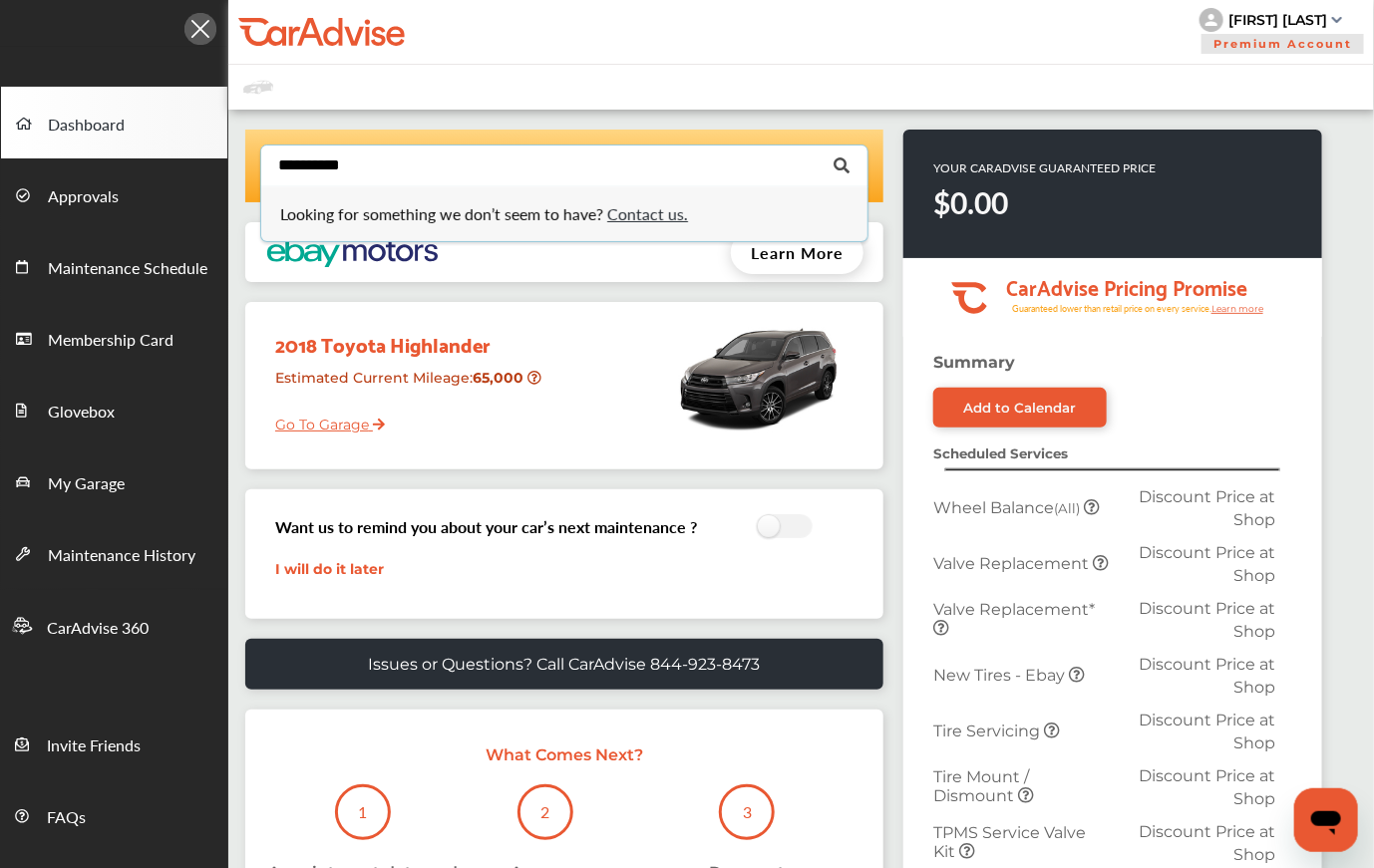 type on "**********" 